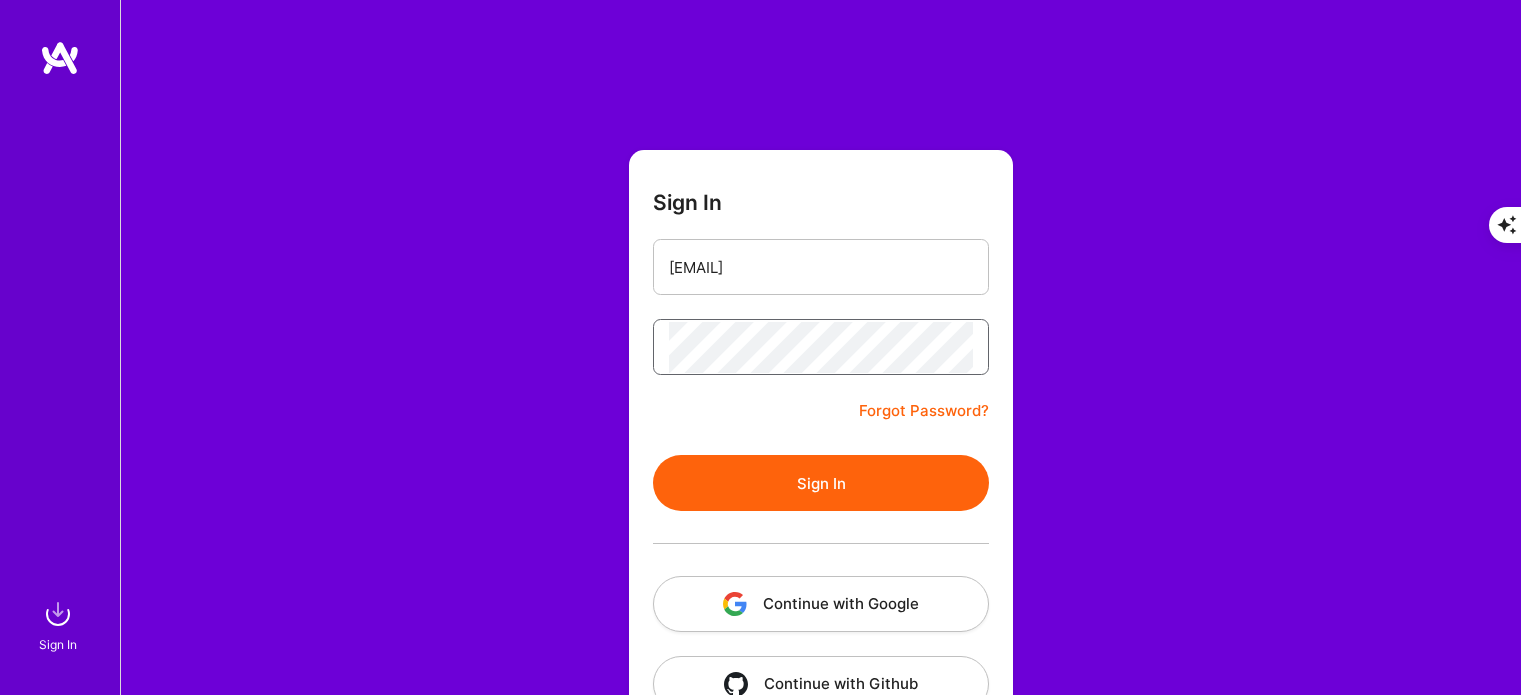 scroll, scrollTop: 0, scrollLeft: 0, axis: both 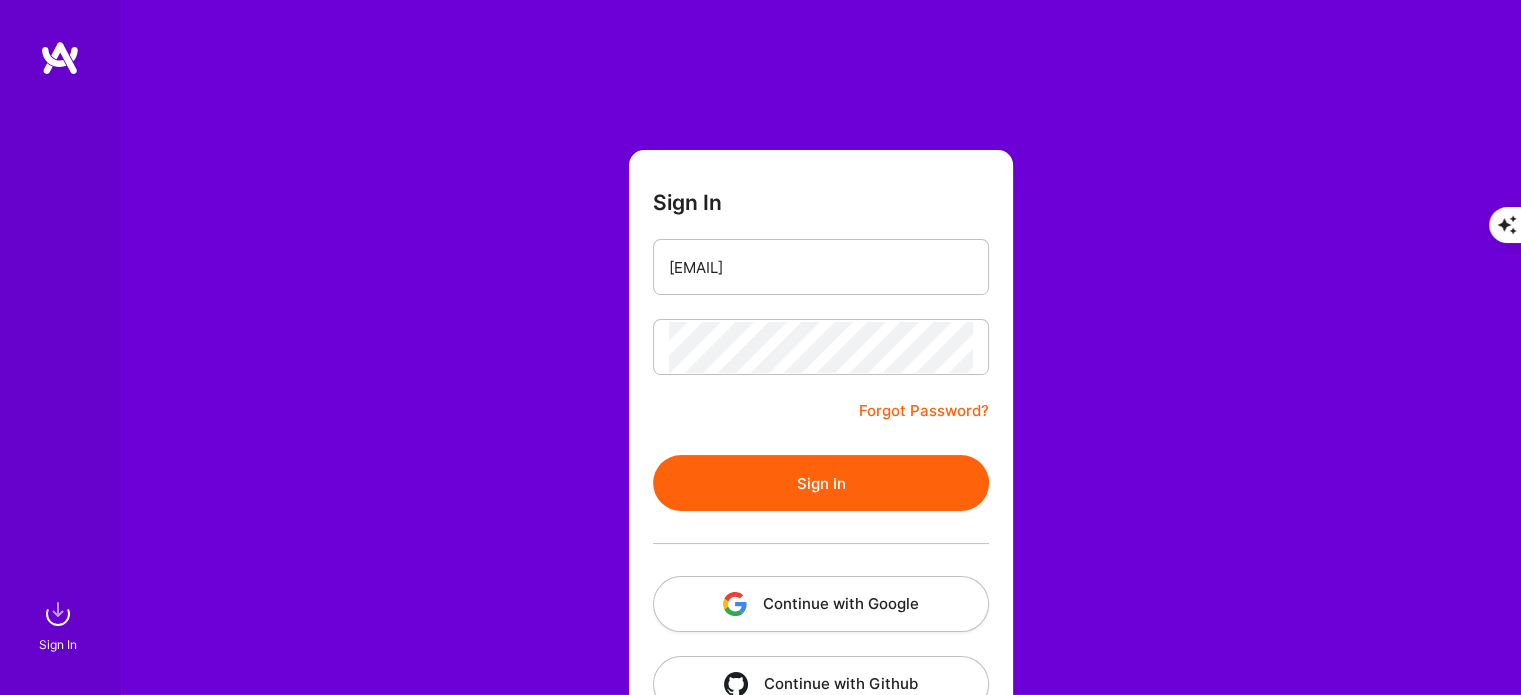 click on "Sign In [EMAIL] Forgot Password? Sign In Continue with Google Continue with Github" at bounding box center [821, 443] 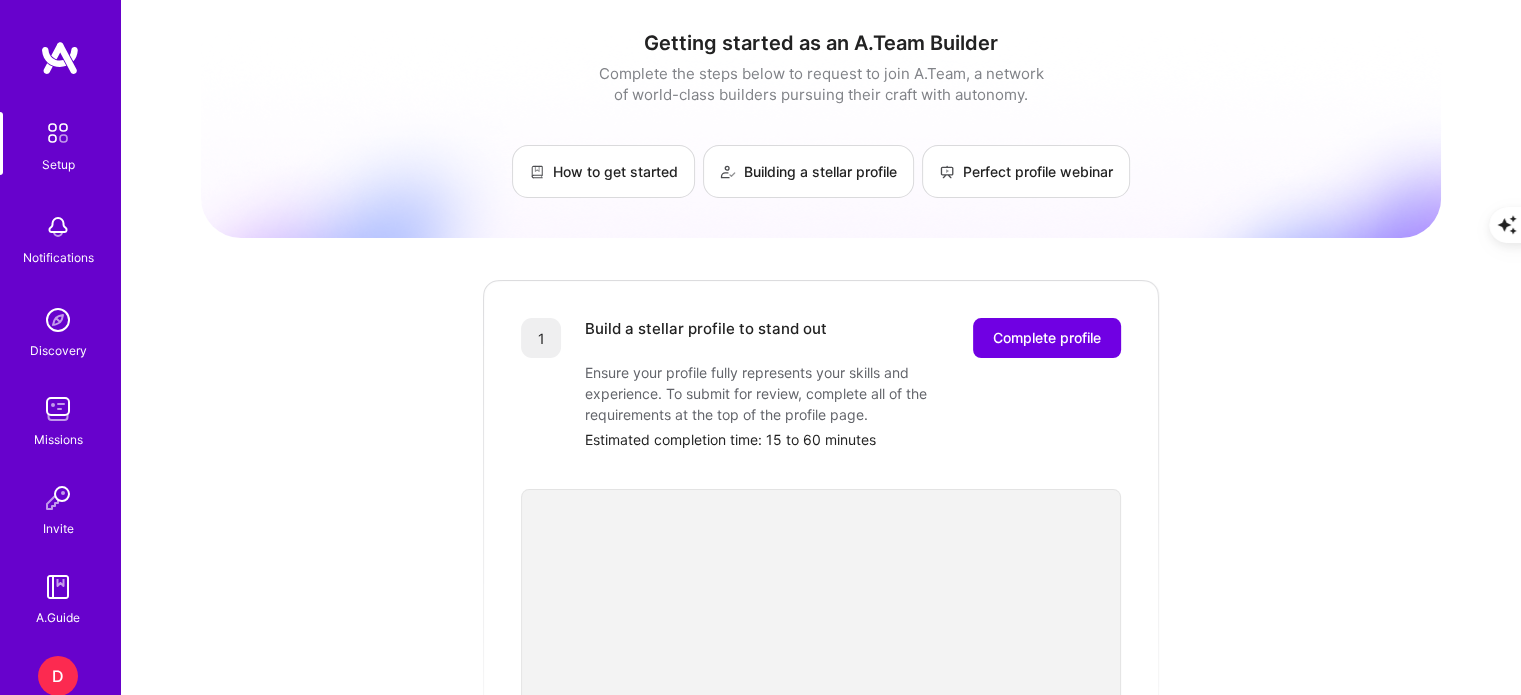 scroll, scrollTop: 108, scrollLeft: 0, axis: vertical 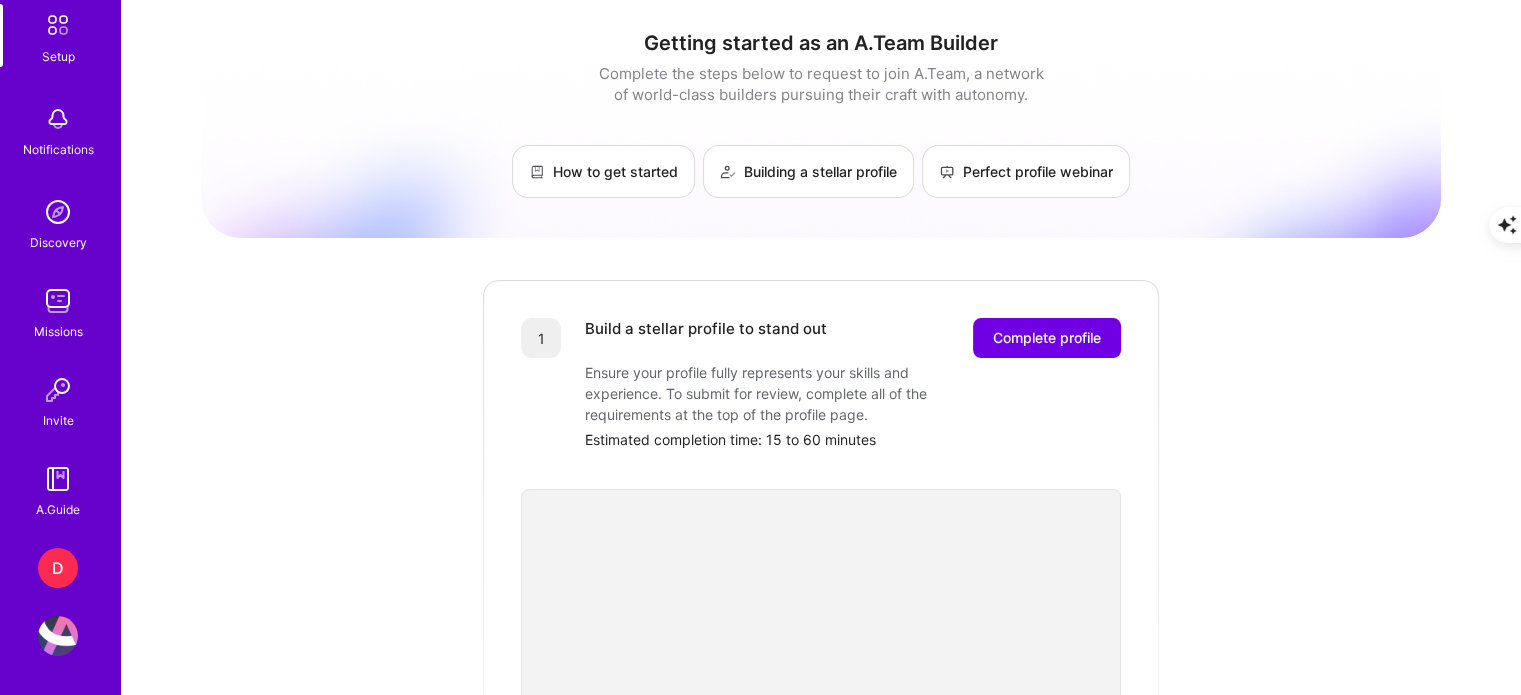 drag, startPoint x: 312, startPoint y: 554, endPoint x: 372, endPoint y: 520, distance: 68.96376 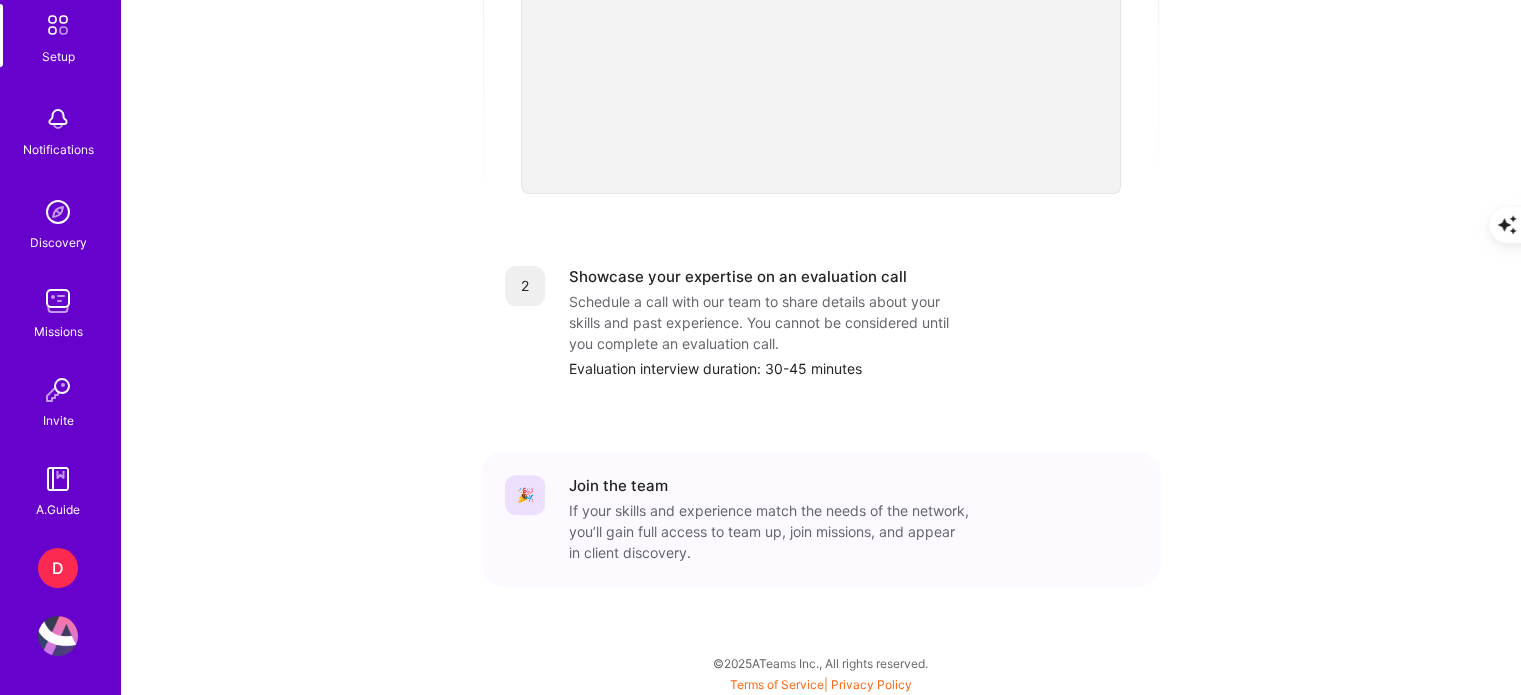 scroll, scrollTop: 636, scrollLeft: 0, axis: vertical 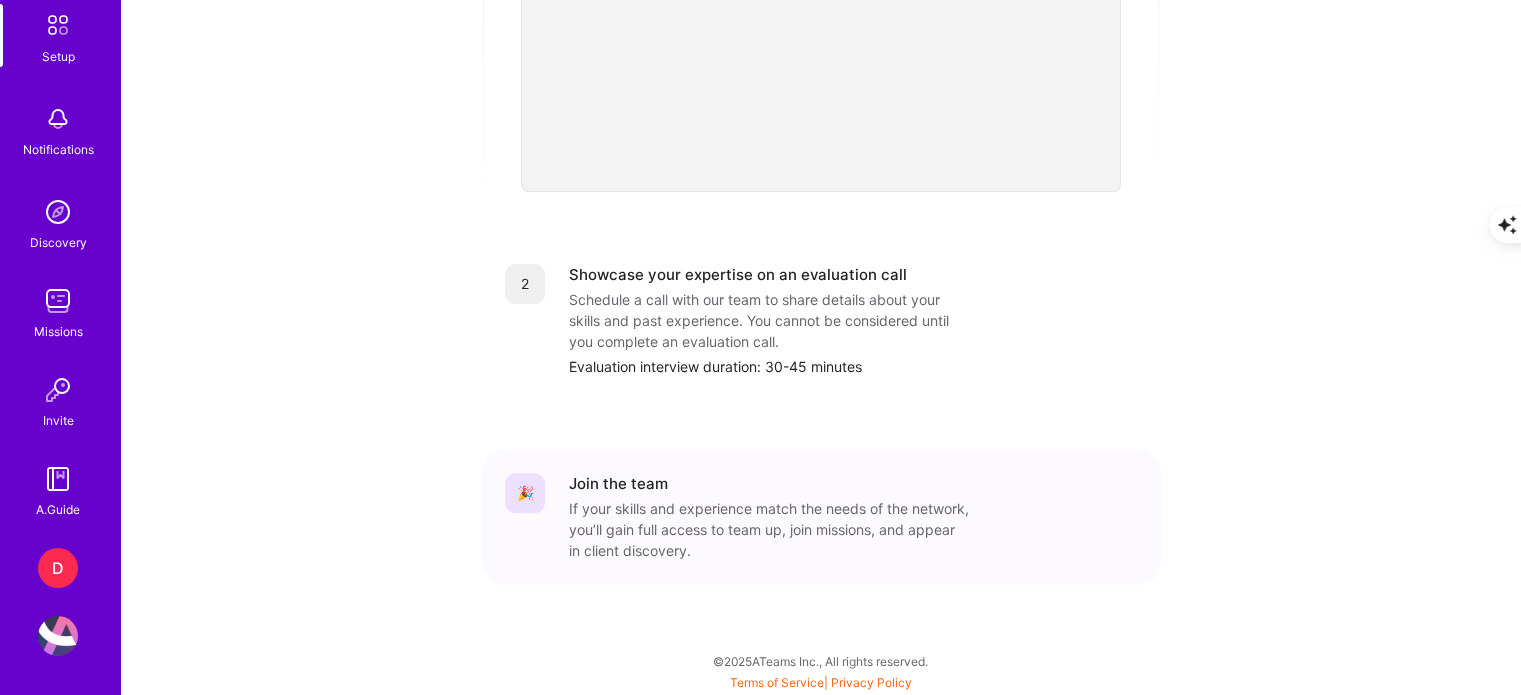 click on "Getting started as an A.Team Builder Complete the steps below to request to join A.Team, a network of world-class builders pursuing their craft with autonomy. How to get started Building a stellar profile Perfect profile webinar 1 Build a stellar profile to stand out Complete profile Ensure your profile fully represents your skills and experience. To submit for review, complete all of the requirements at the top of the profile page. Estimated completion time: 15 to 60 minutes 2 Showcase your expertise on an evaluation call Schedule a call with our team to share details about your skills and past experience. You cannot be considered until you complete an evaluation call. Evaluation interview duration: 30-45 minutes 🎉 Join the team If your skills and experience match the needs of the network, you’ll gain full access to team up, join missions, and appear in client discovery." at bounding box center (821, 30) 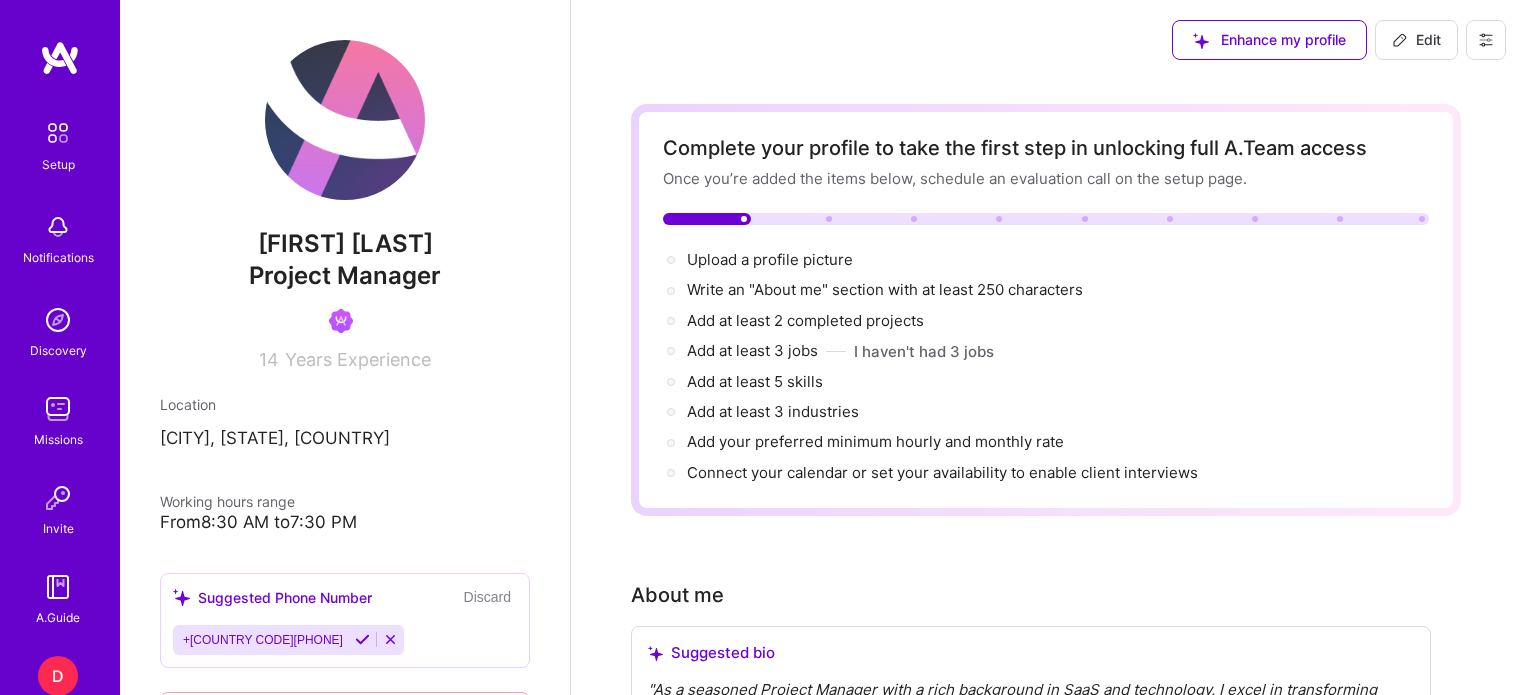 scroll, scrollTop: 0, scrollLeft: 0, axis: both 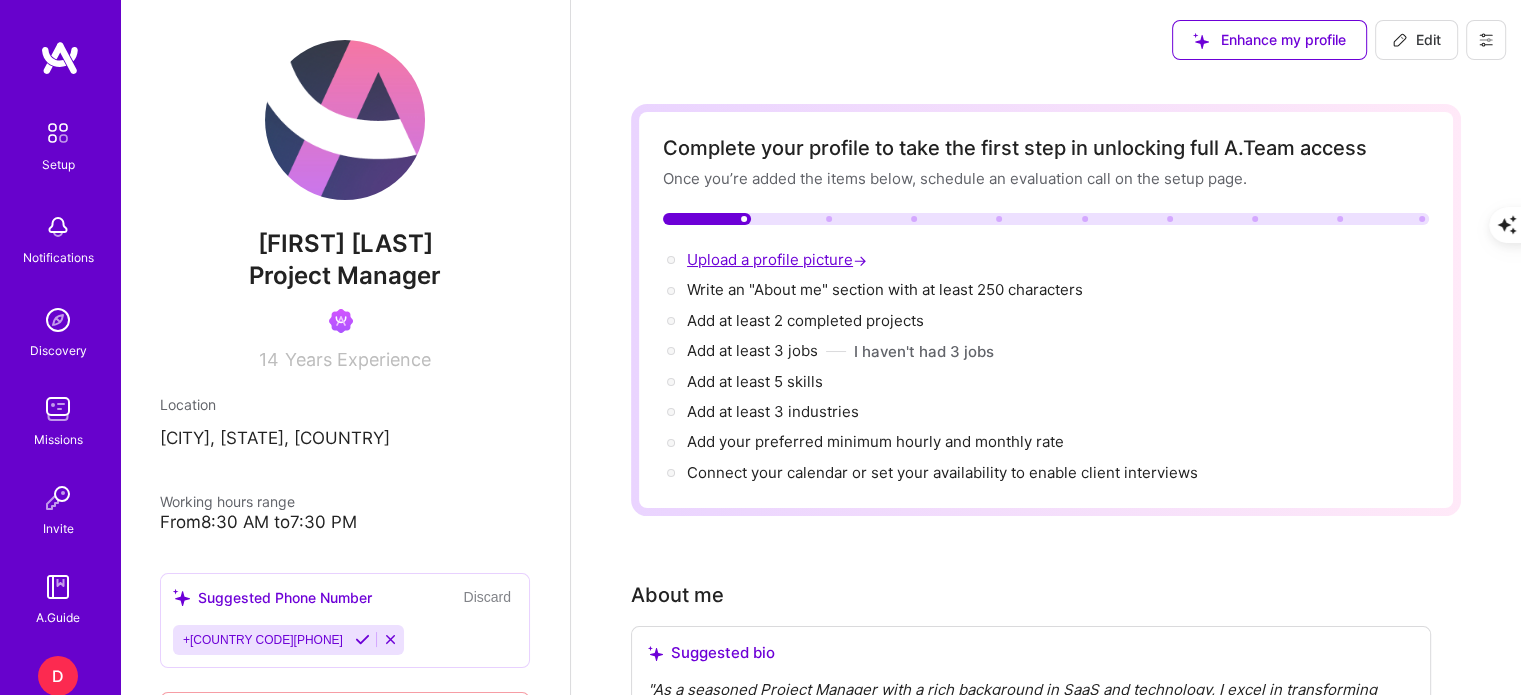 click on "Upload a profile picture  →" at bounding box center [779, 259] 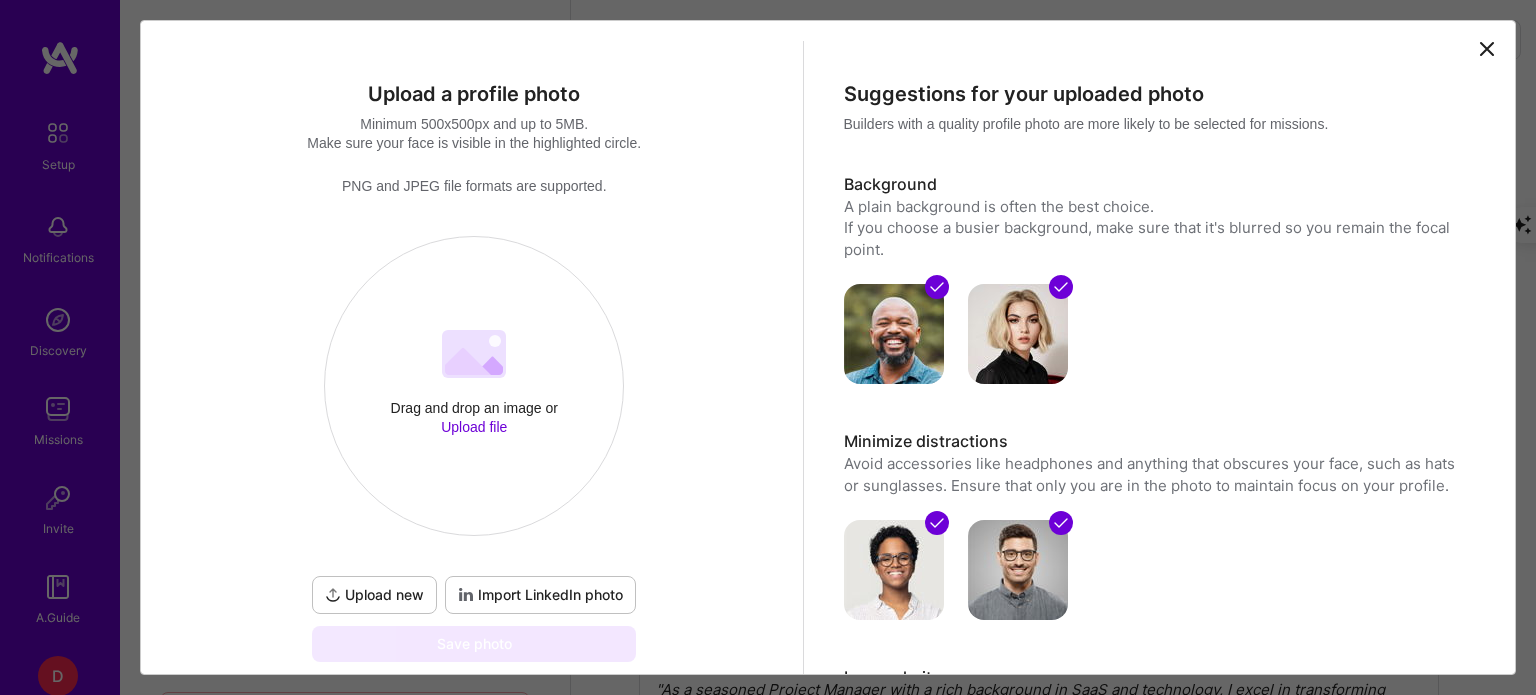 click on "Import LinkedIn photo" at bounding box center (540, 595) 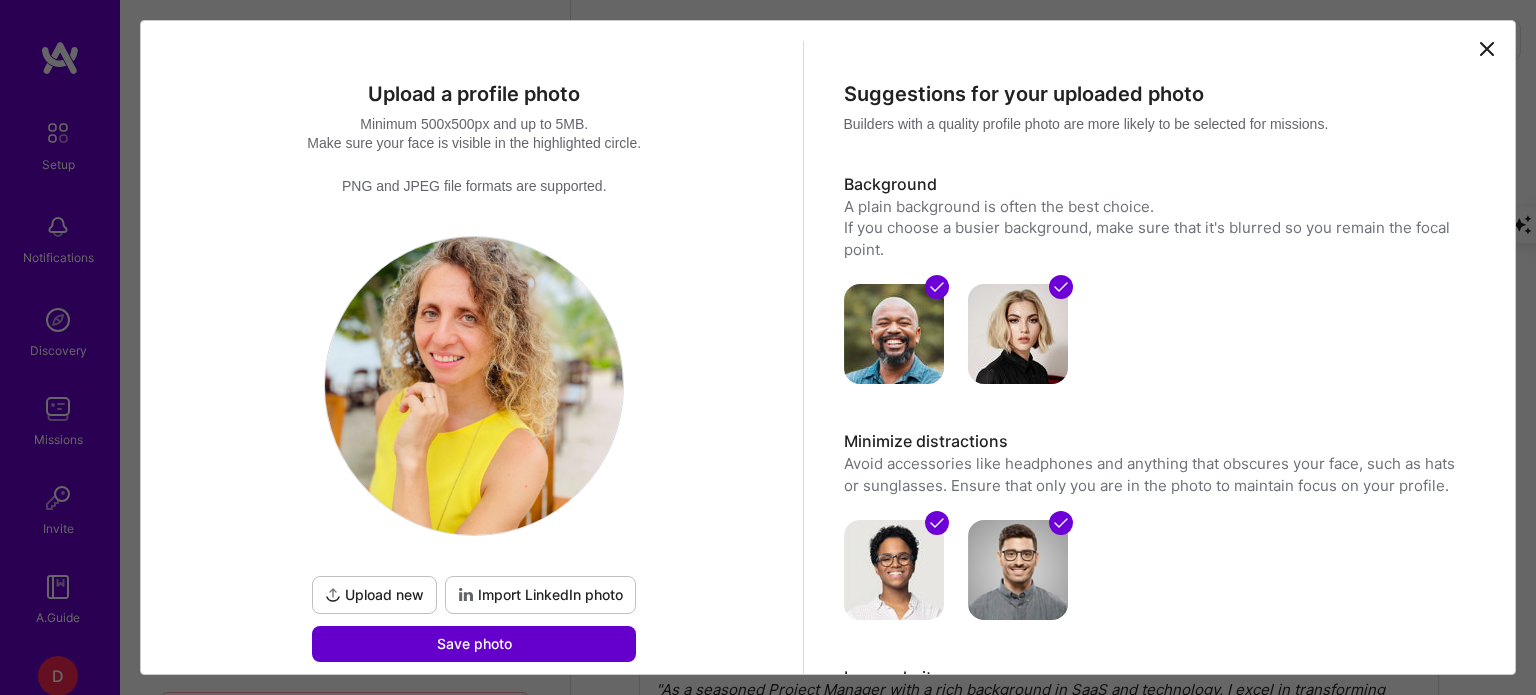 click on "Save photo" at bounding box center (474, 644) 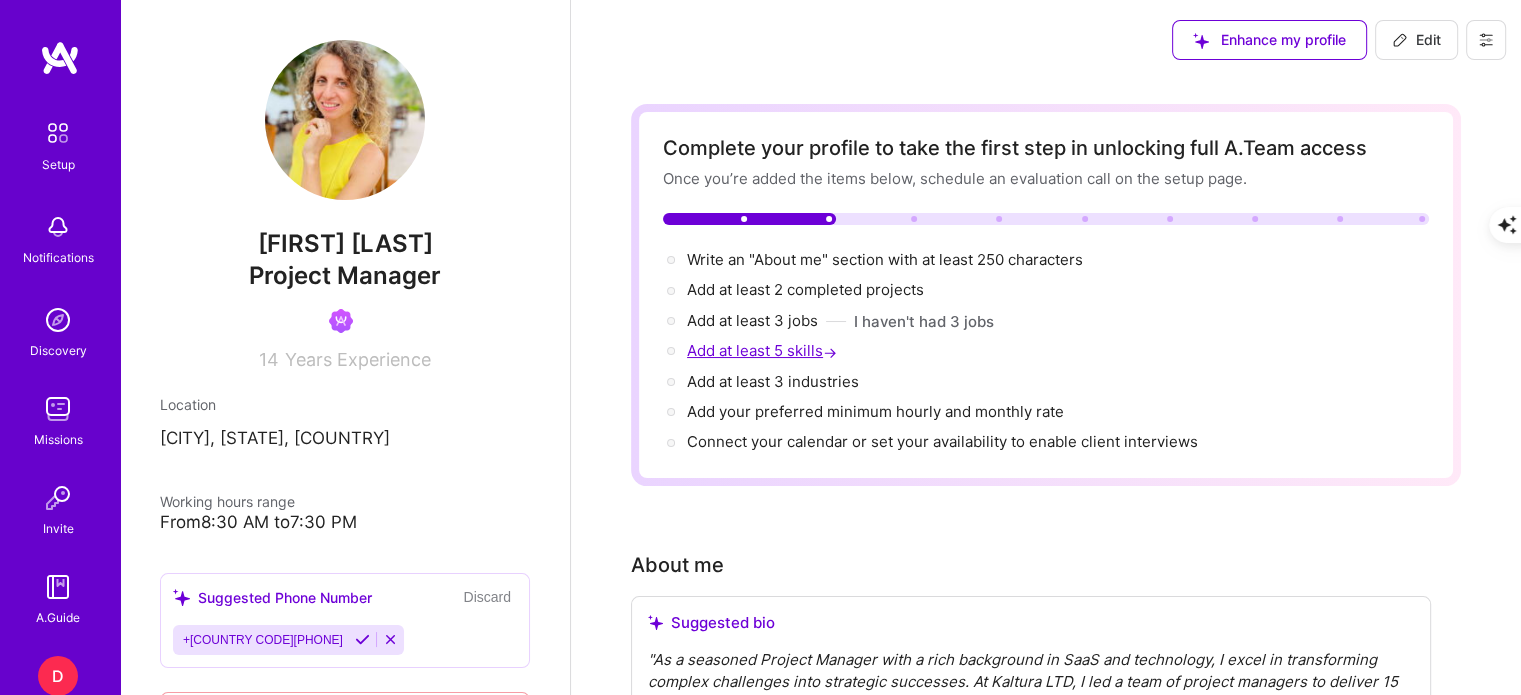 click on "Add at least 5 skills  →" at bounding box center (764, 350) 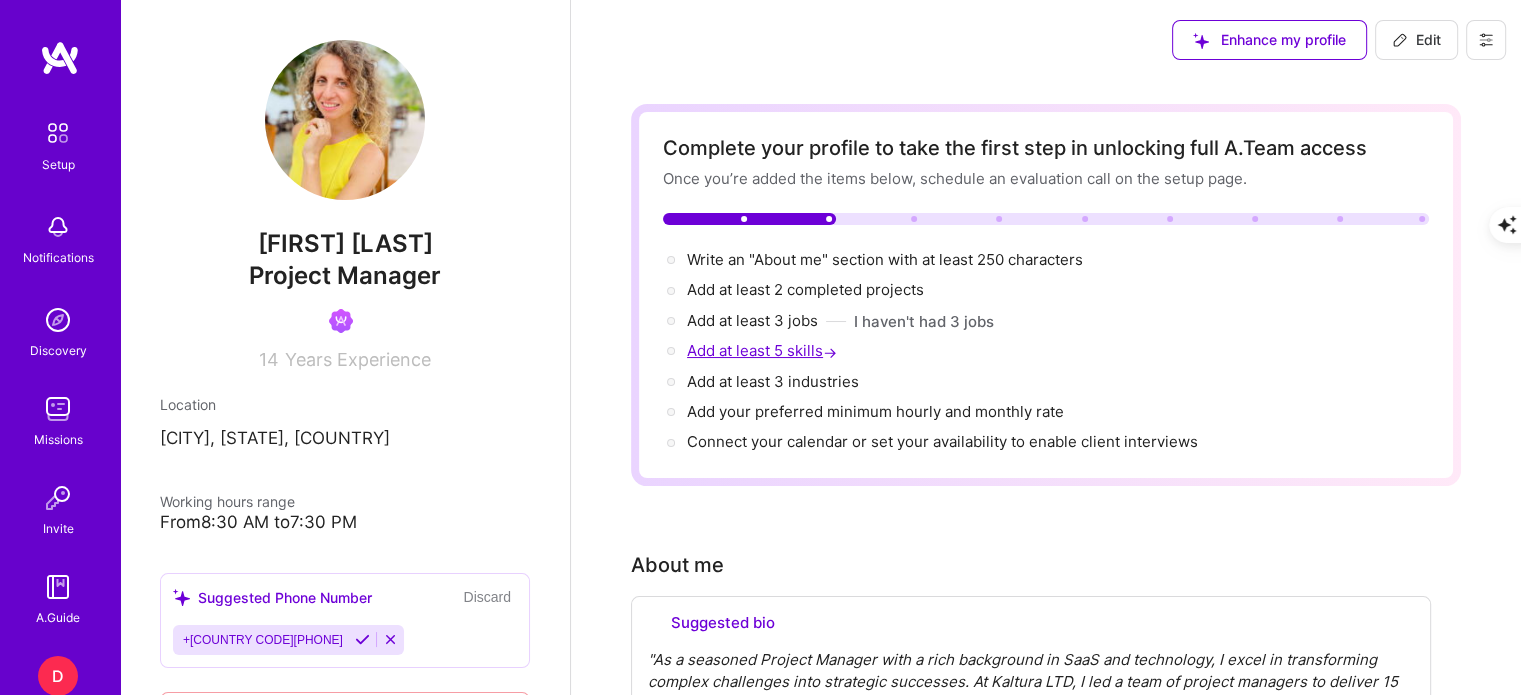 select on "US" 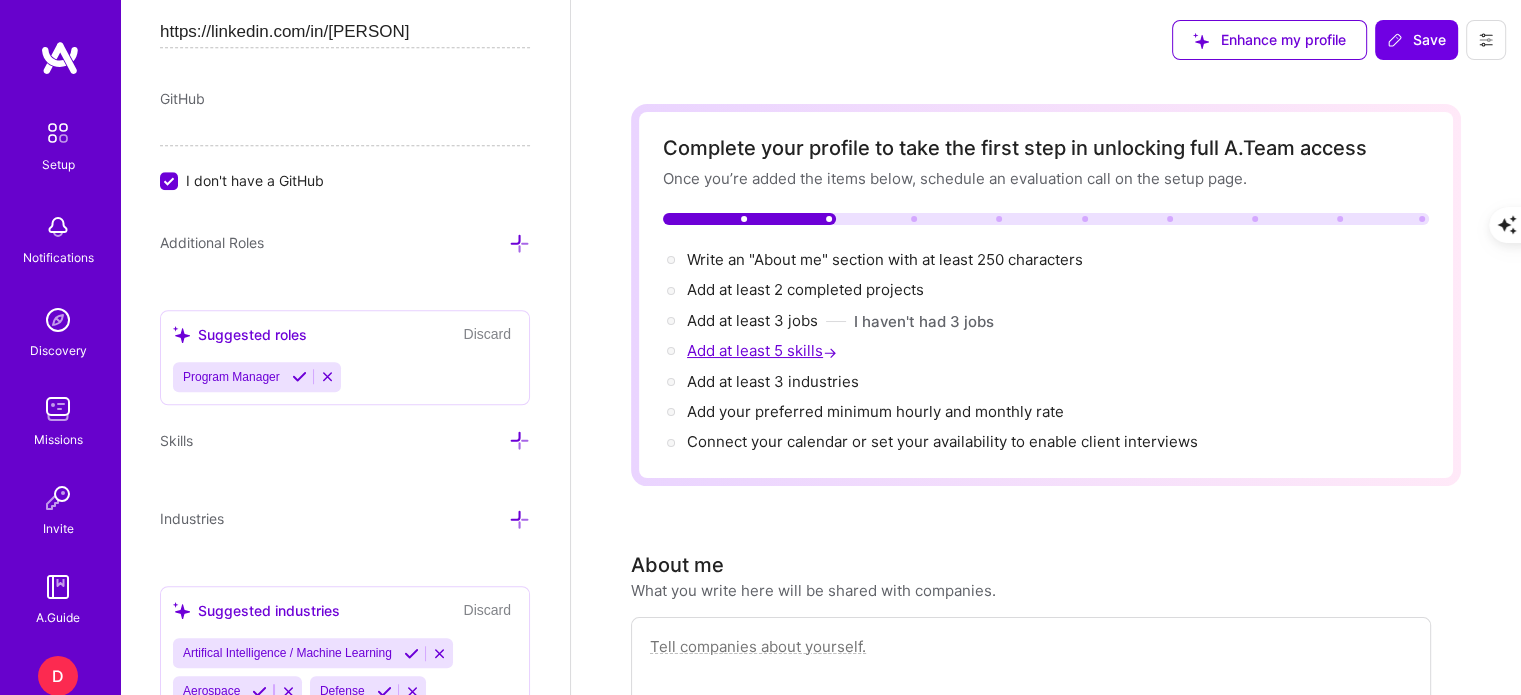 scroll, scrollTop: 1549, scrollLeft: 0, axis: vertical 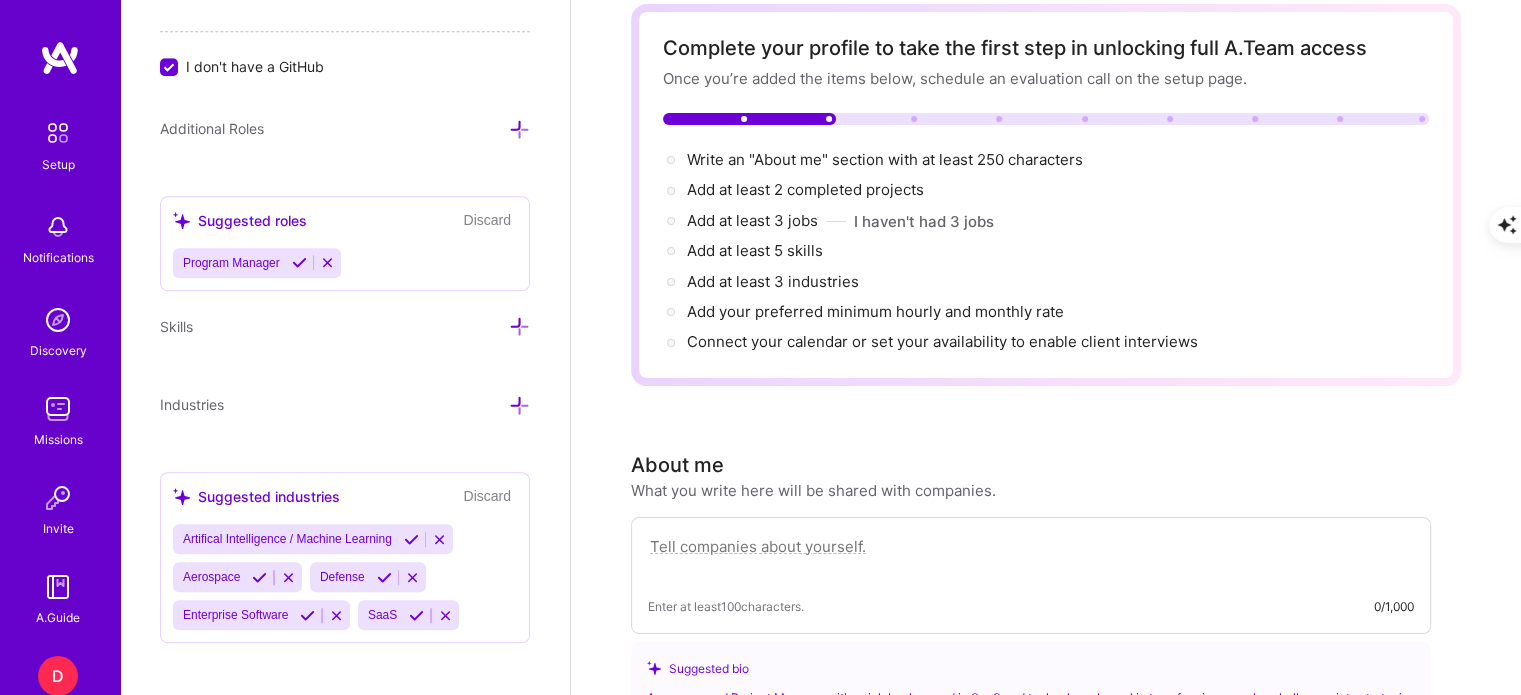 click at bounding box center [439, 539] 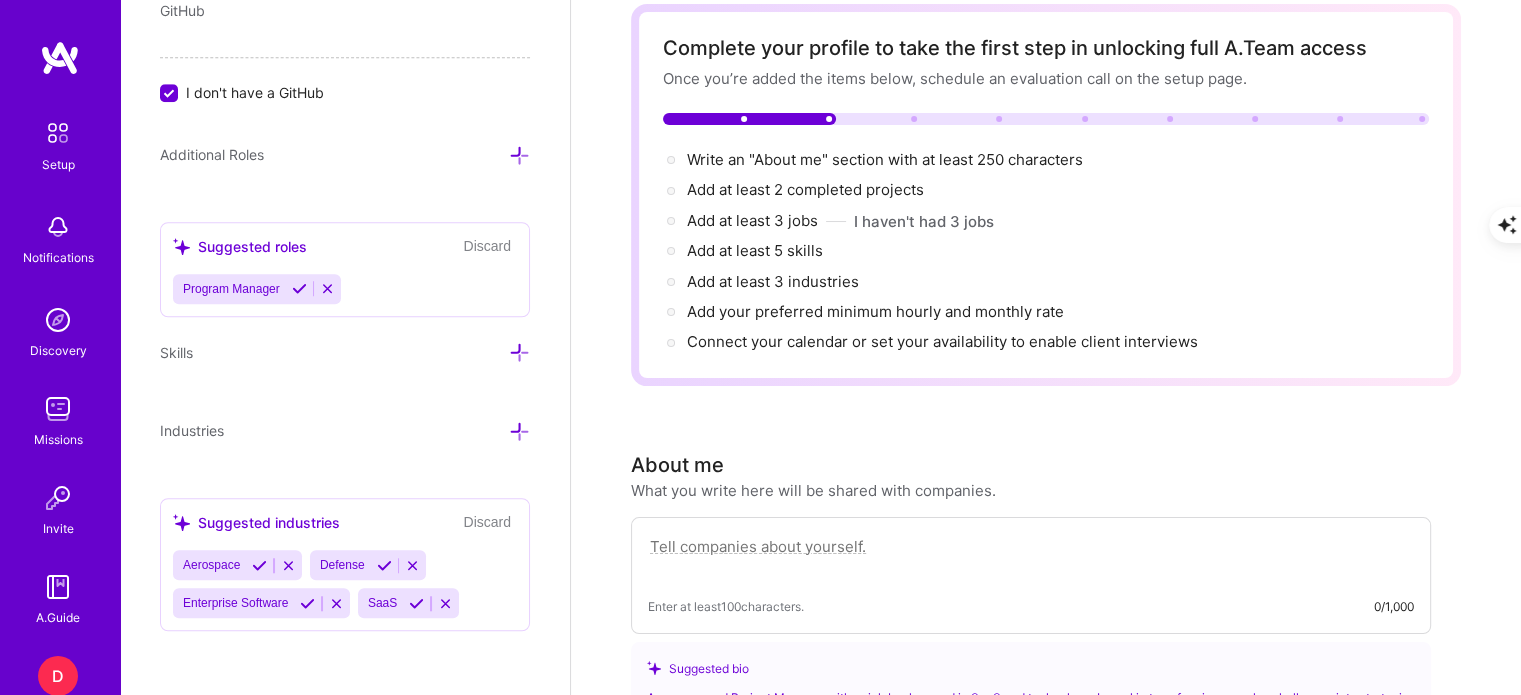 scroll, scrollTop: 1512, scrollLeft: 0, axis: vertical 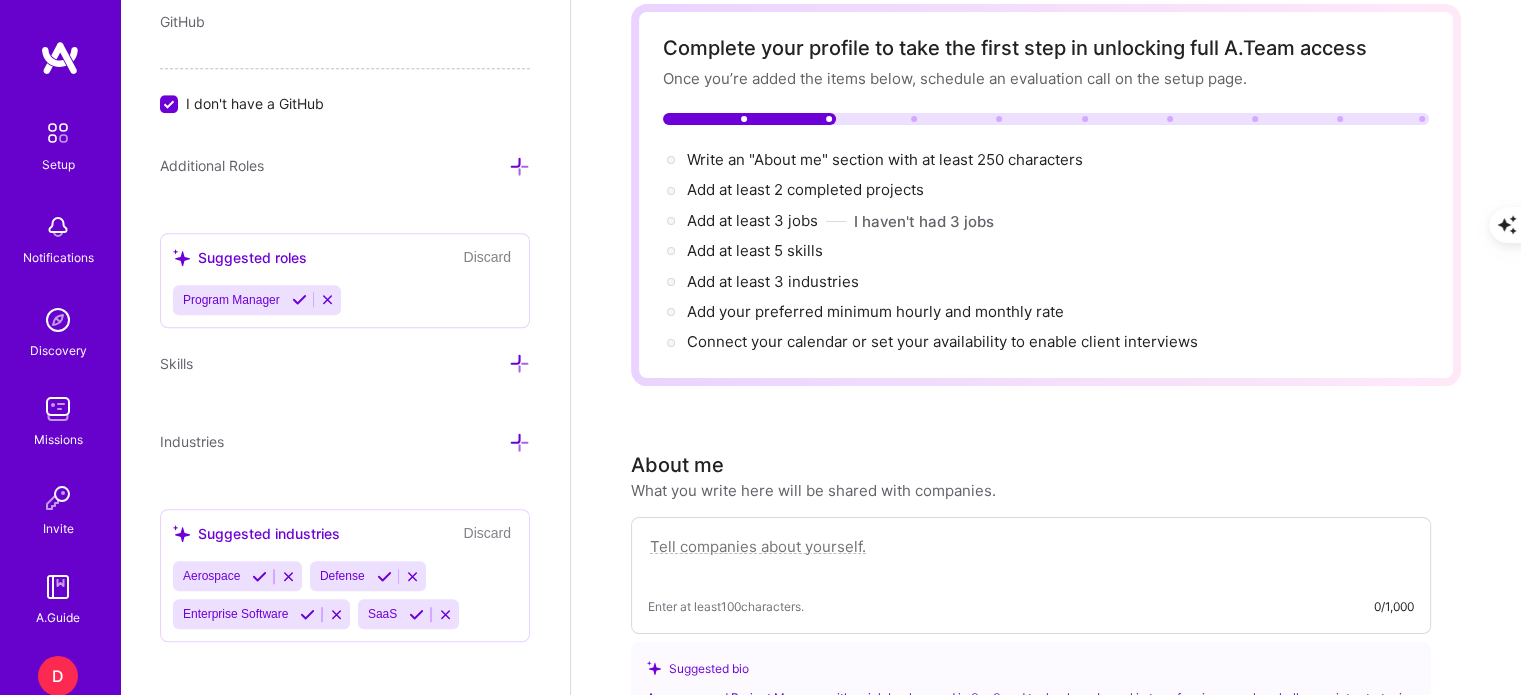 click at bounding box center [519, 363] 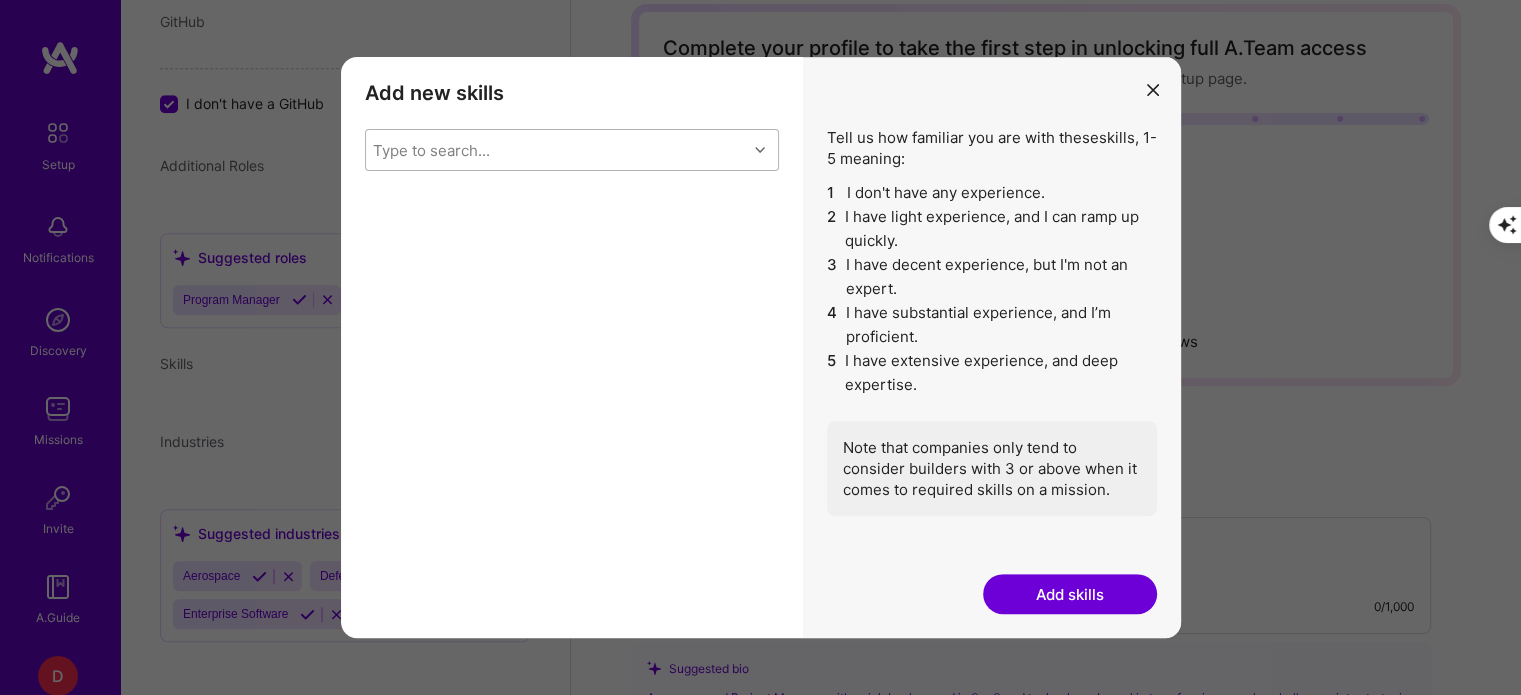 click at bounding box center (760, 150) 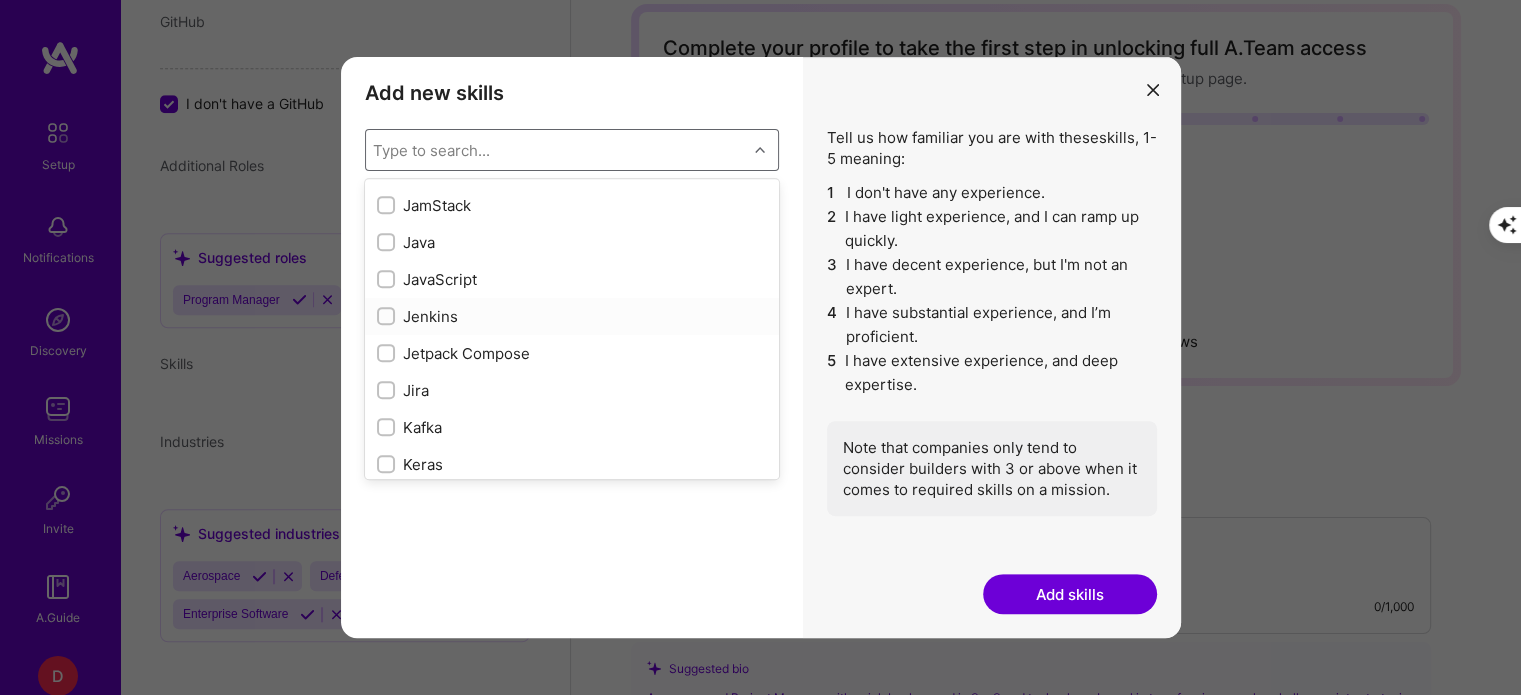 scroll, scrollTop: 6400, scrollLeft: 0, axis: vertical 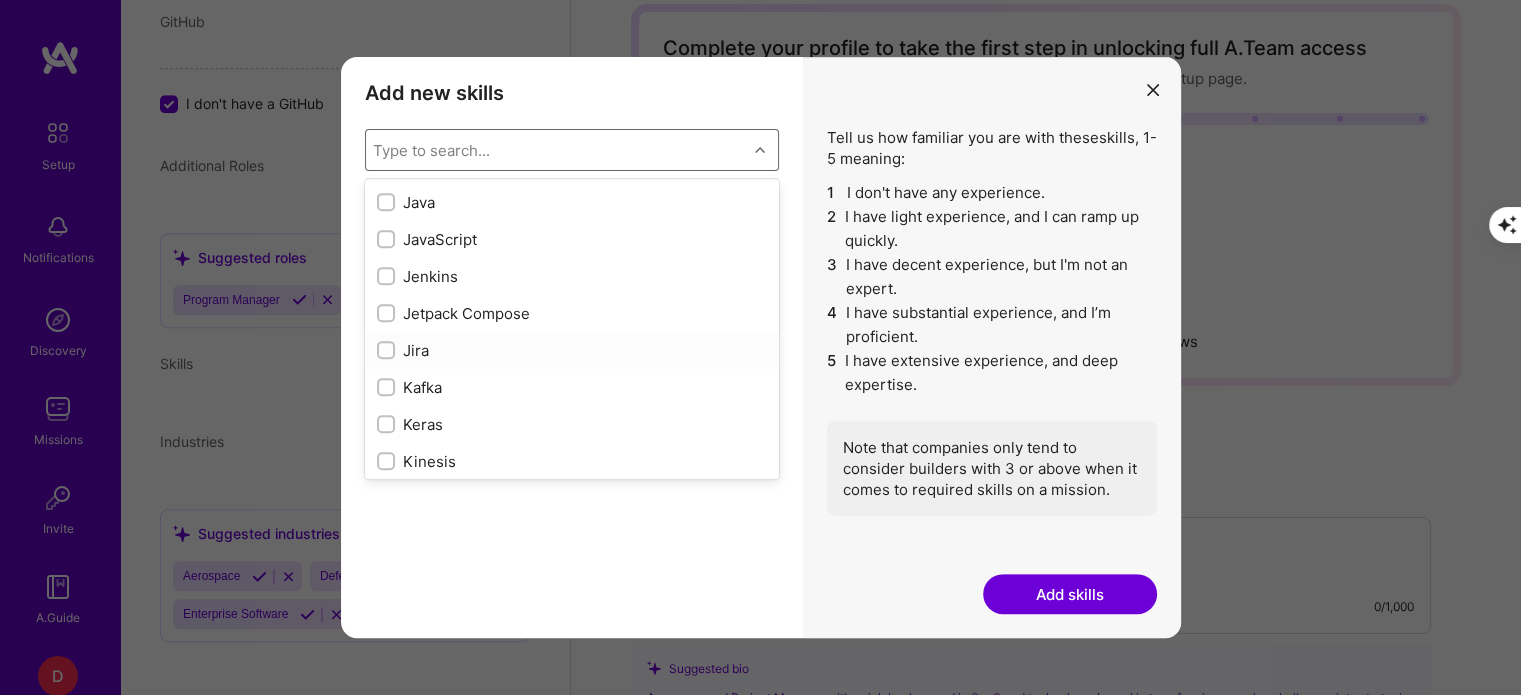 click at bounding box center (388, 351) 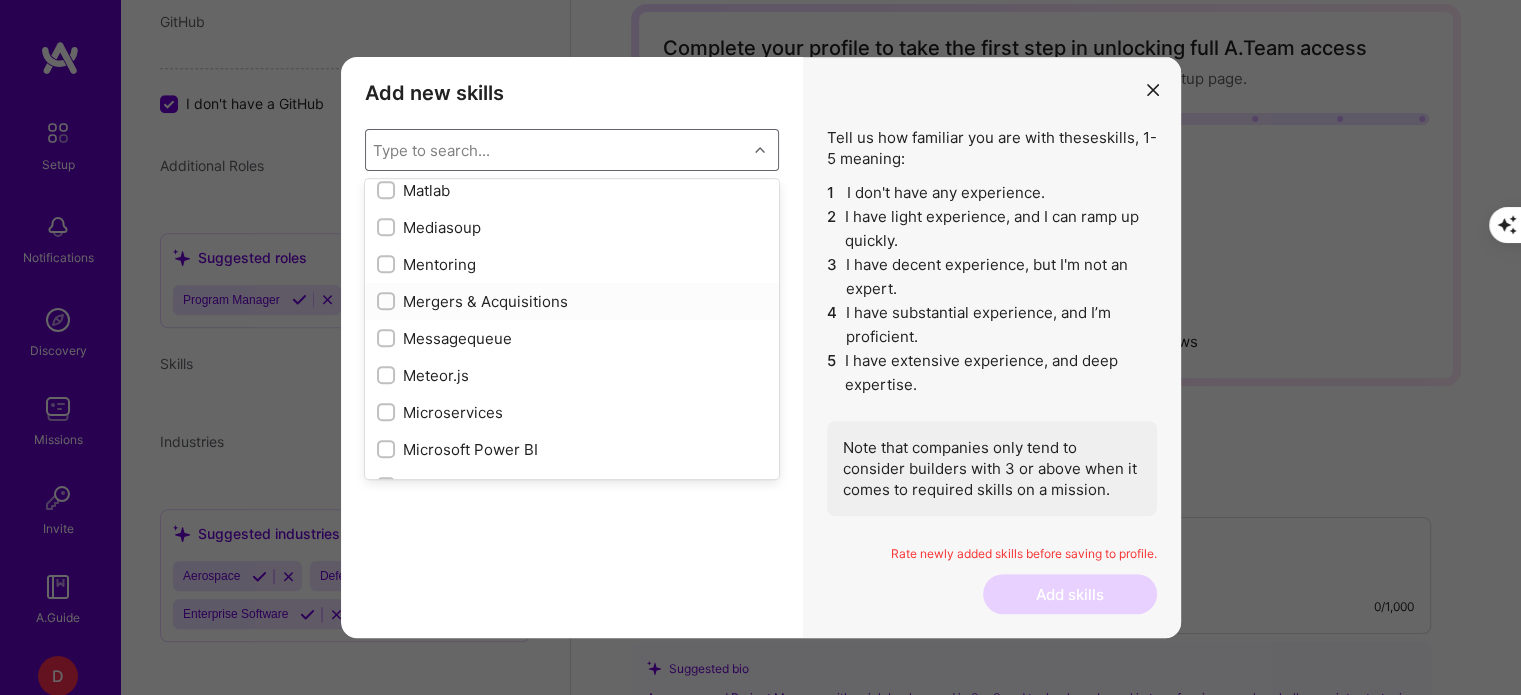 scroll, scrollTop: 7400, scrollLeft: 0, axis: vertical 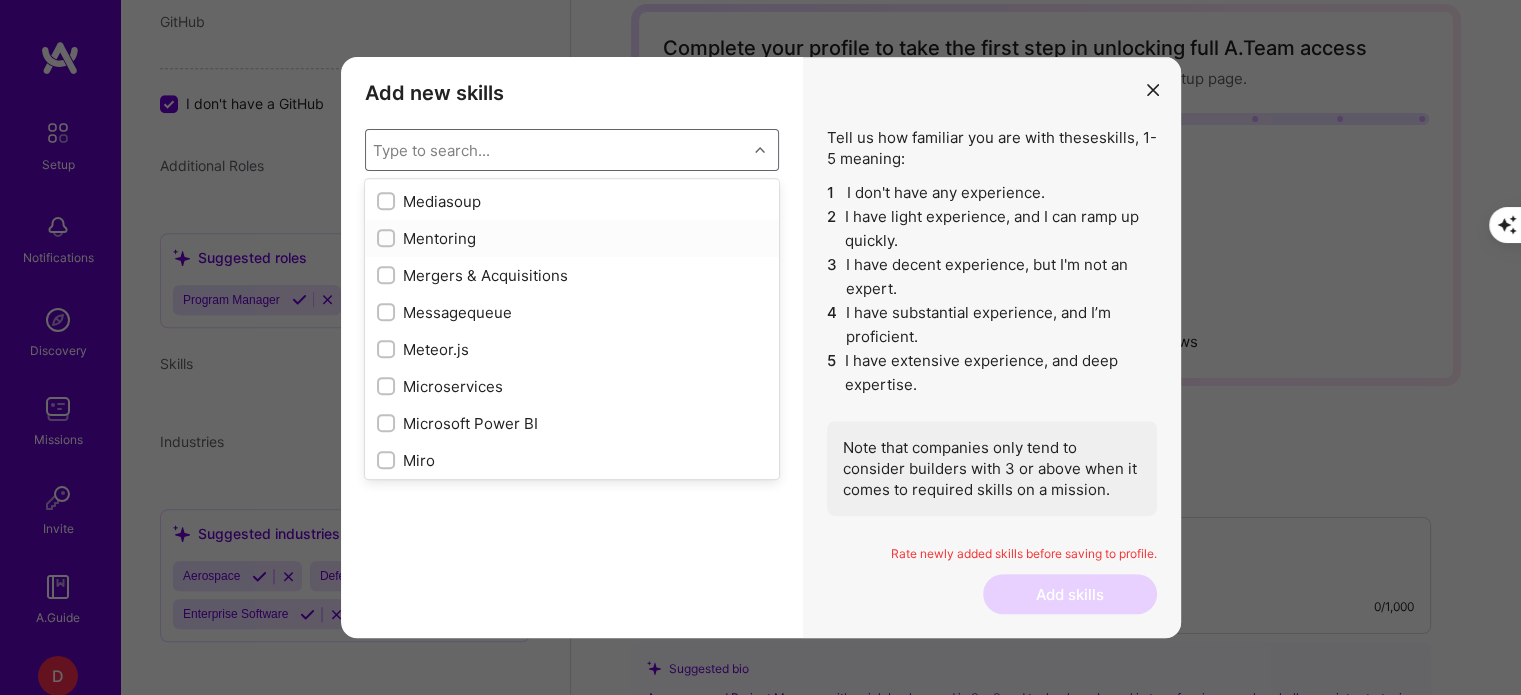 click at bounding box center [386, 238] 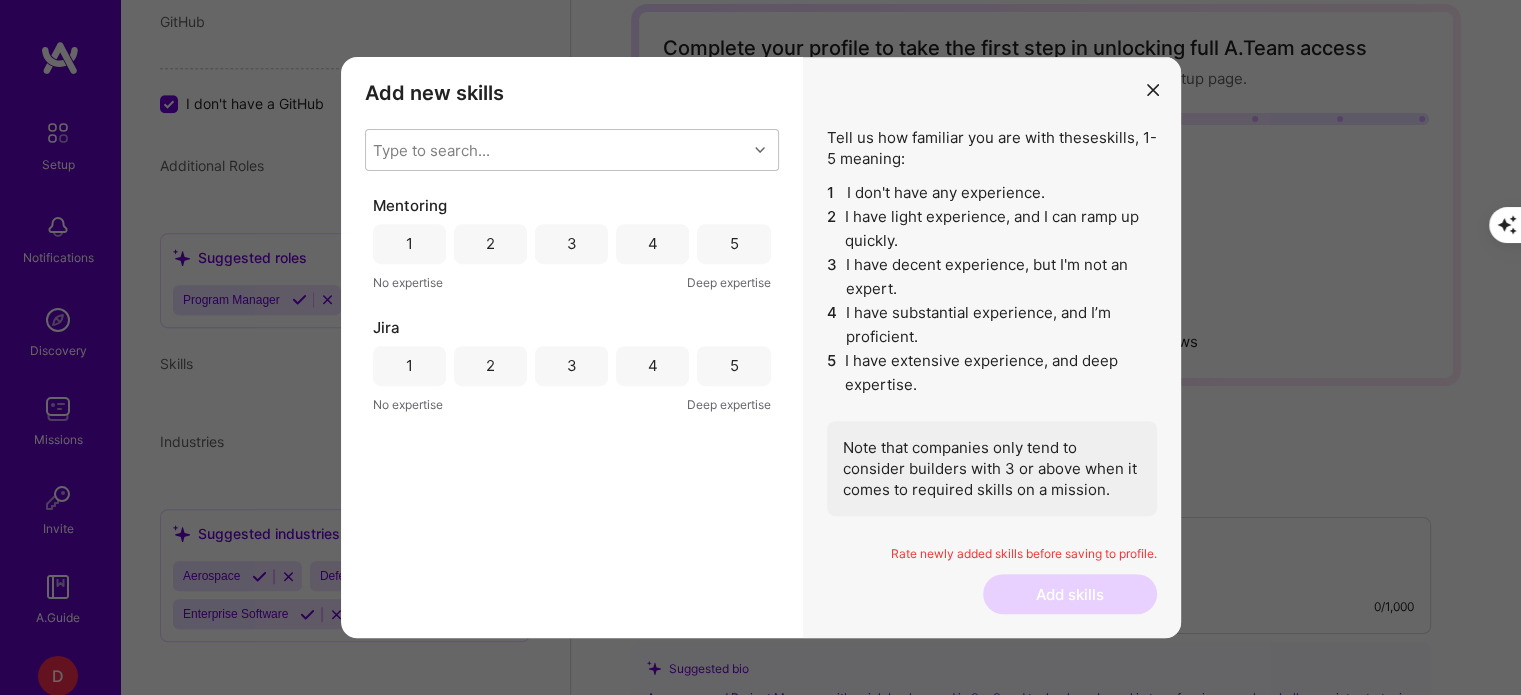 click on "5" at bounding box center [733, 244] 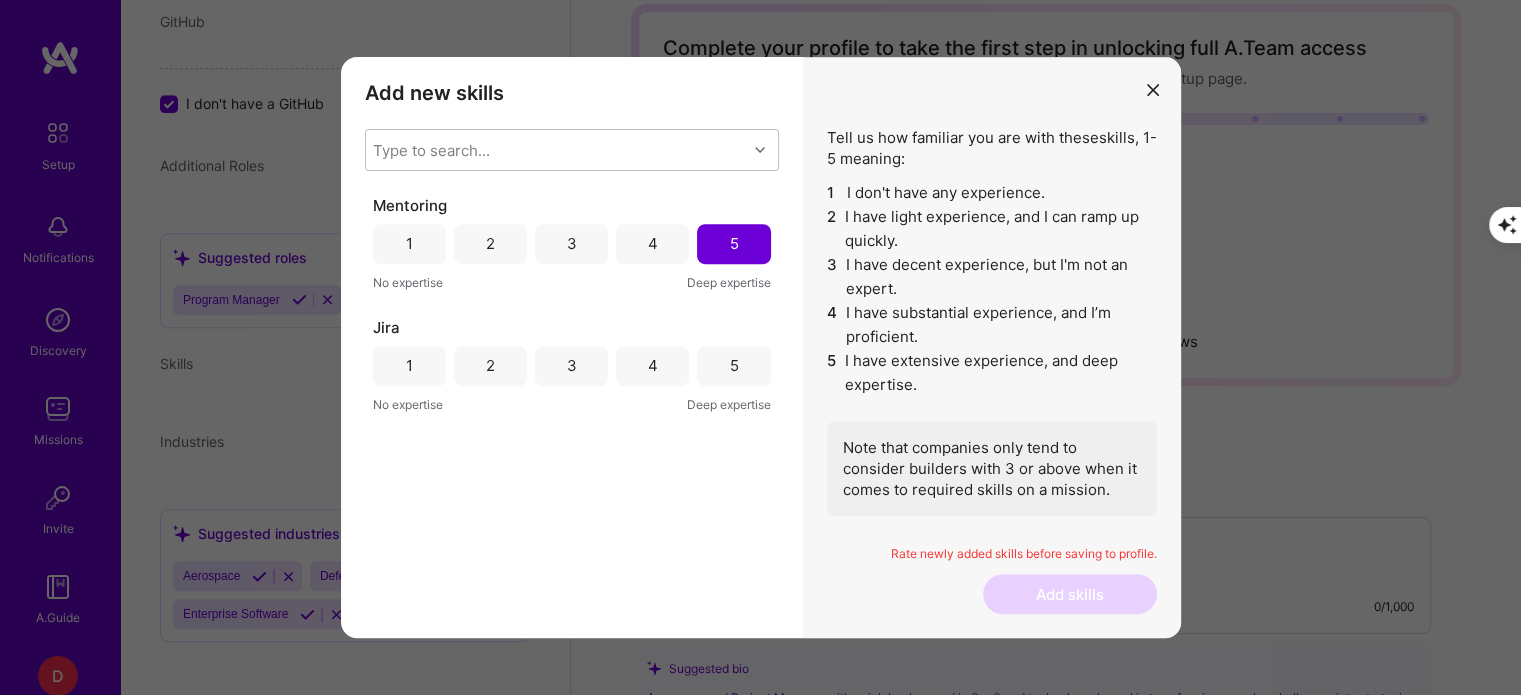 click on "4" at bounding box center (652, 366) 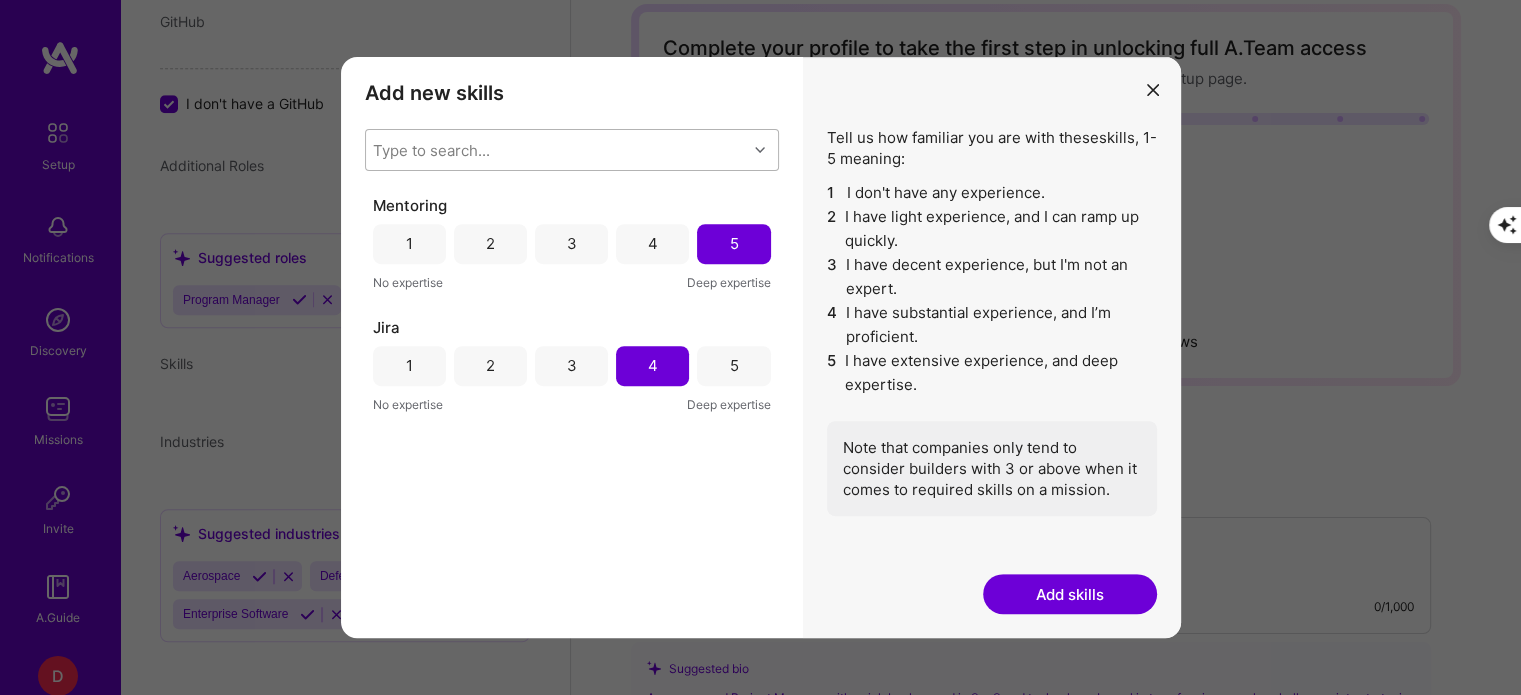 click at bounding box center (760, 150) 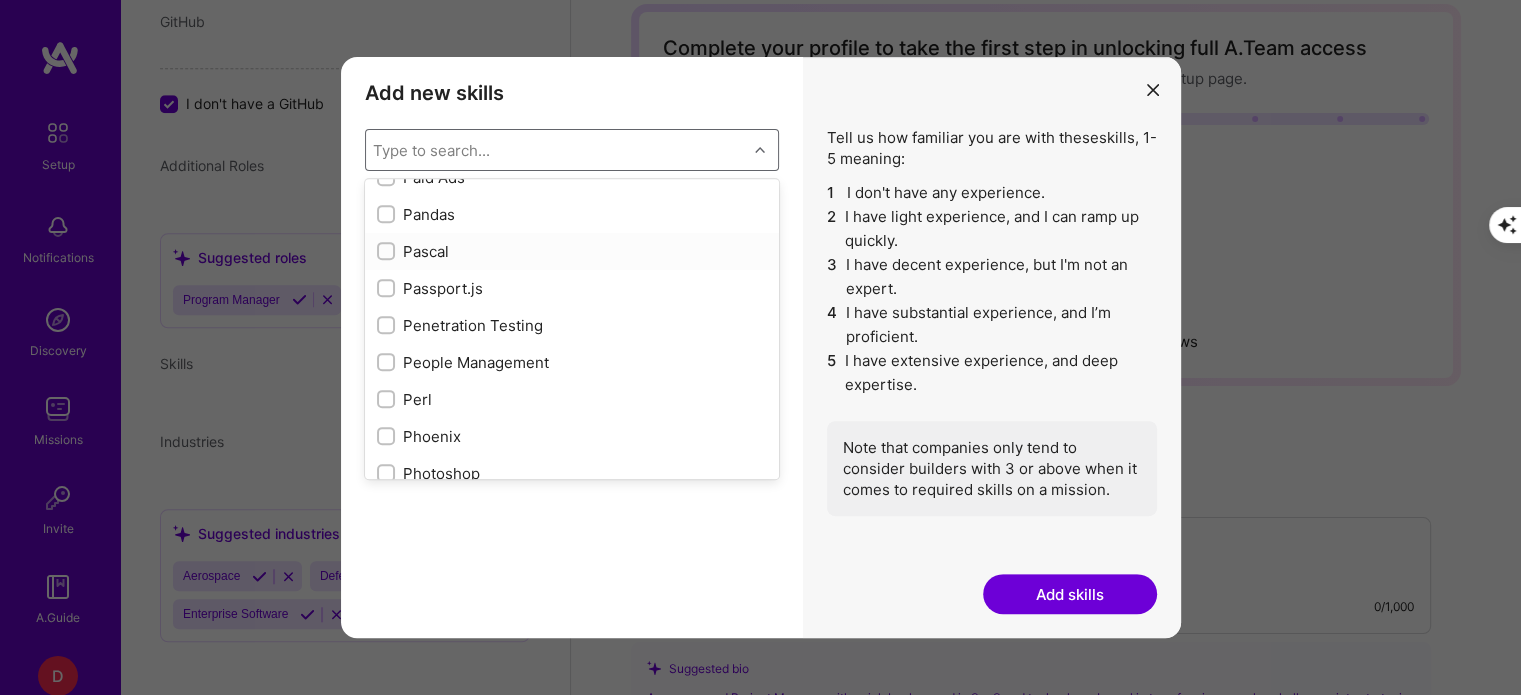 scroll, scrollTop: 8600, scrollLeft: 0, axis: vertical 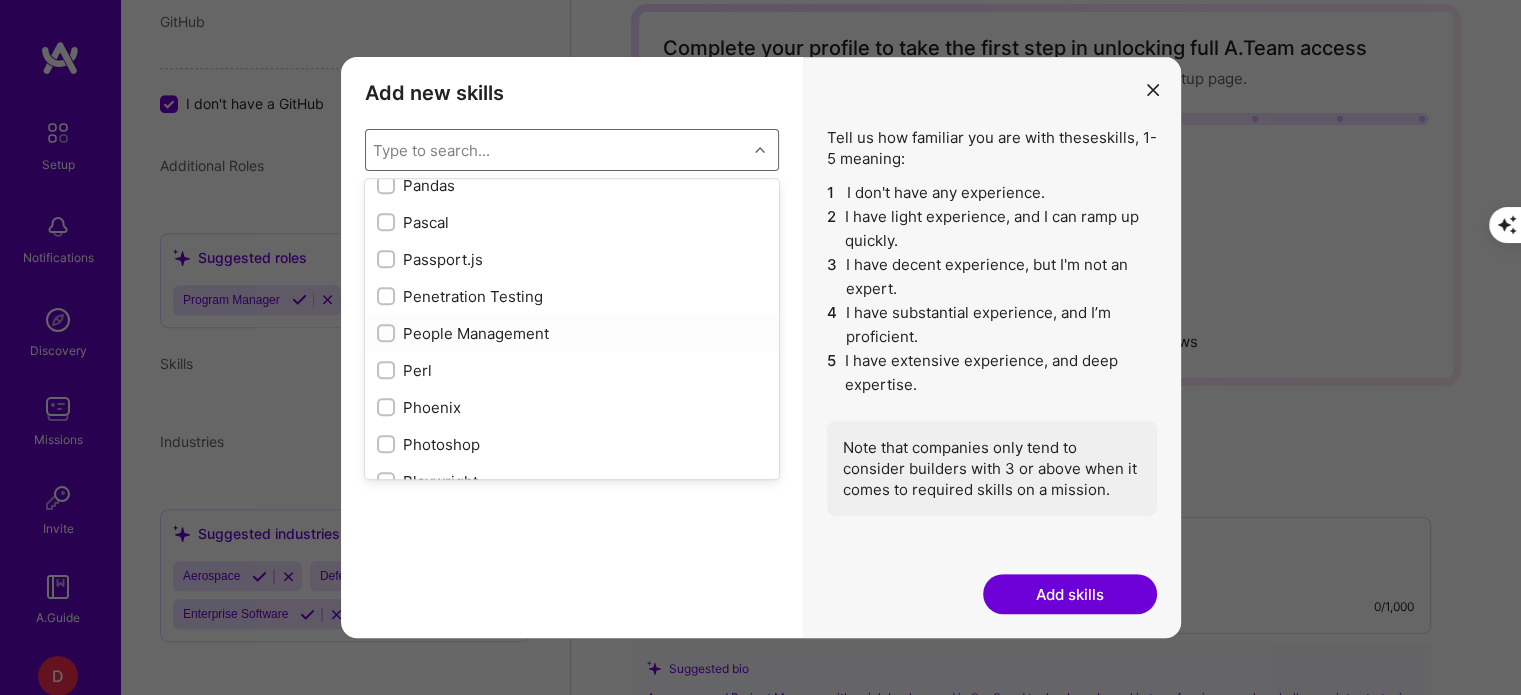 click at bounding box center [388, 334] 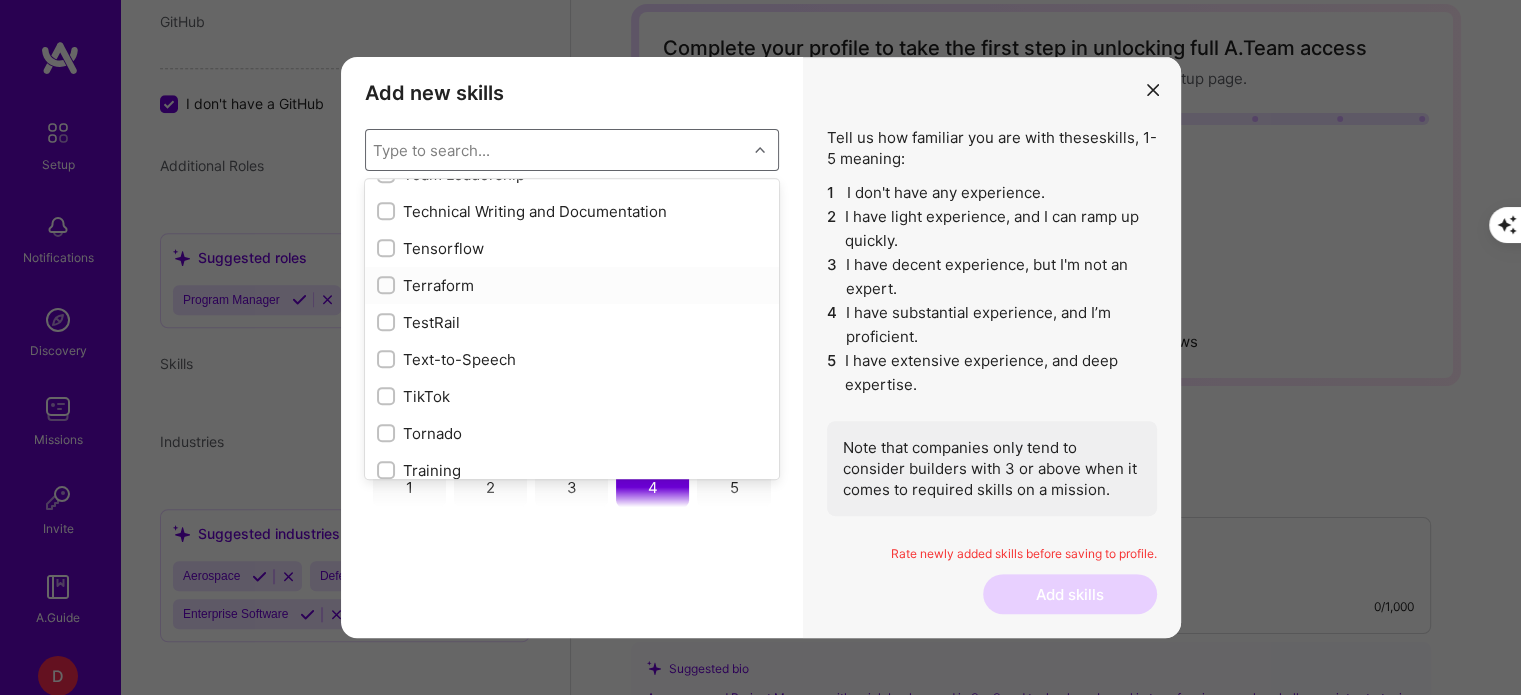 scroll, scrollTop: 12300, scrollLeft: 0, axis: vertical 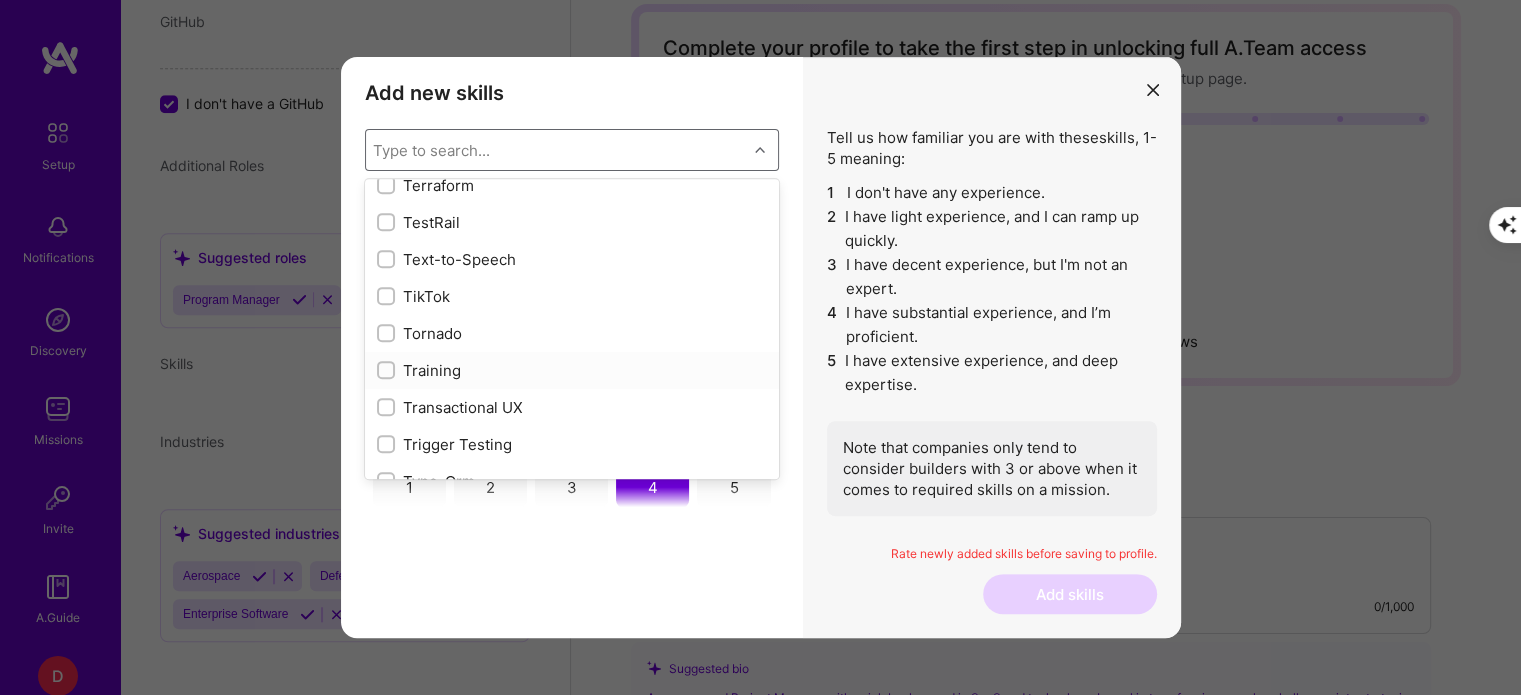 click at bounding box center (388, 371) 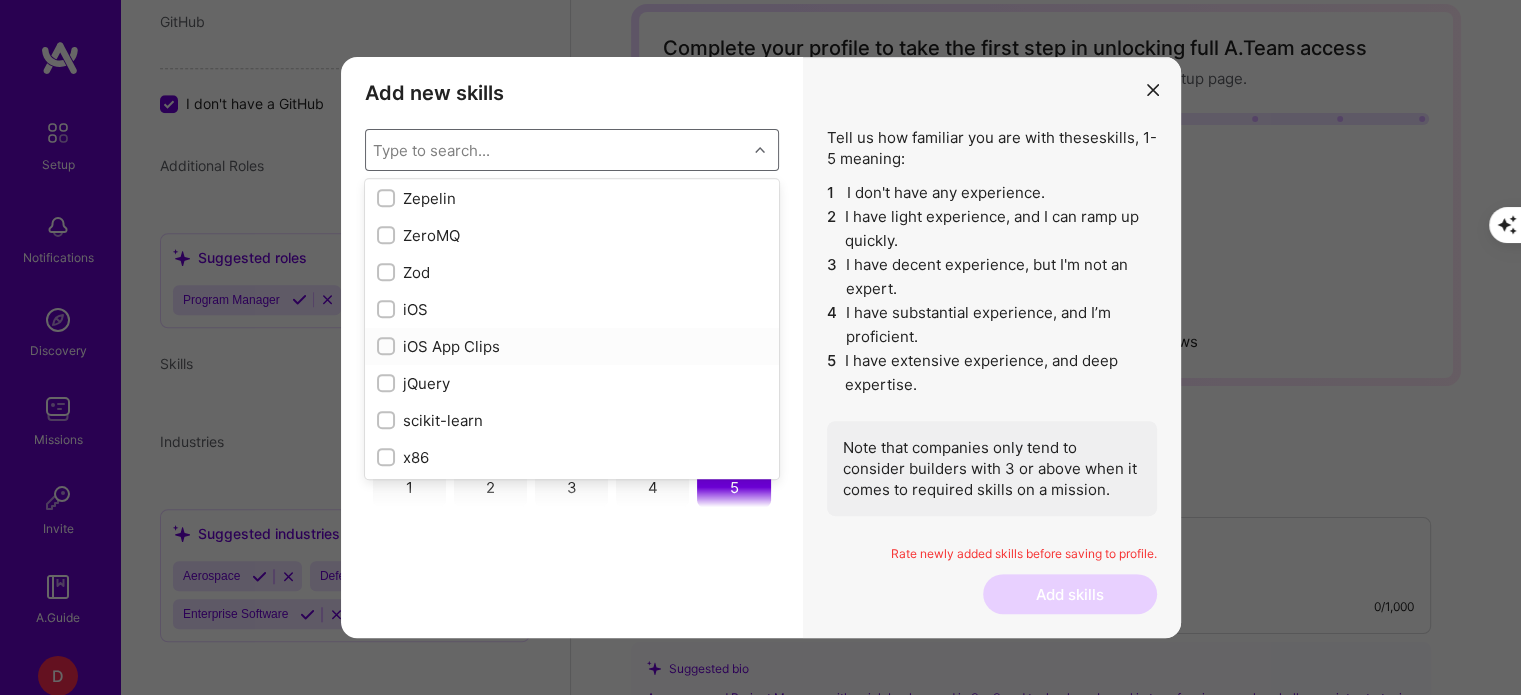 scroll, scrollTop: 13694, scrollLeft: 0, axis: vertical 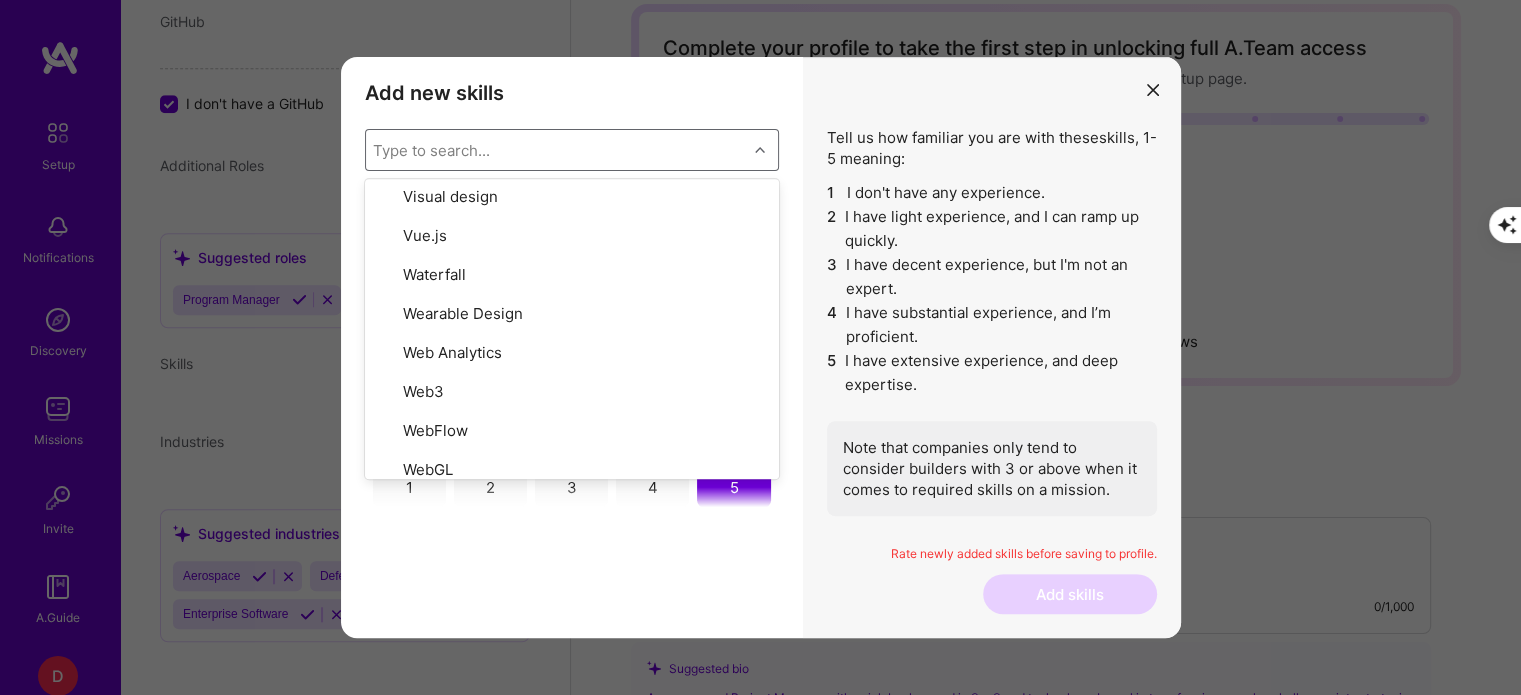 click on "Add new skills Tell us how familiar you are with given skills, using between 1 (No experience) and 5 (Expert). option Training, selected. option scikit-learn focused, 377 of 378. 378 results available. Use Up and Down to choose options, press Enter to select the currently focused option, press Escape to exit the menu, press Tab to select the option and exit the menu. Type to search... .NET 3D Engineering 3D Modeling API Design API Integration APNS ARM ASP.NET AWS AWS Aurora AWS BETA AWS CDK AWS CloudFormation AWS Lambda AWS Neptune AWS RDS Ada Adobe Creative Cloud Adobe Experience Manager Affiliate Marketing Agile Agora Airflow Airtable Algorithm Design Amazon Athena Amplitude Analytics Android Angular Angular.js Ansible Apache Kafka Apex (Salesforce) Apollo App Clip (iOS) ArangoDB Artifactory Artificial Intelligence (AI) Assembly Async.io Aurelia Authentication Automated Testing Azure BLE (Bluetooth) Babylon.js Backbone.js Backlog Prioritization BigQuery Blockchain / Crypto Blog Bloomreach Bootstrap JS Boto3" at bounding box center (572, 348) 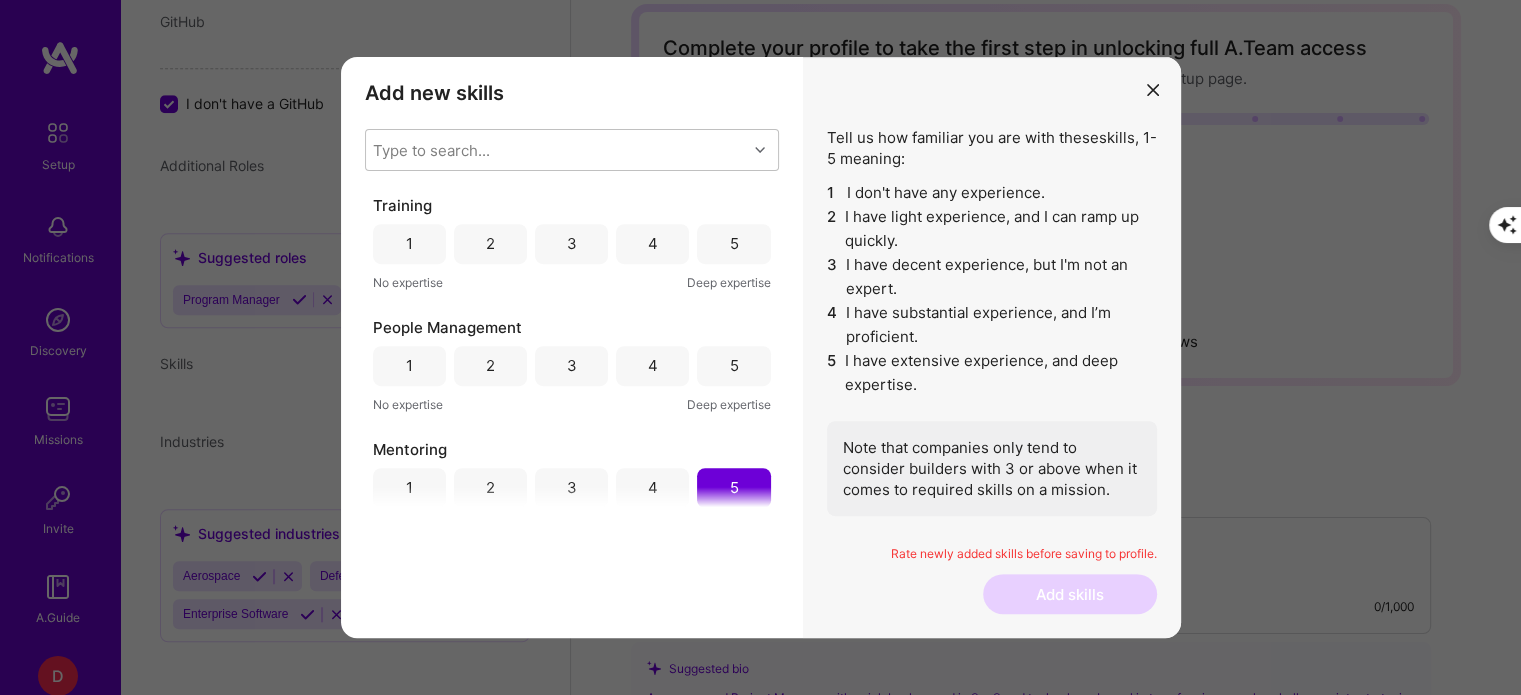 click on "5" at bounding box center (733, 365) 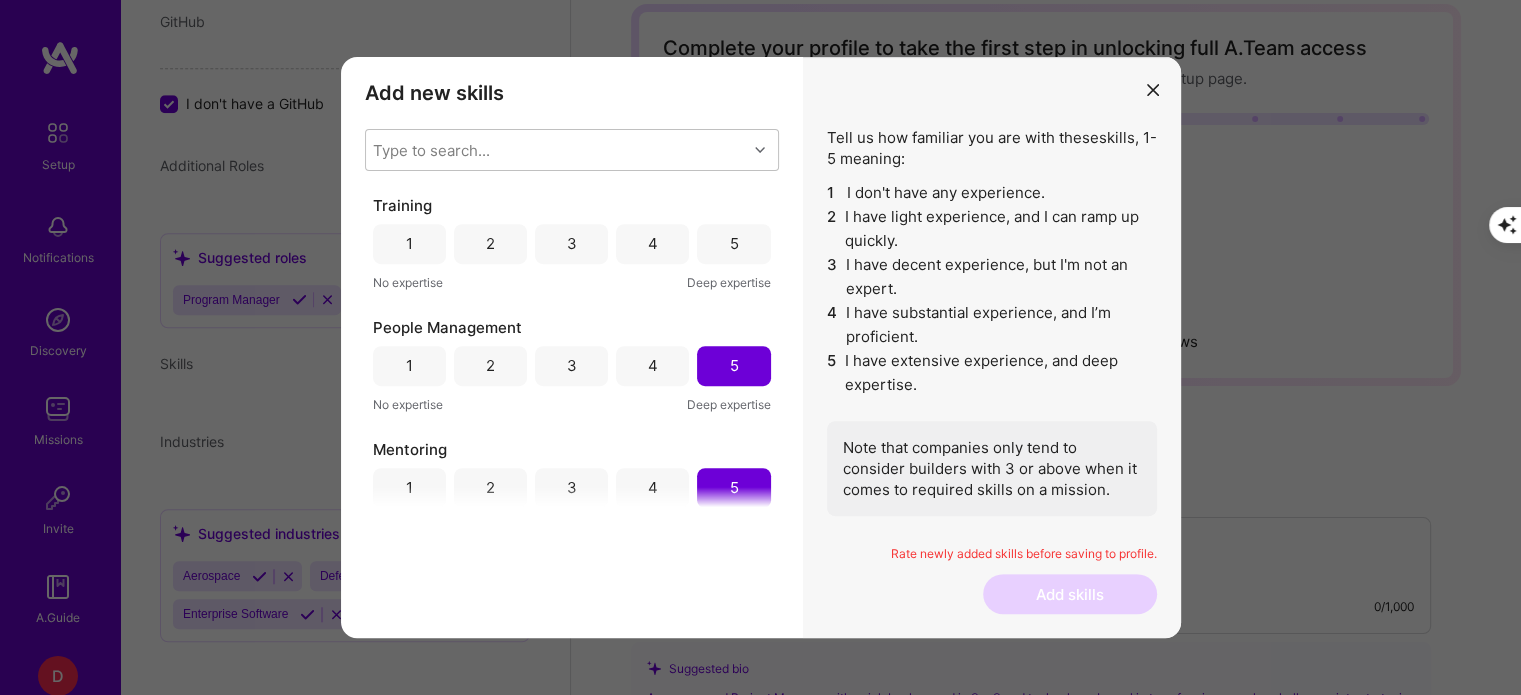 click on "5" at bounding box center [733, 244] 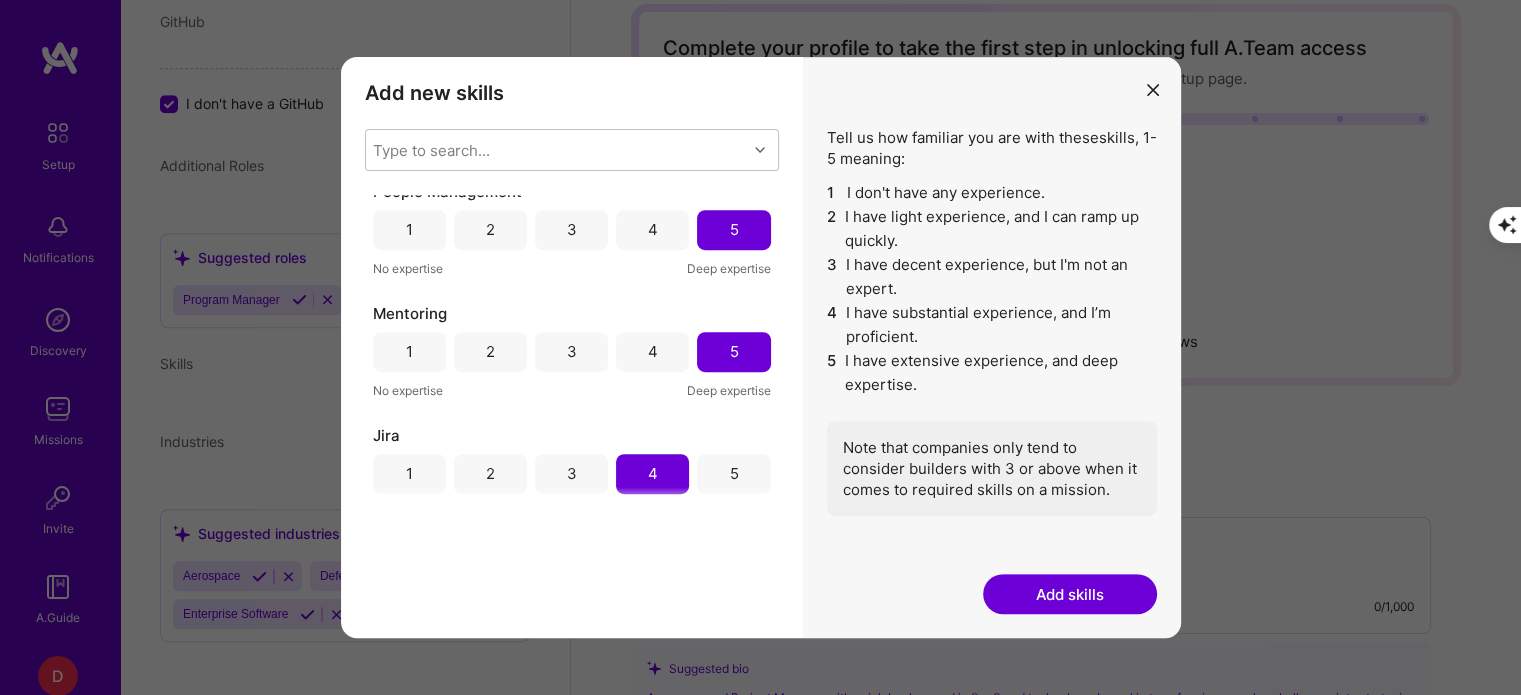 scroll, scrollTop: 151, scrollLeft: 0, axis: vertical 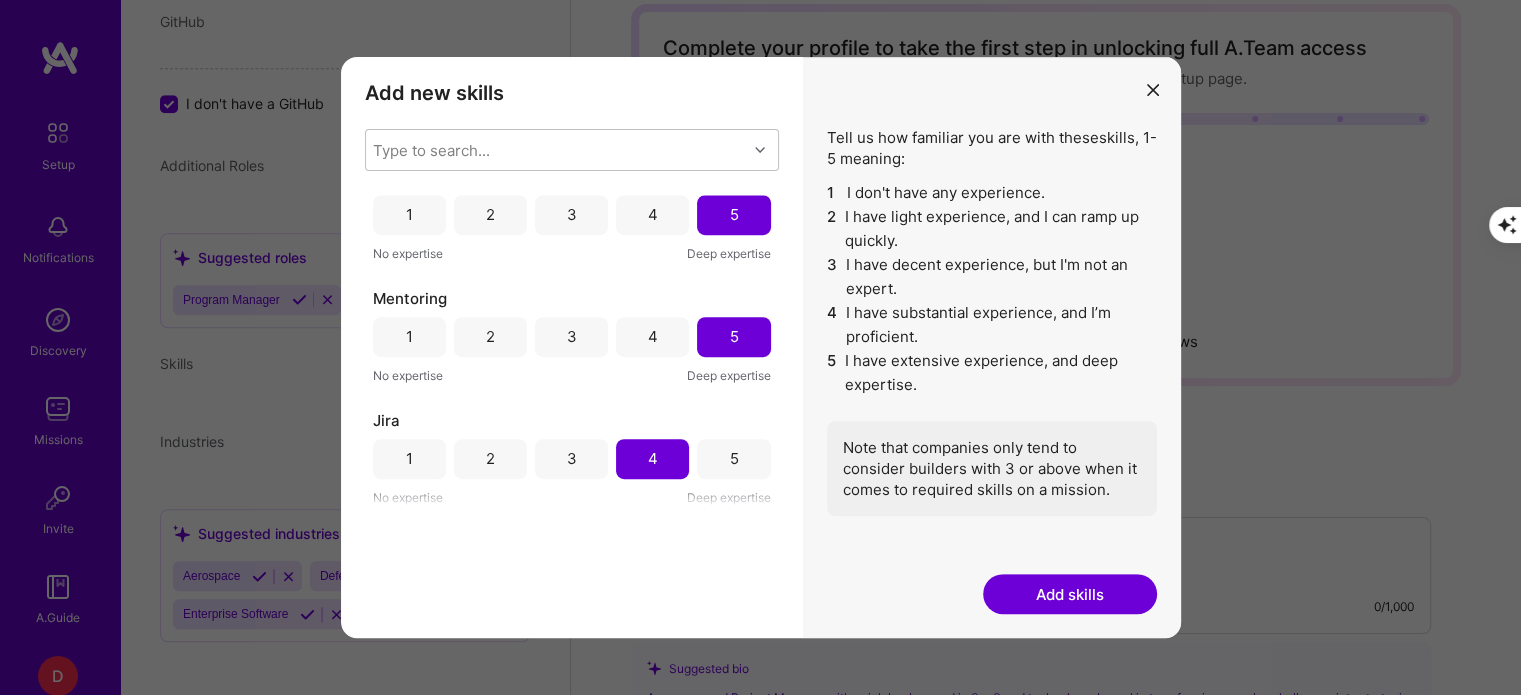 click on "Add skills" at bounding box center (1070, 594) 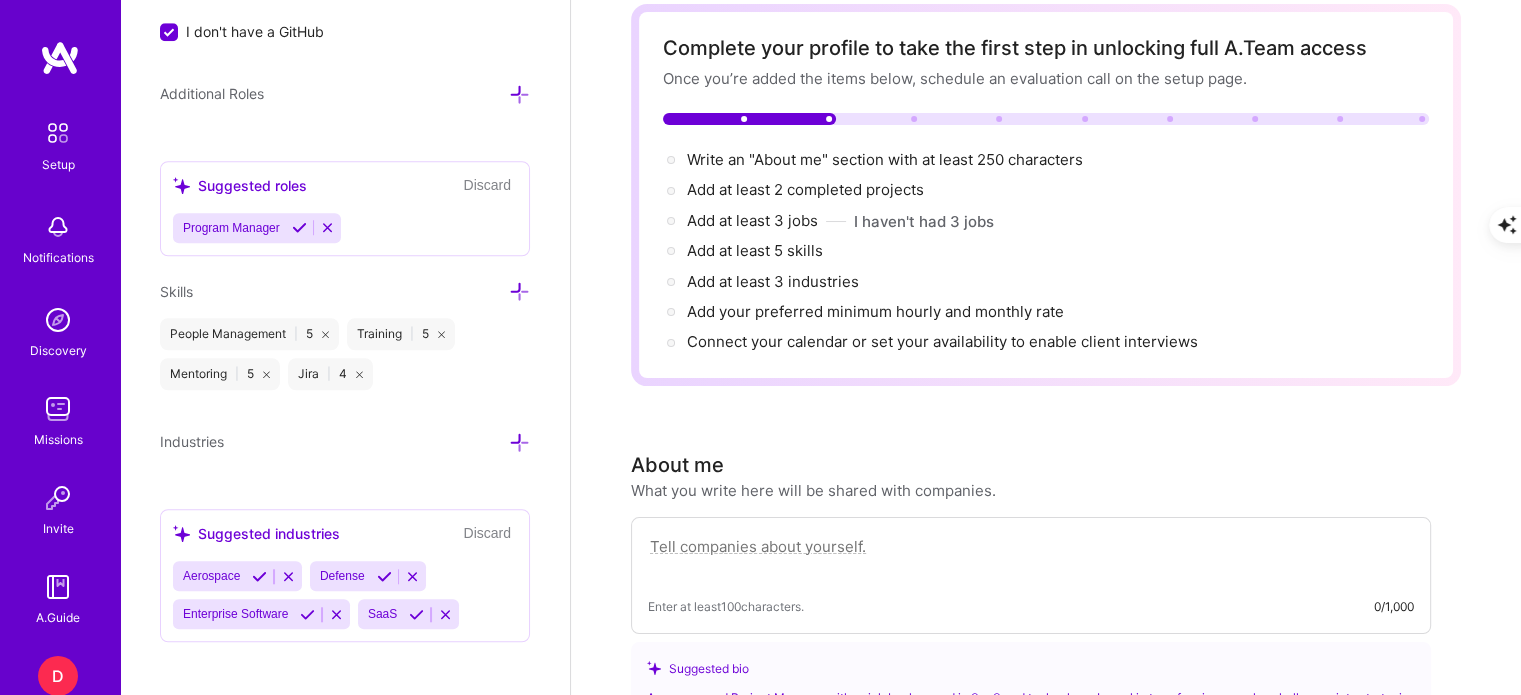 scroll, scrollTop: 1584, scrollLeft: 0, axis: vertical 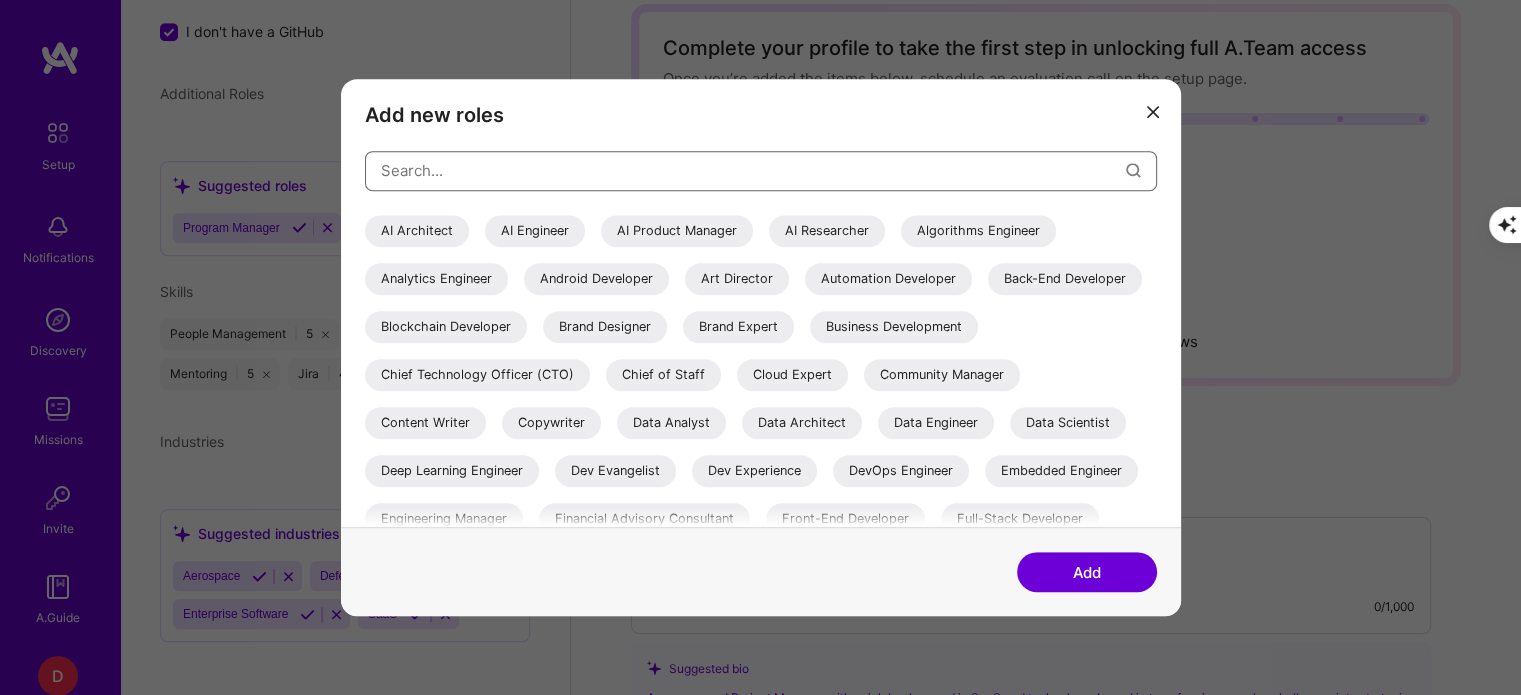 click at bounding box center (753, 170) 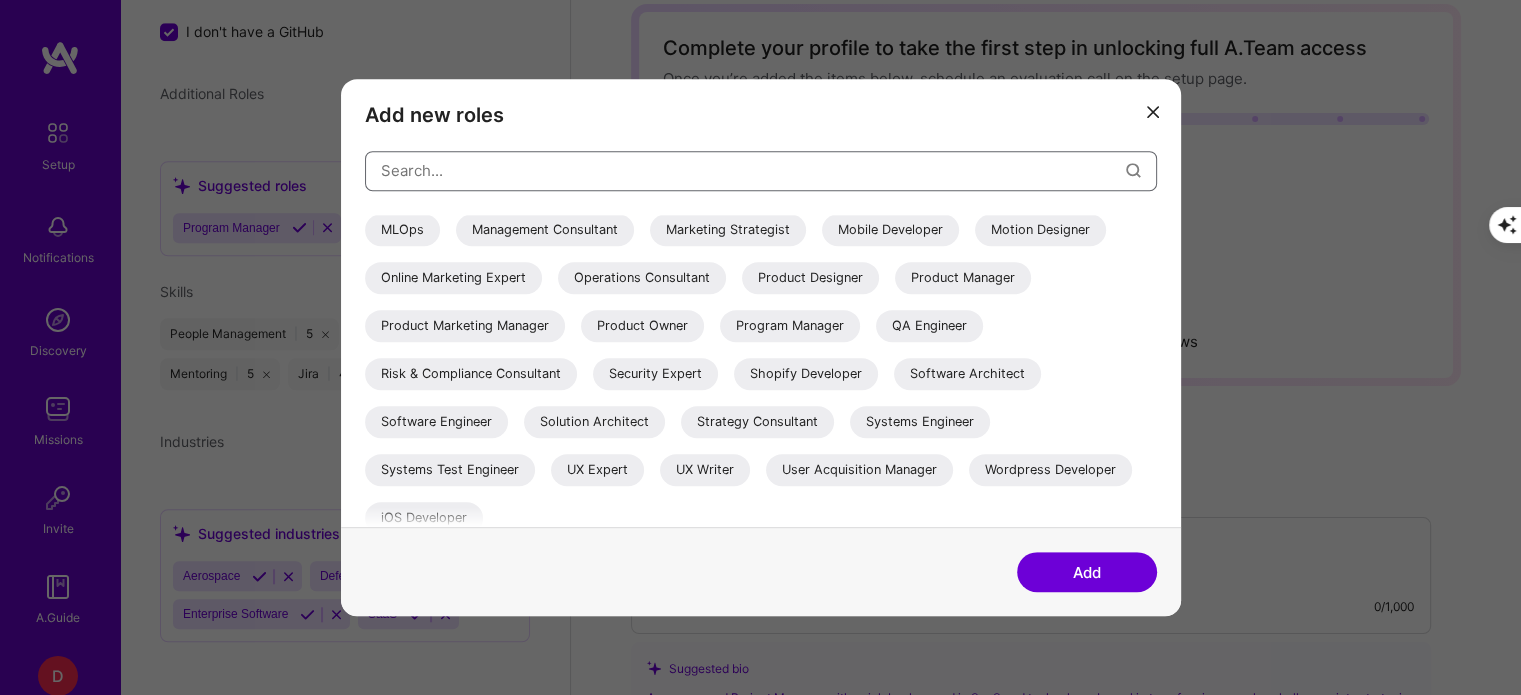scroll, scrollTop: 447, scrollLeft: 0, axis: vertical 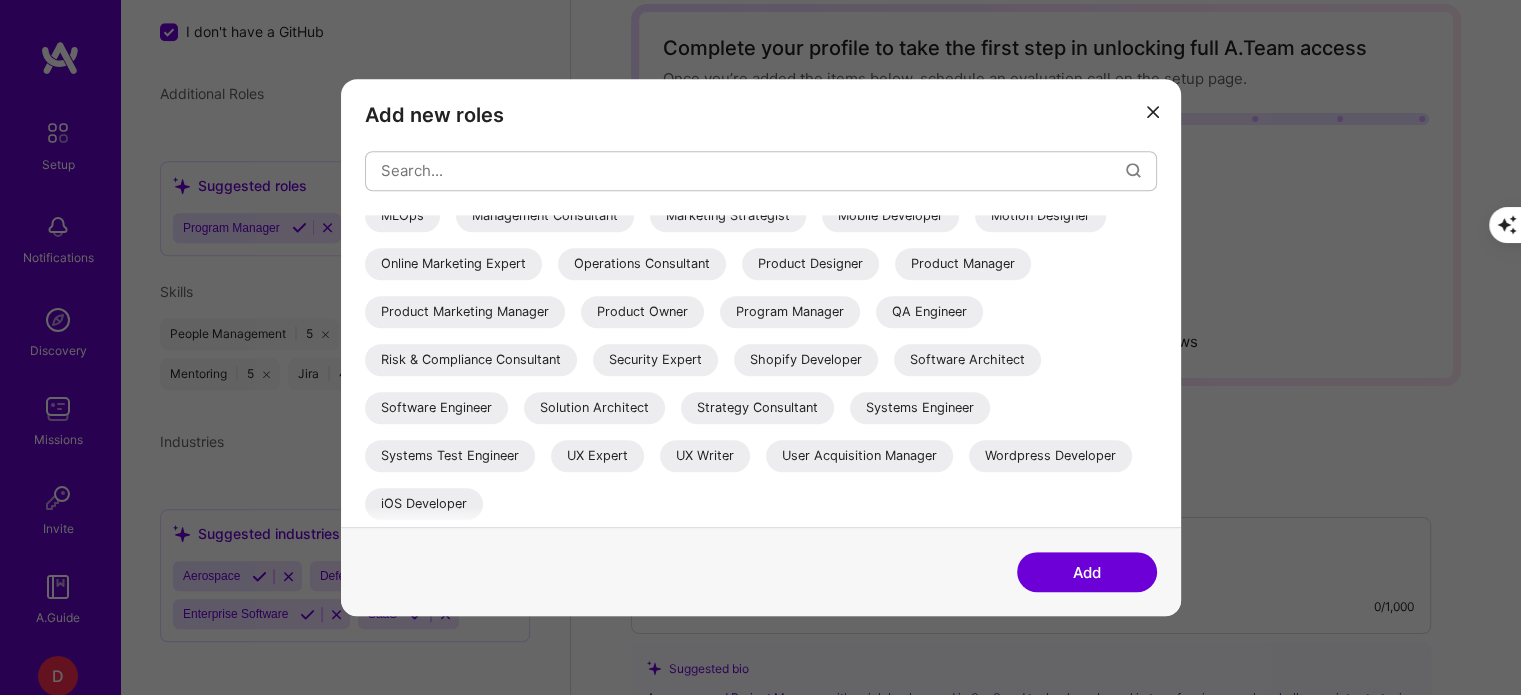 click at bounding box center (1153, 112) 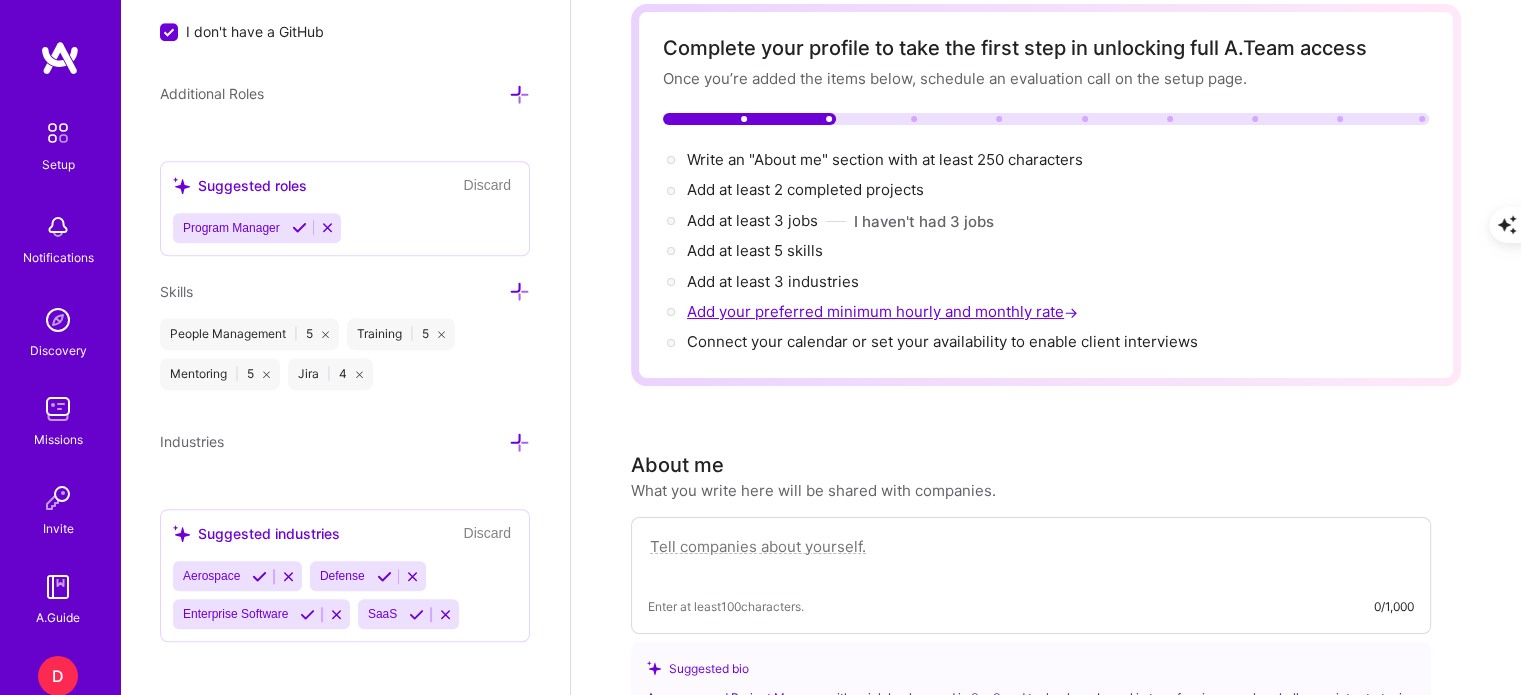 click on "Add your preferred minimum hourly and monthly rate  →" at bounding box center [884, 311] 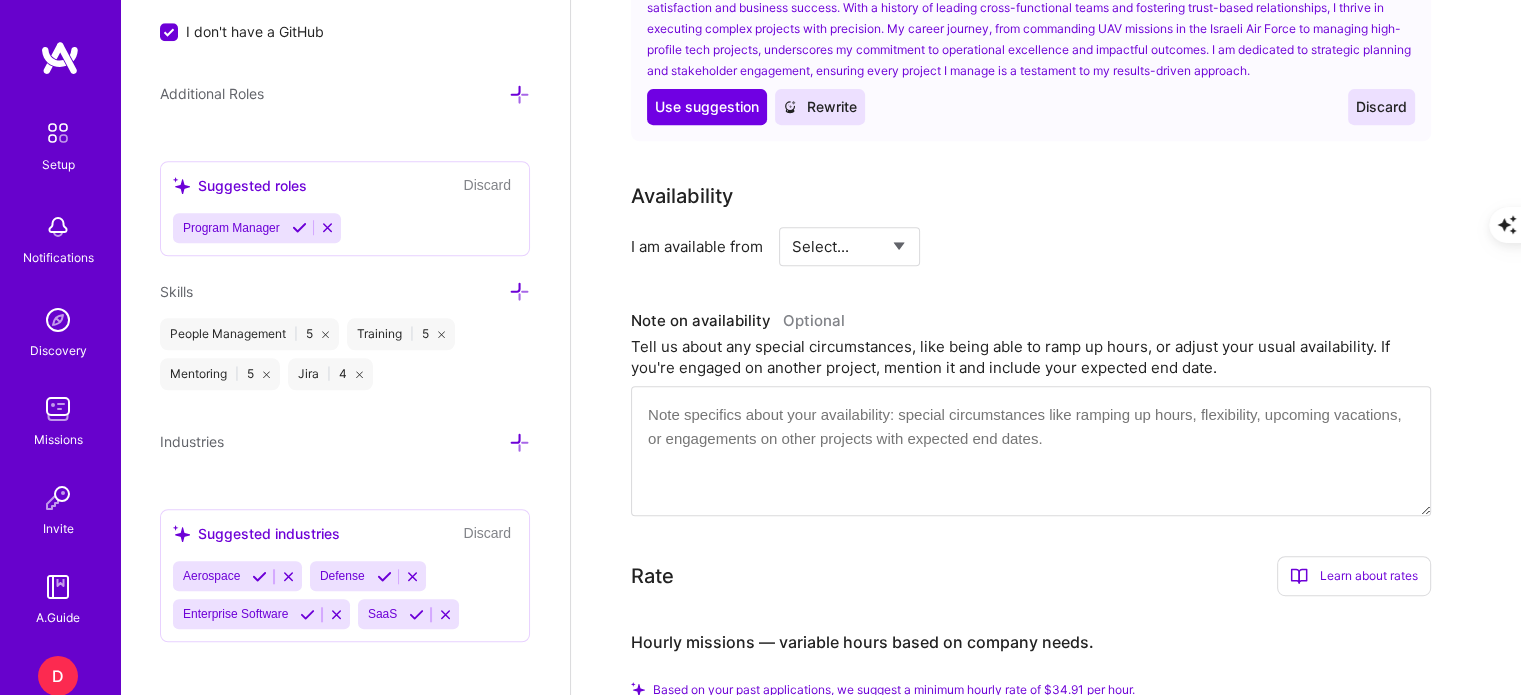 scroll, scrollTop: 1423, scrollLeft: 0, axis: vertical 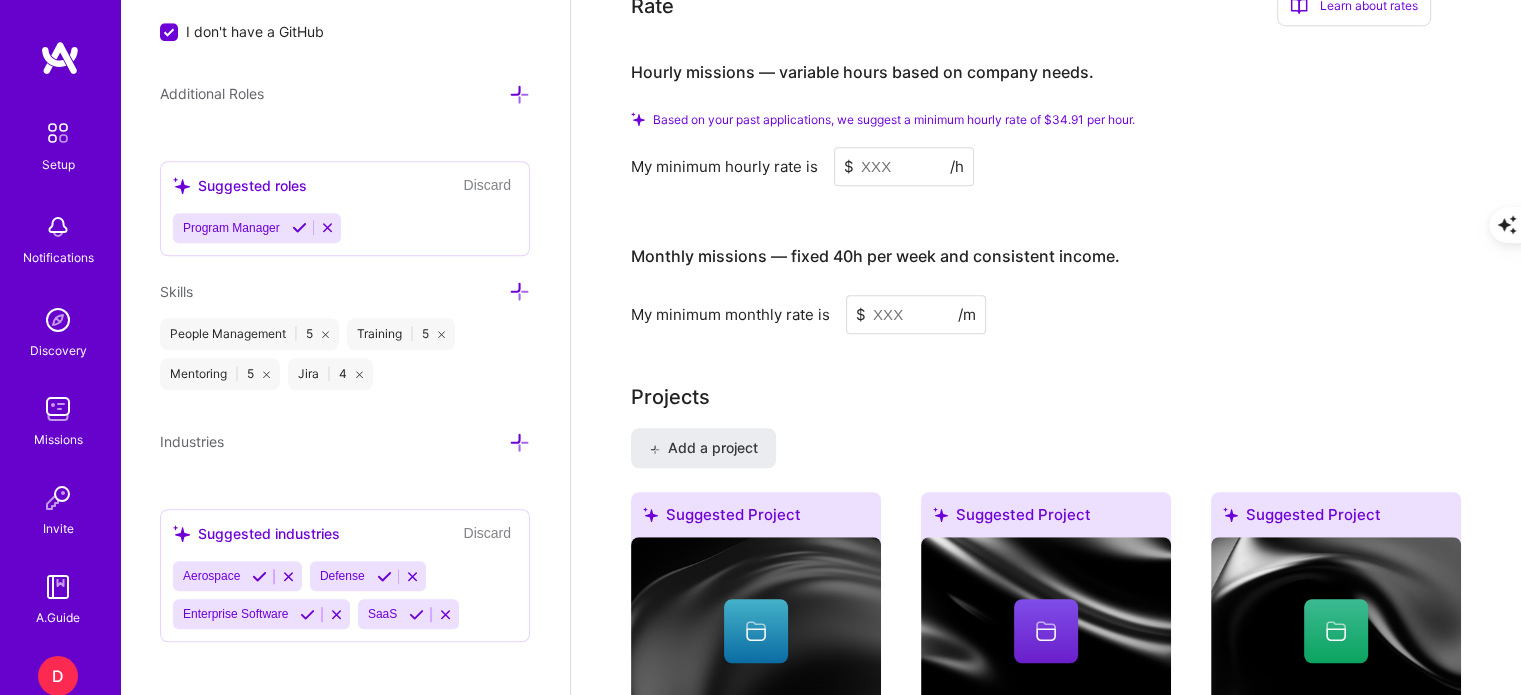click at bounding box center [904, 166] 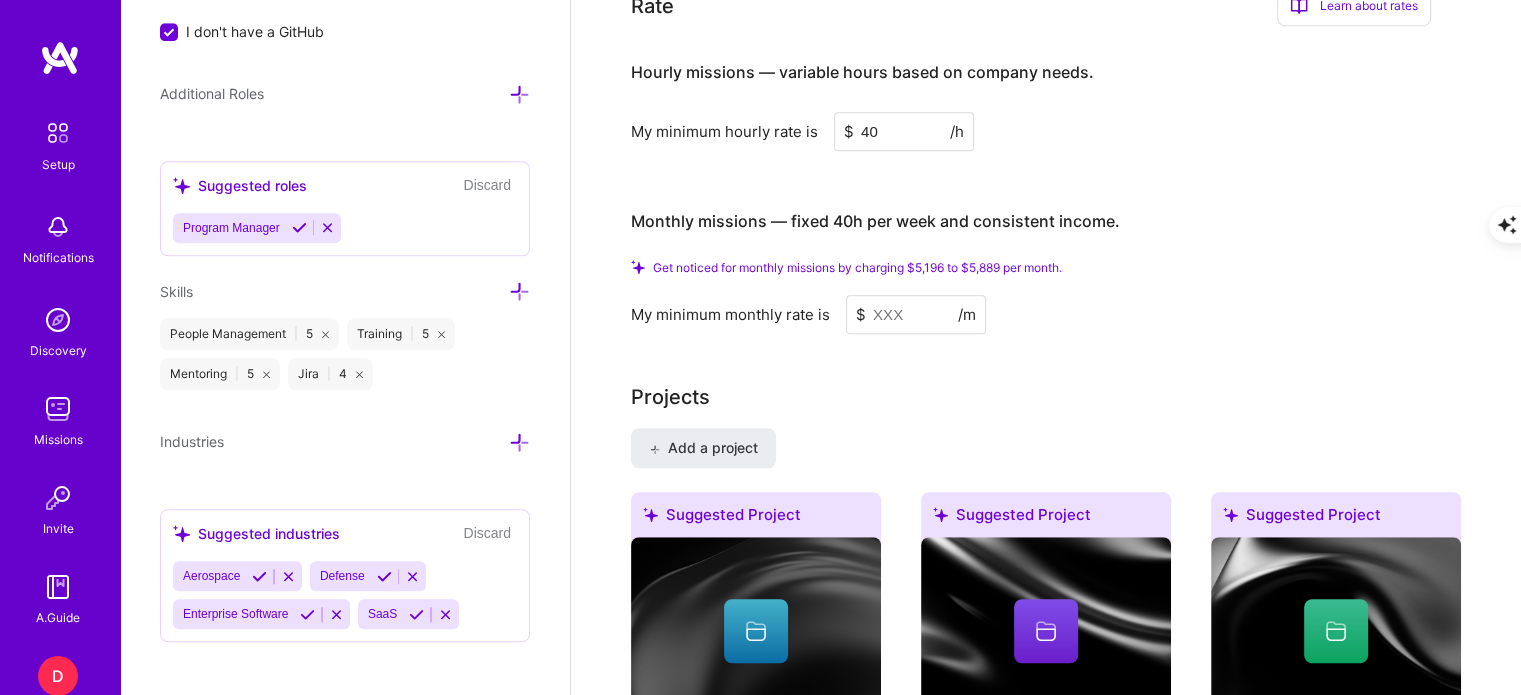 type on "40" 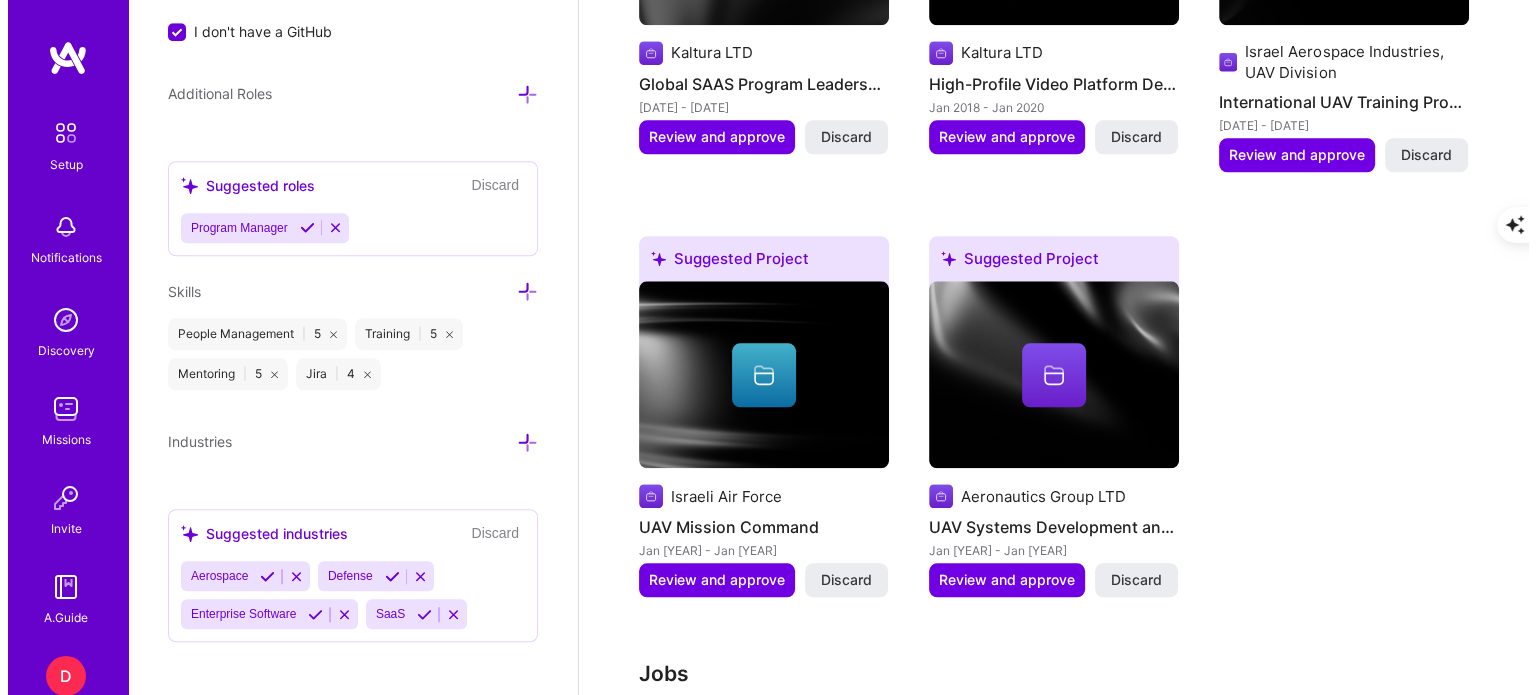 scroll, scrollTop: 2023, scrollLeft: 0, axis: vertical 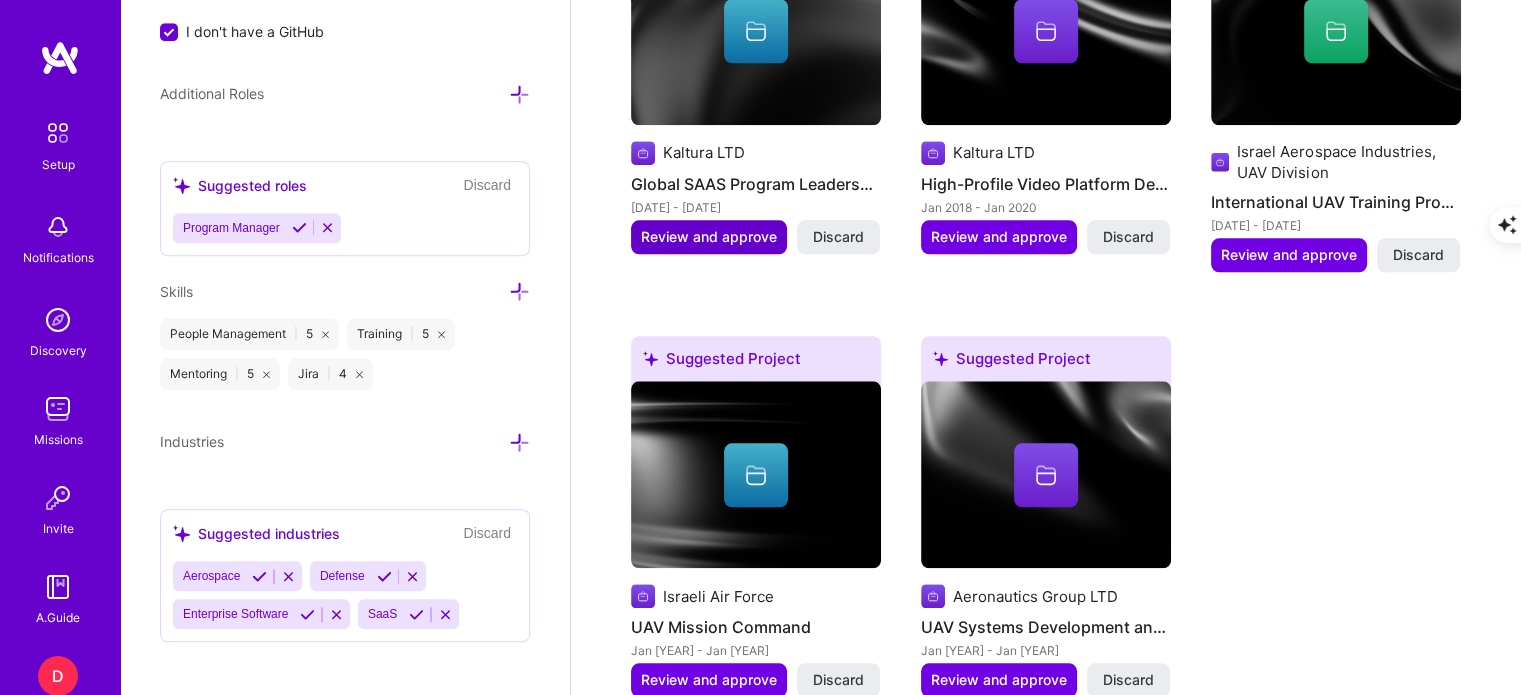 click on "Review and approve" at bounding box center [709, 237] 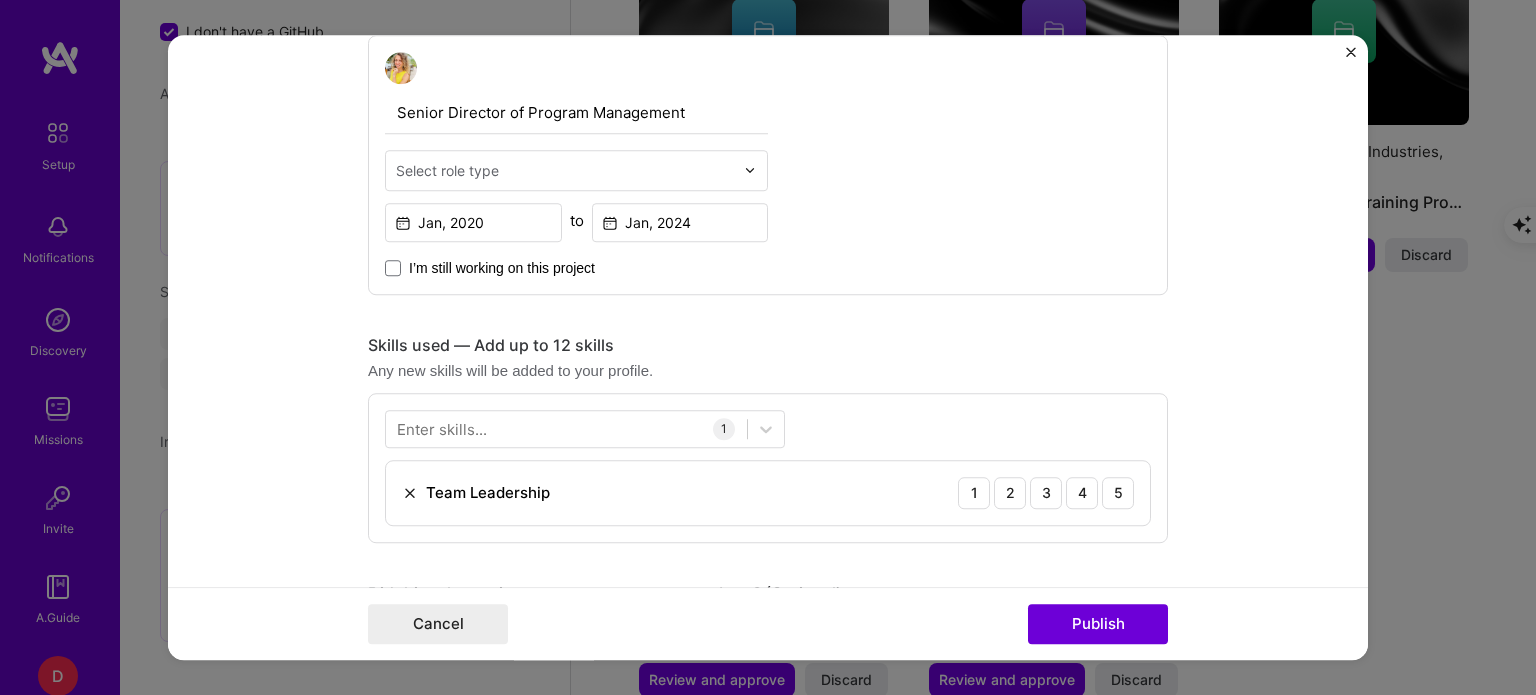scroll, scrollTop: 900, scrollLeft: 0, axis: vertical 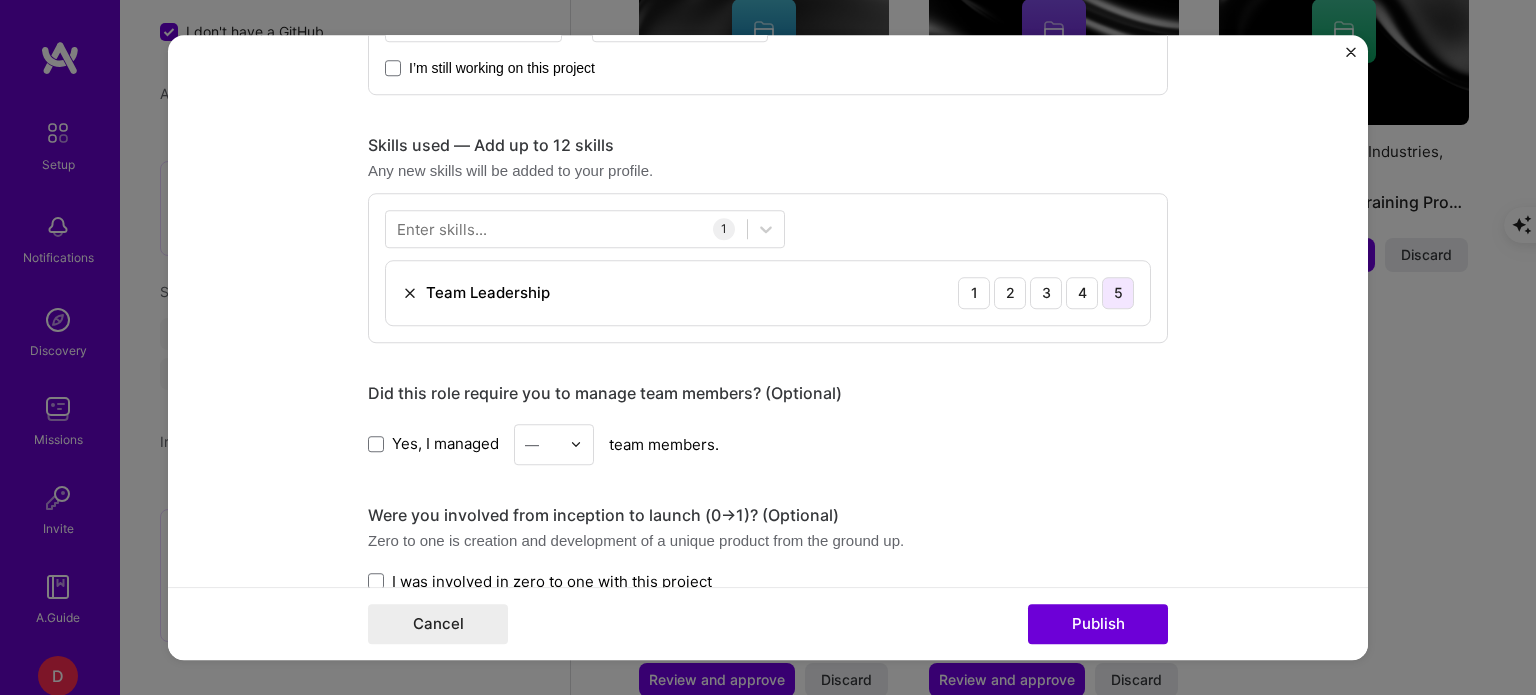 click on "5" at bounding box center [1118, 293] 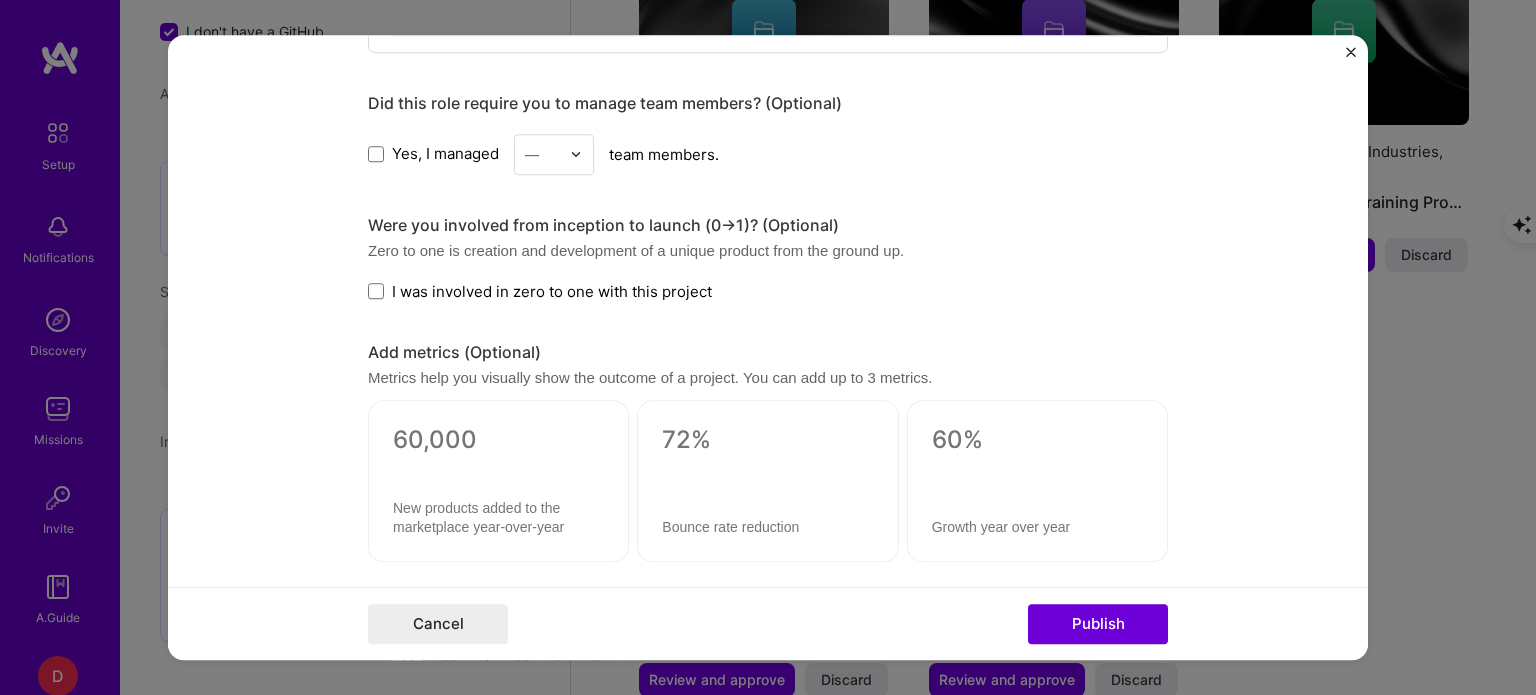 scroll, scrollTop: 1200, scrollLeft: 0, axis: vertical 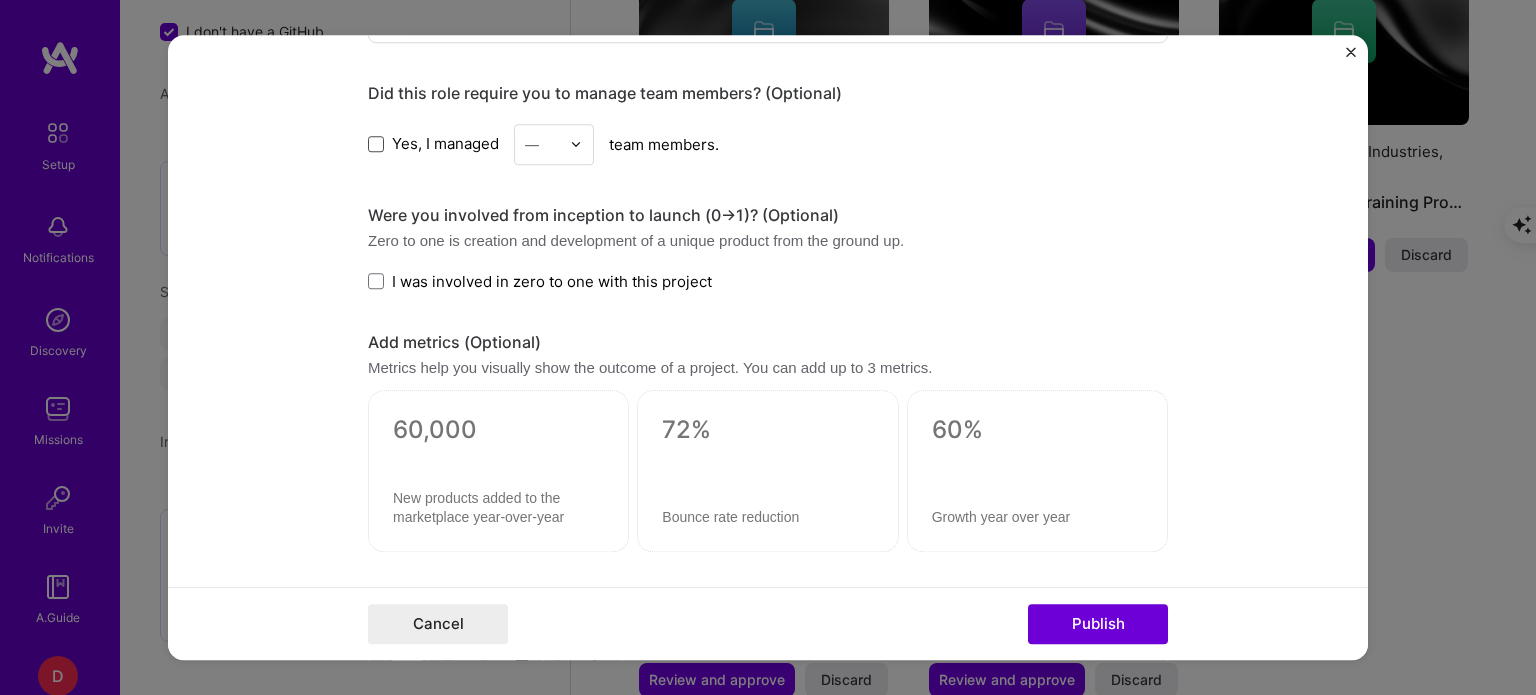 click at bounding box center (376, 144) 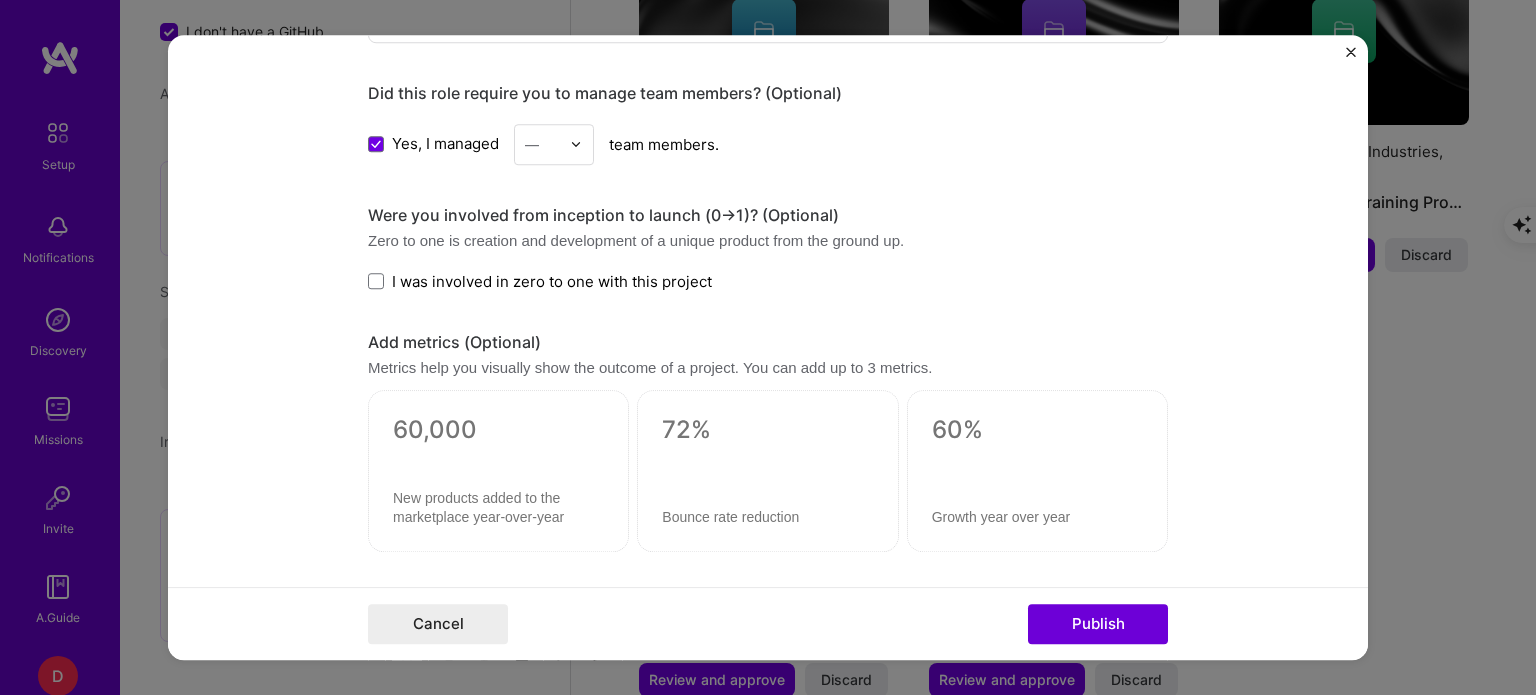 click at bounding box center [576, 144] 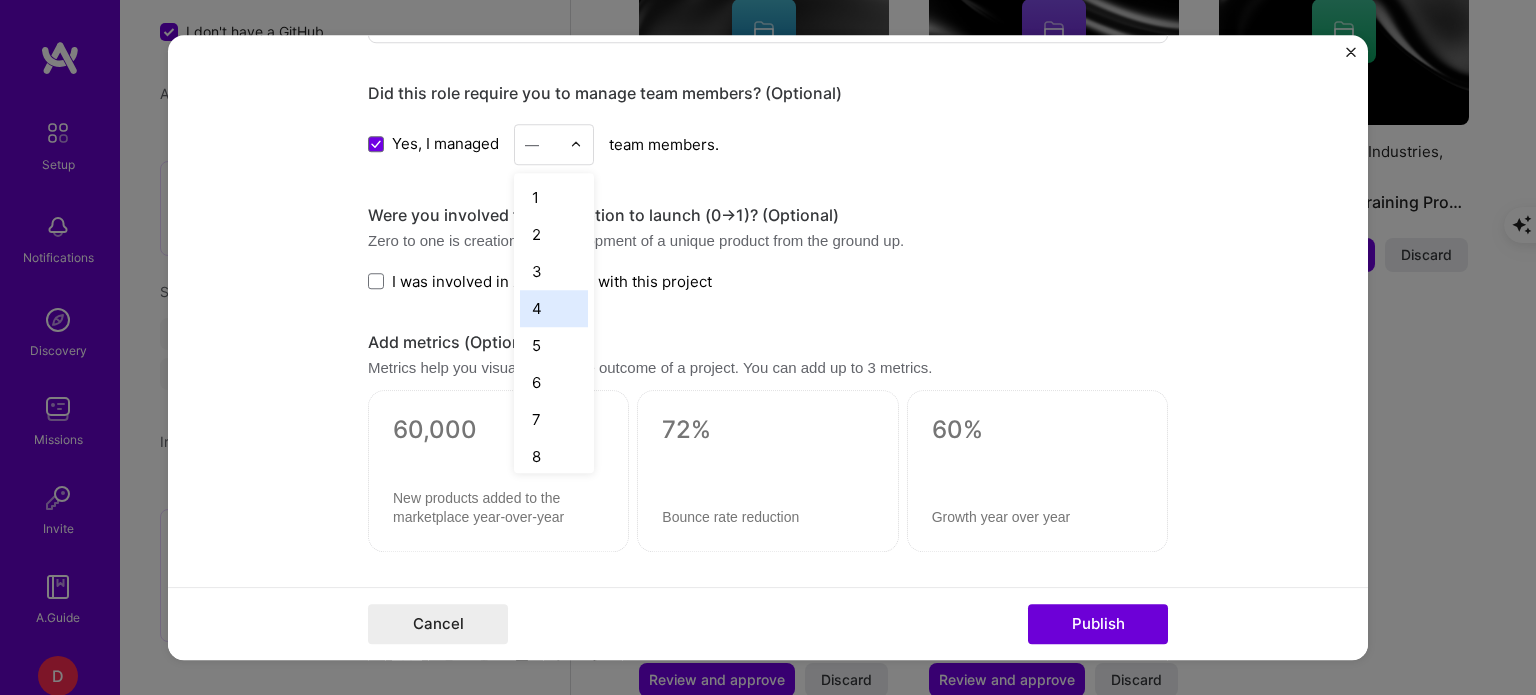 click on "4" at bounding box center (554, 308) 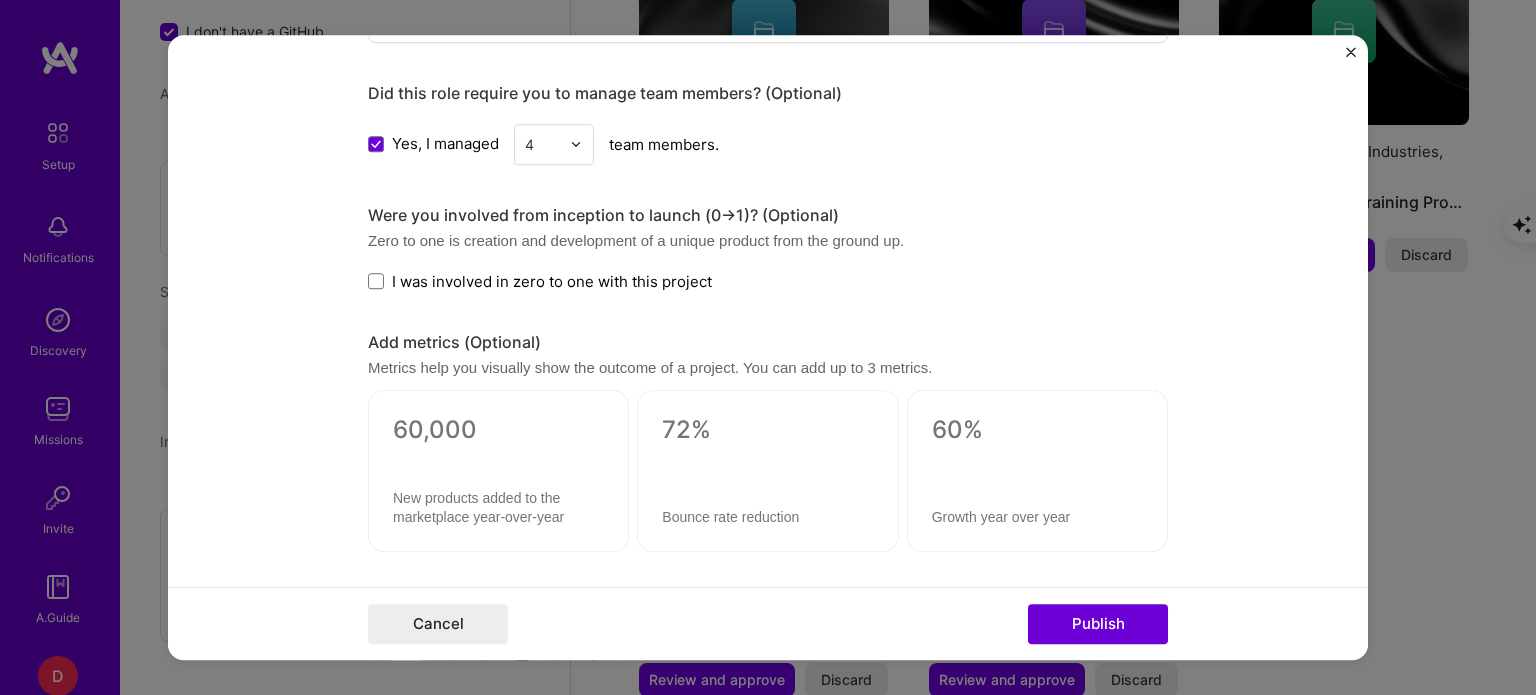 click on "Editing suggested project This project is suggested based on your LinkedIn, resume or A.Team activity. Project title Global SAAS Program Leadership Company Kaltura LTD
Project industry Industry 2 Project Link (Optional)
Drag and drop an image or   Upload file Upload file We recommend uploading at least 4 images. 1600x1200px or higher recommended. Max 5MB each. Role Senior Director of Program Management Select role type Jan, 2020
to Jan, 2024
I’m still working on this project Skills used — Add up to 12 skills Any new skills will be added to your profile. Enter skills... 1 Team Leadership 1 2 3 4 5 Did this role require you to manage team members? (Optional) Yes, I managed 4 team members. Were you involved from inception to launch (0  ->  1)? (Optional) Zero to one is creation and development of a unique product from the ground up. I was involved in zero to one with this project" at bounding box center (768, 58) 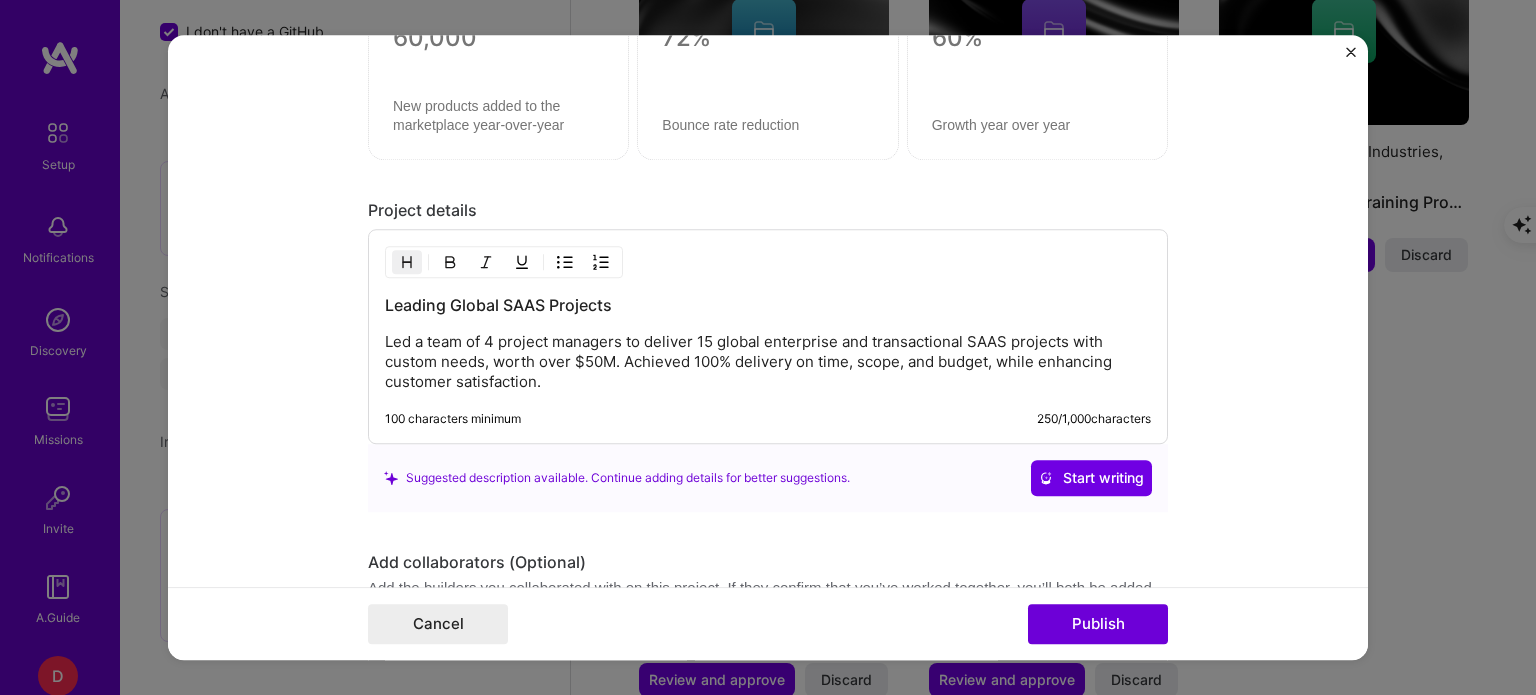 scroll, scrollTop: 1600, scrollLeft: 0, axis: vertical 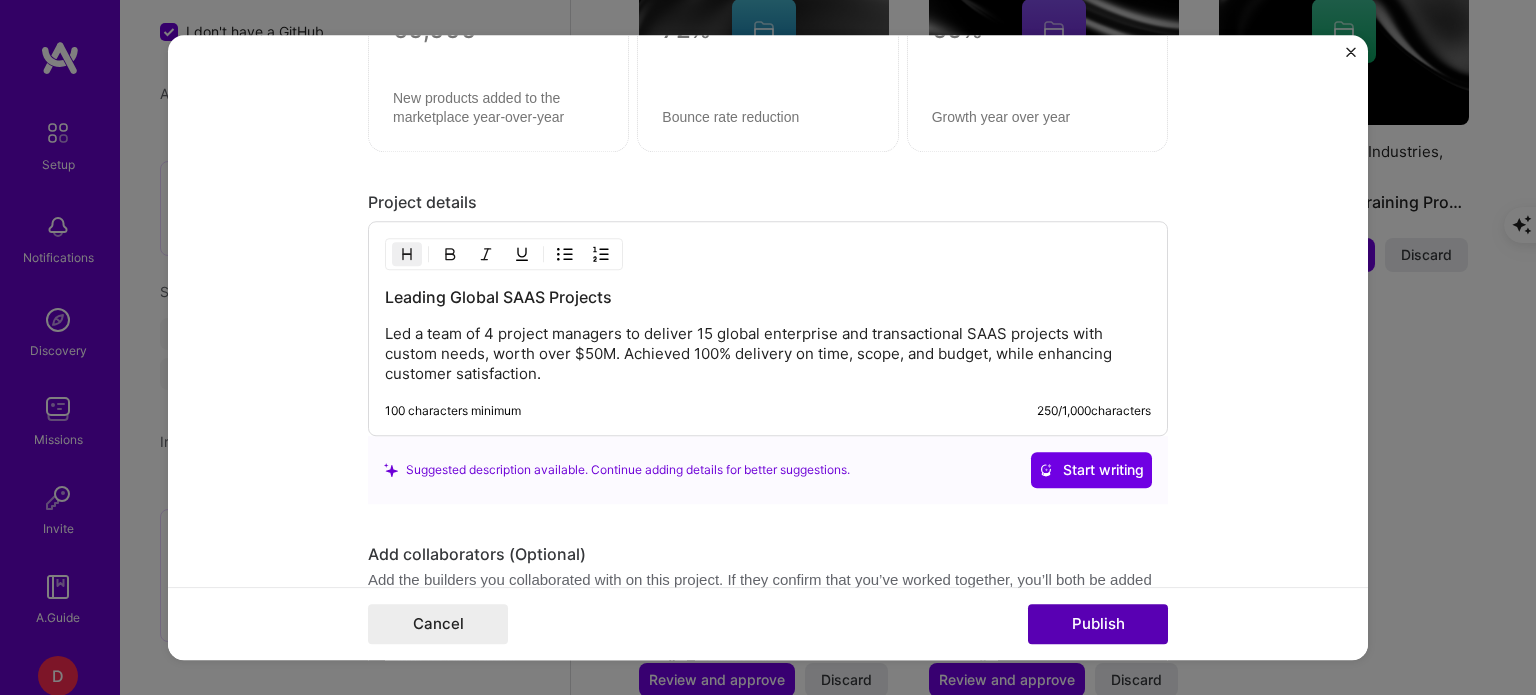 click on "Publish" at bounding box center (1098, 624) 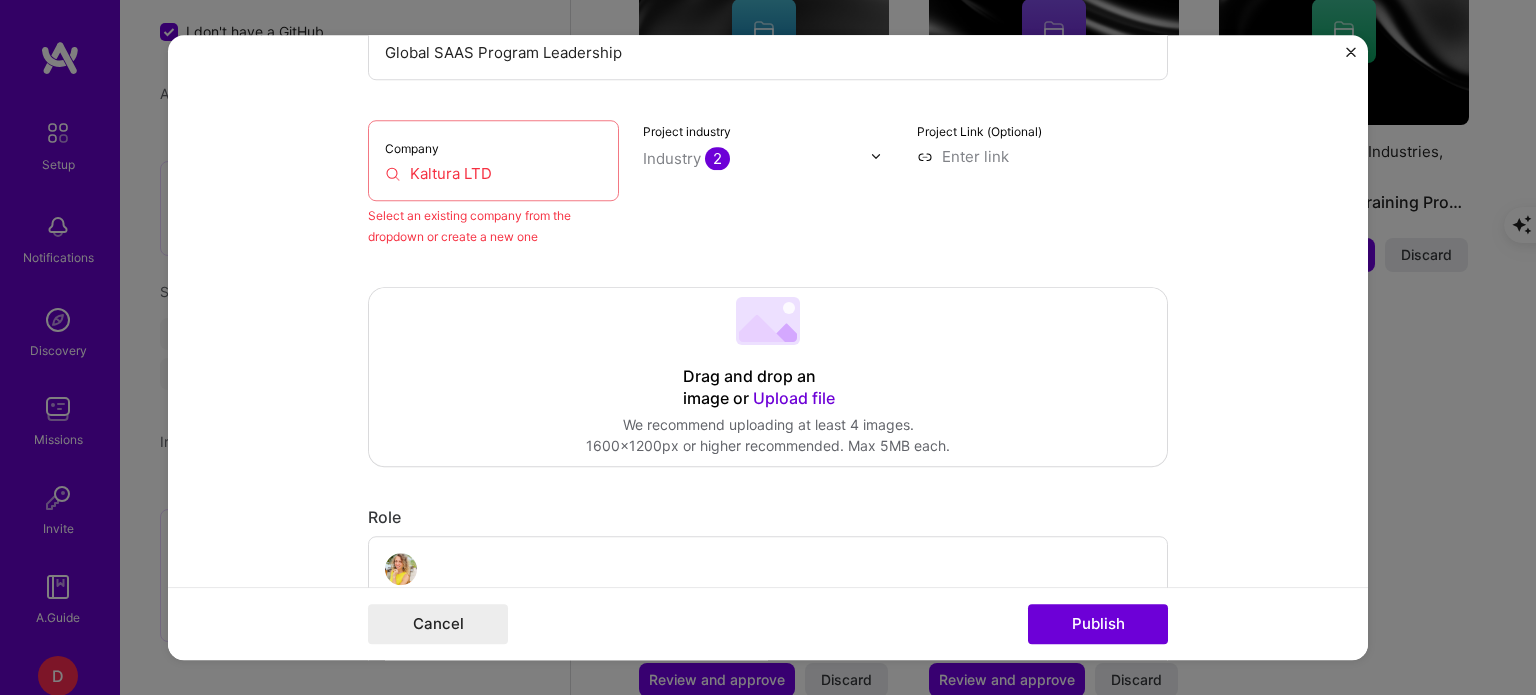 scroll, scrollTop: 131, scrollLeft: 0, axis: vertical 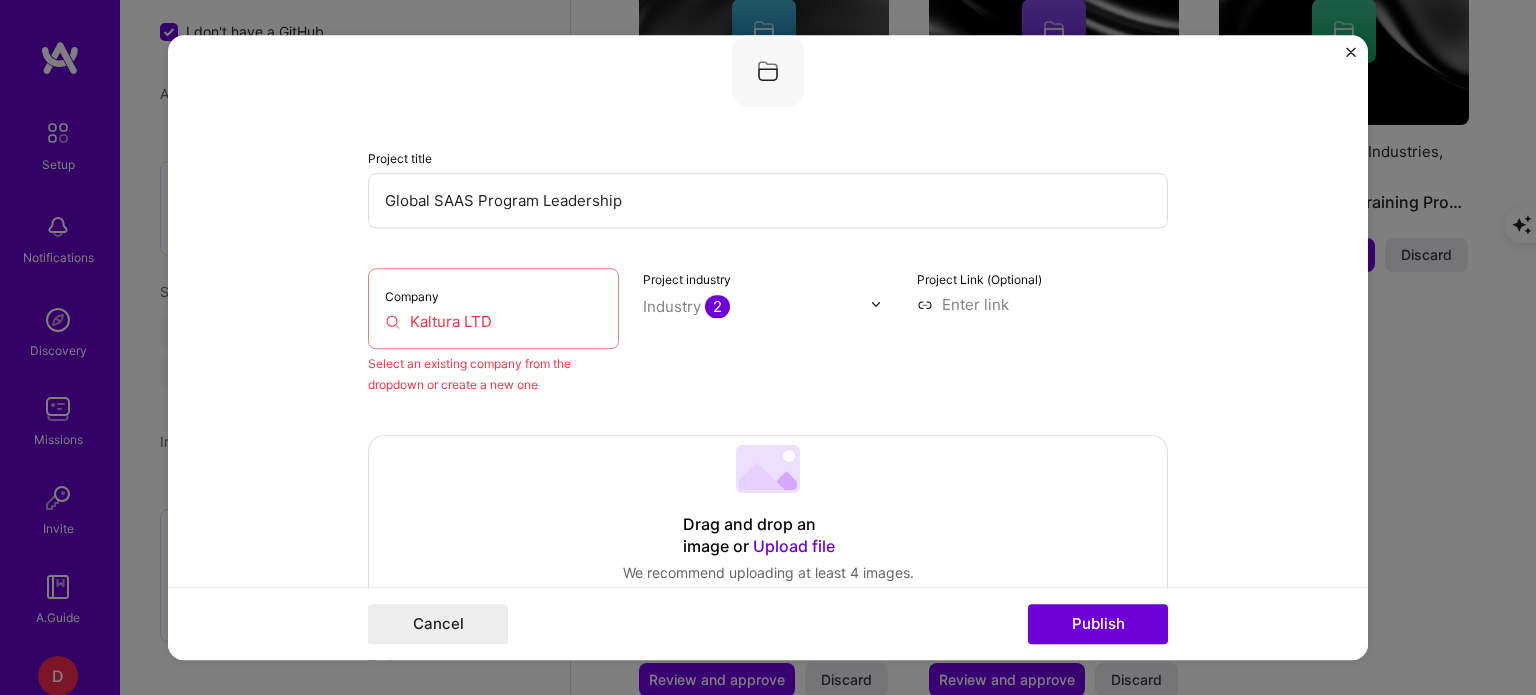 click on "Kaltura LTD" at bounding box center [493, 321] 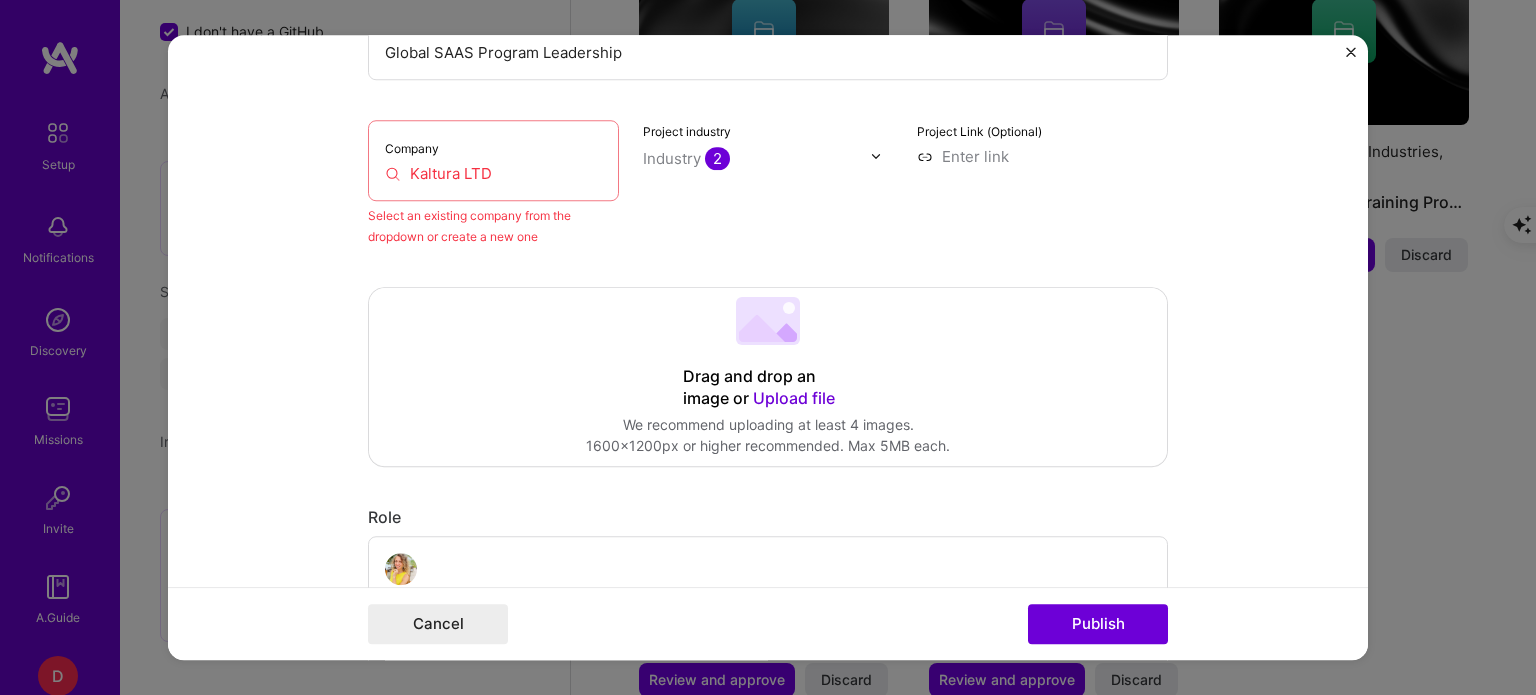 scroll, scrollTop: 331, scrollLeft: 0, axis: vertical 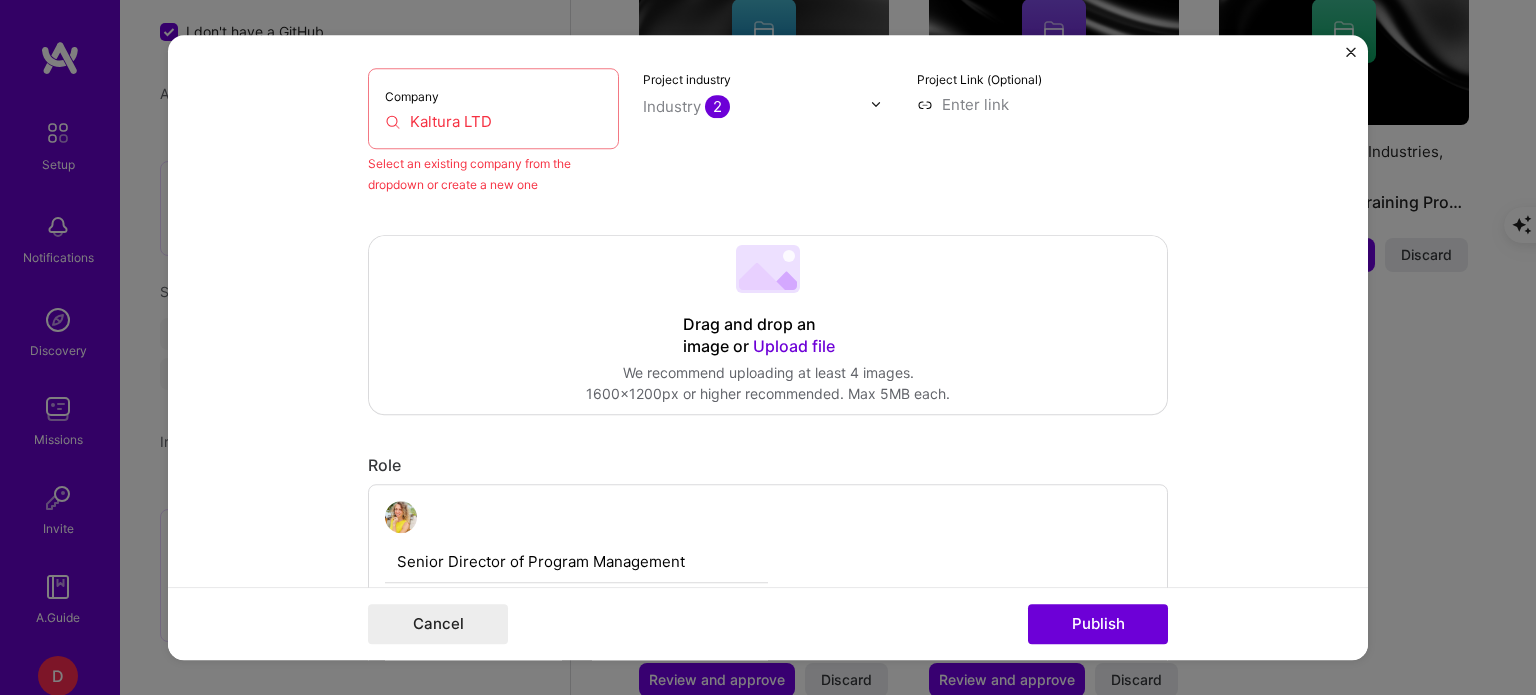 click on "Kaltura LTD" at bounding box center (493, 121) 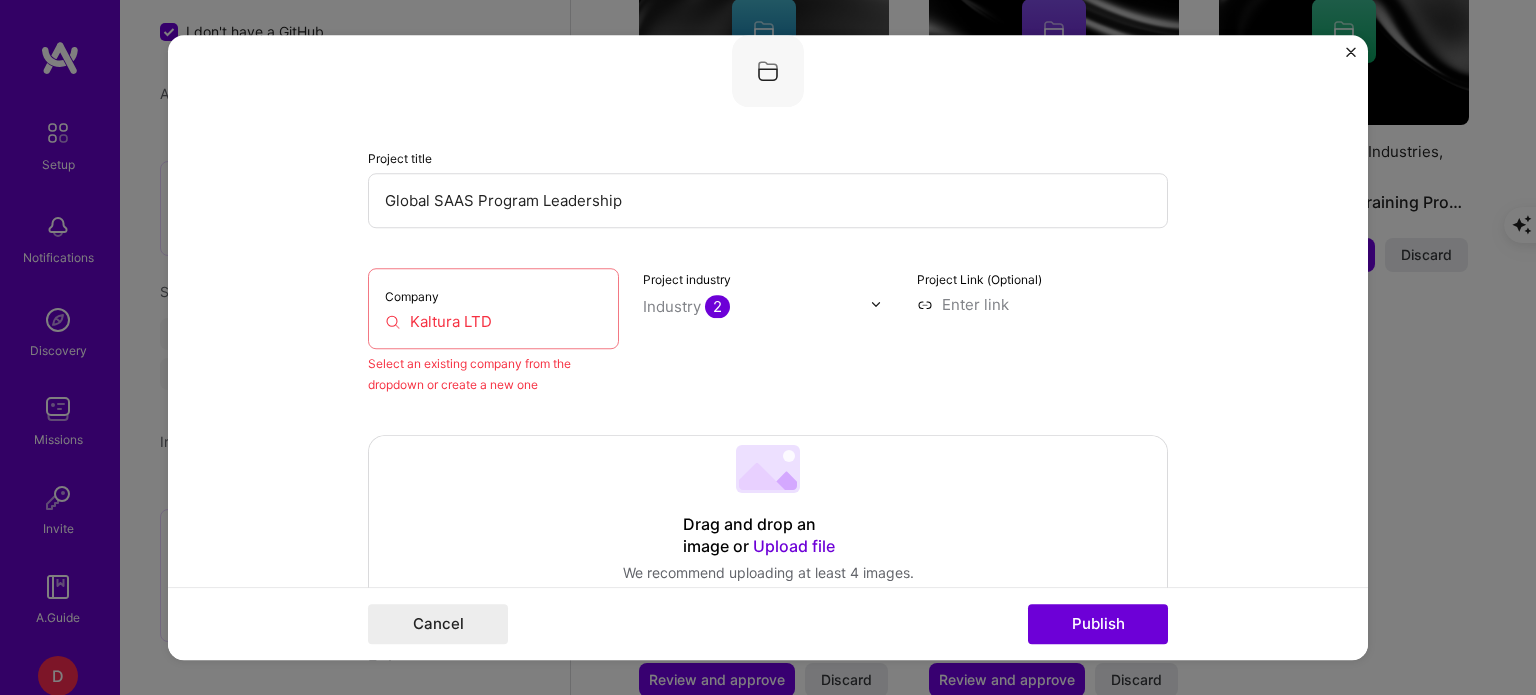click on "Kaltura LTD" at bounding box center [493, 321] 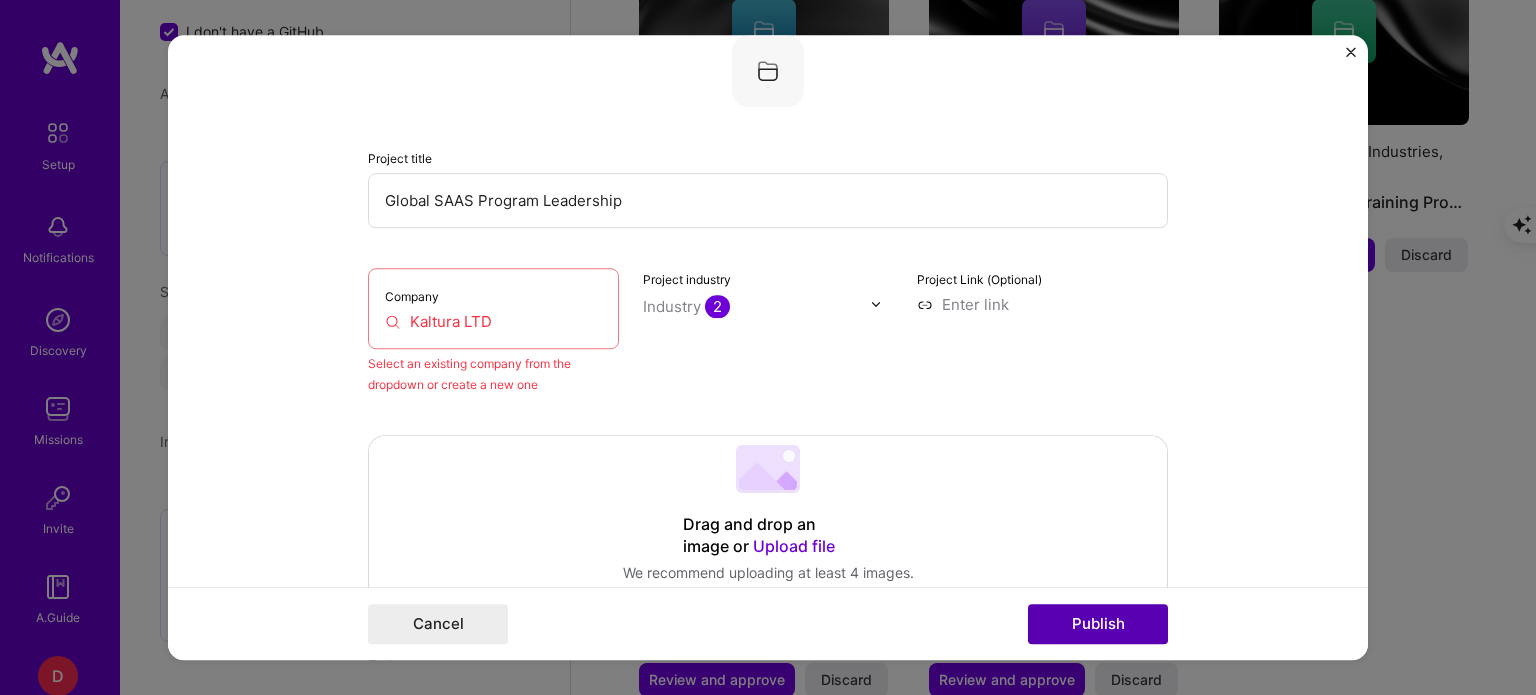 click on "Publish" at bounding box center [1098, 624] 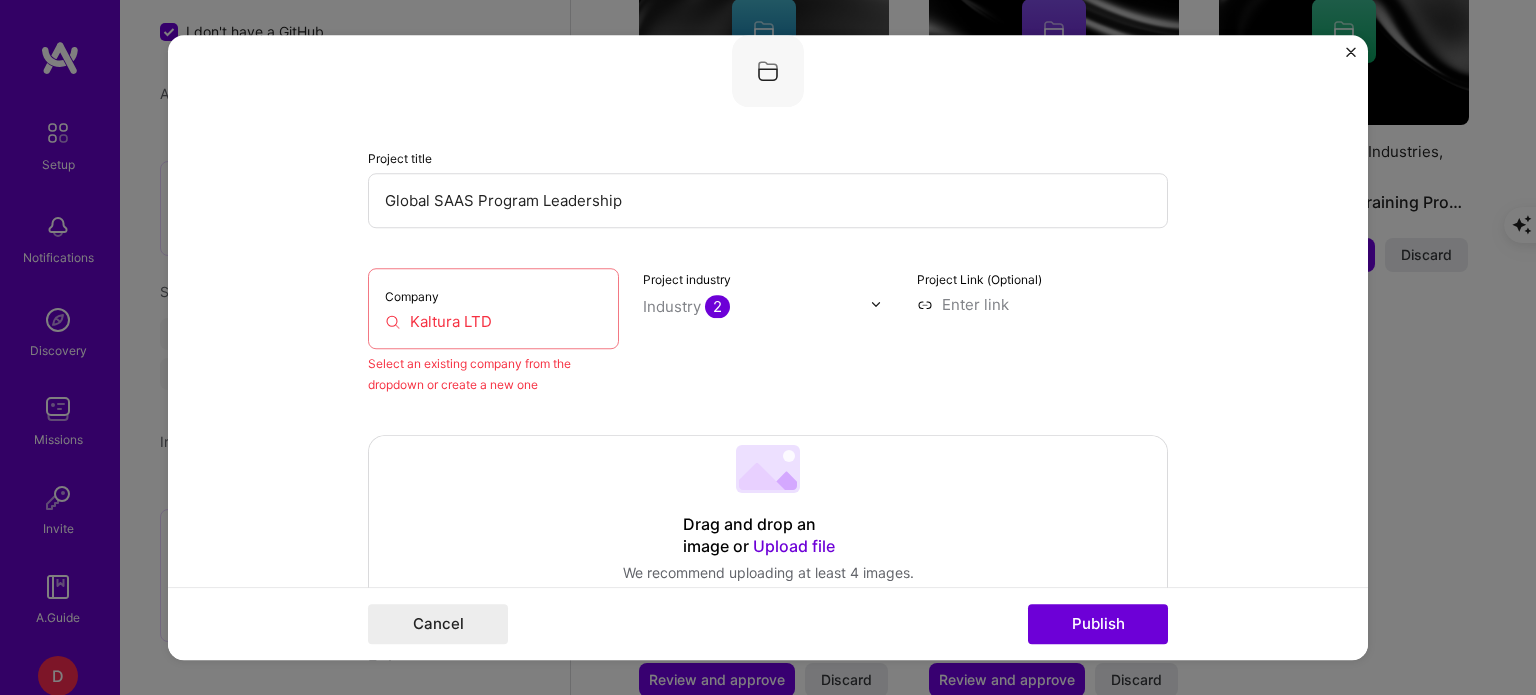 click on "Kaltura LTD" at bounding box center [493, 321] 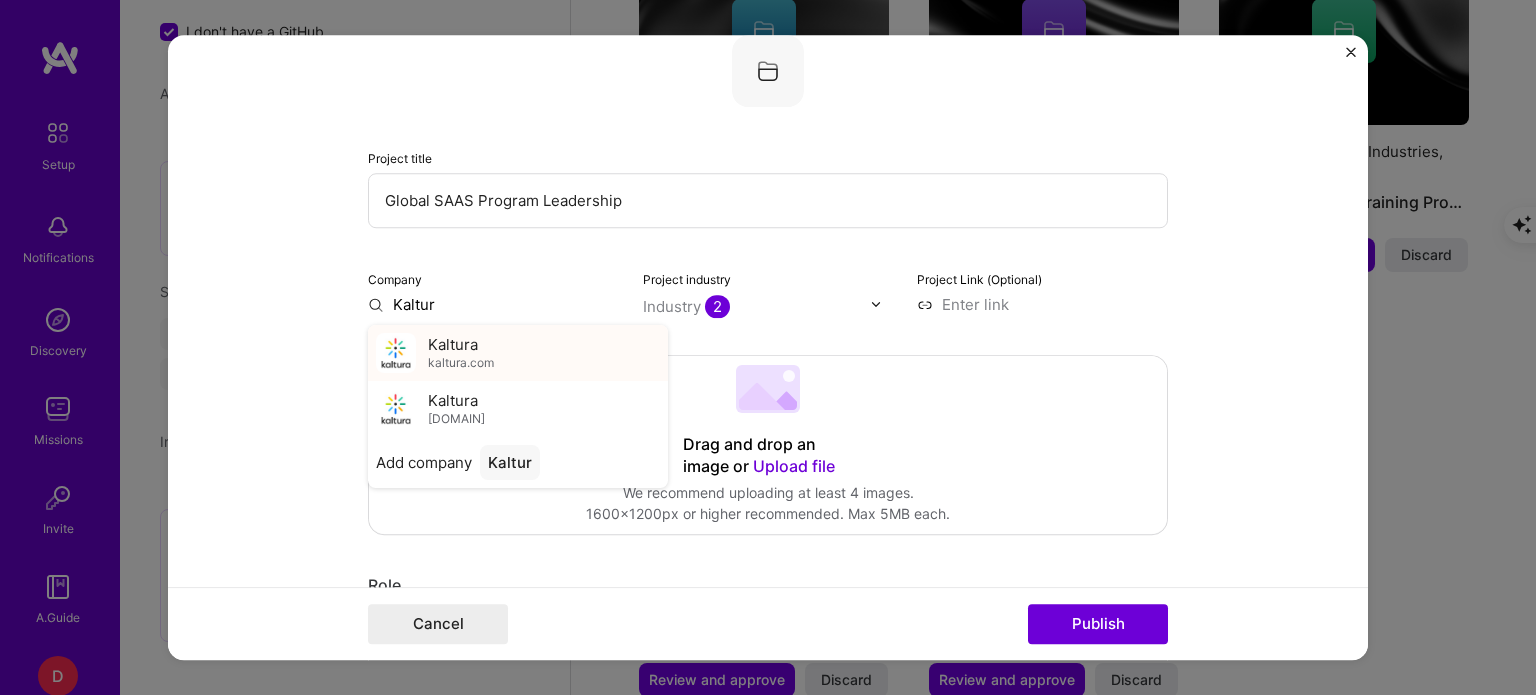 click on "Kaltura" at bounding box center [453, 344] 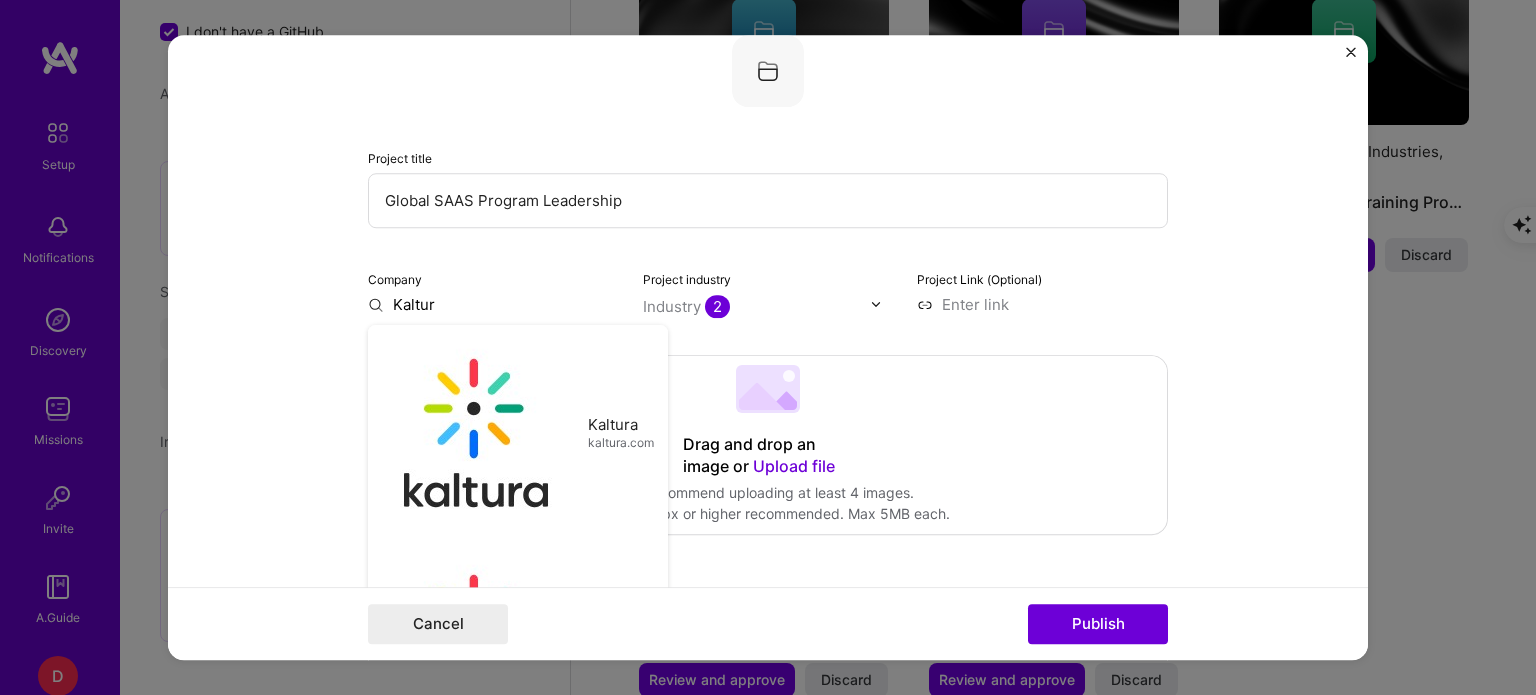 type on "Kaltura" 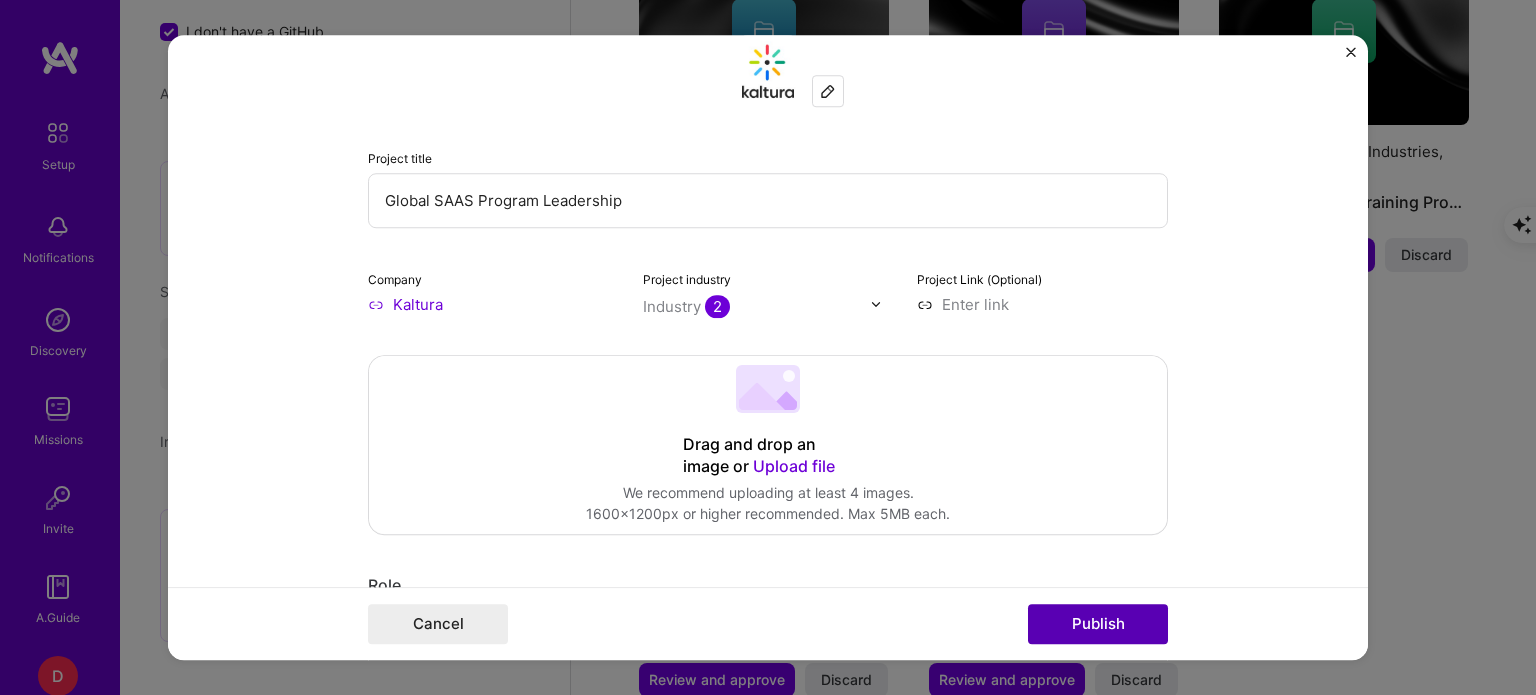 click on "Publish" at bounding box center [1098, 624] 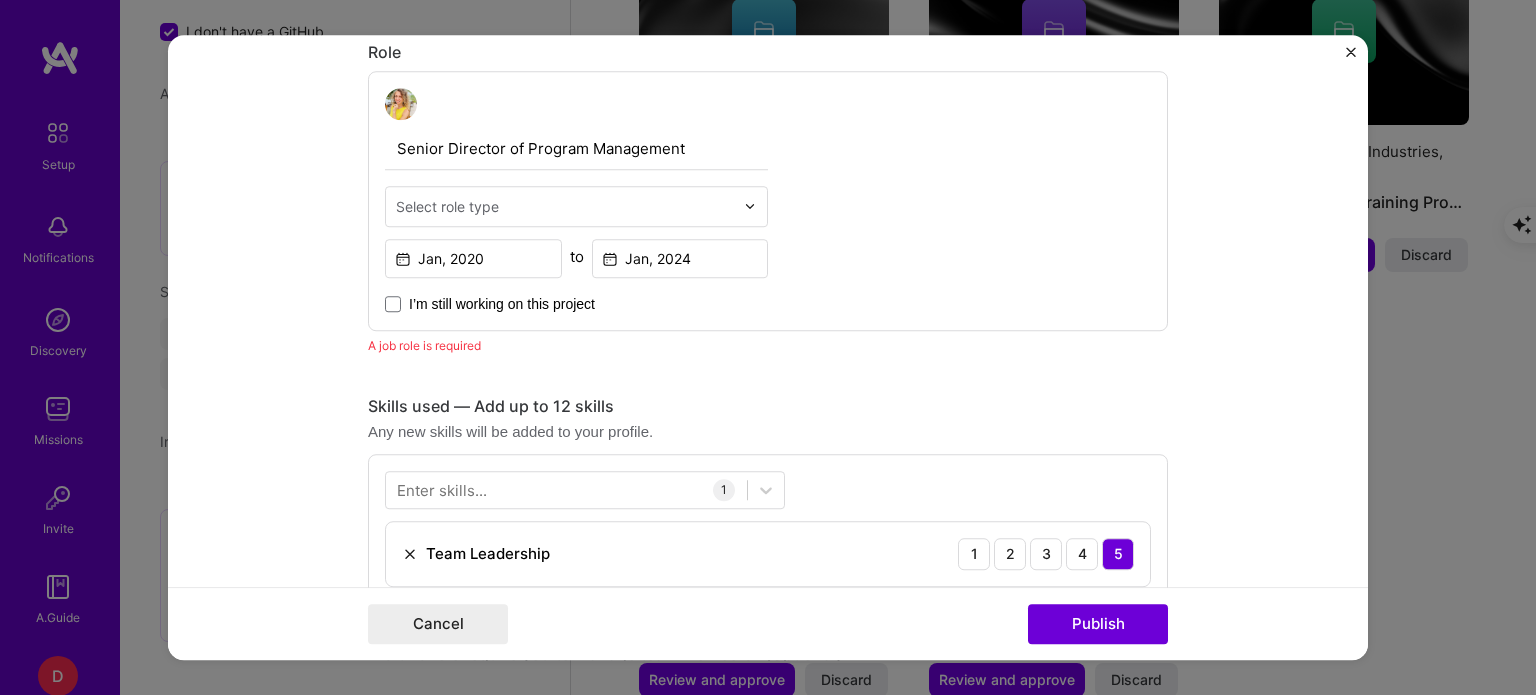 scroll, scrollTop: 670, scrollLeft: 0, axis: vertical 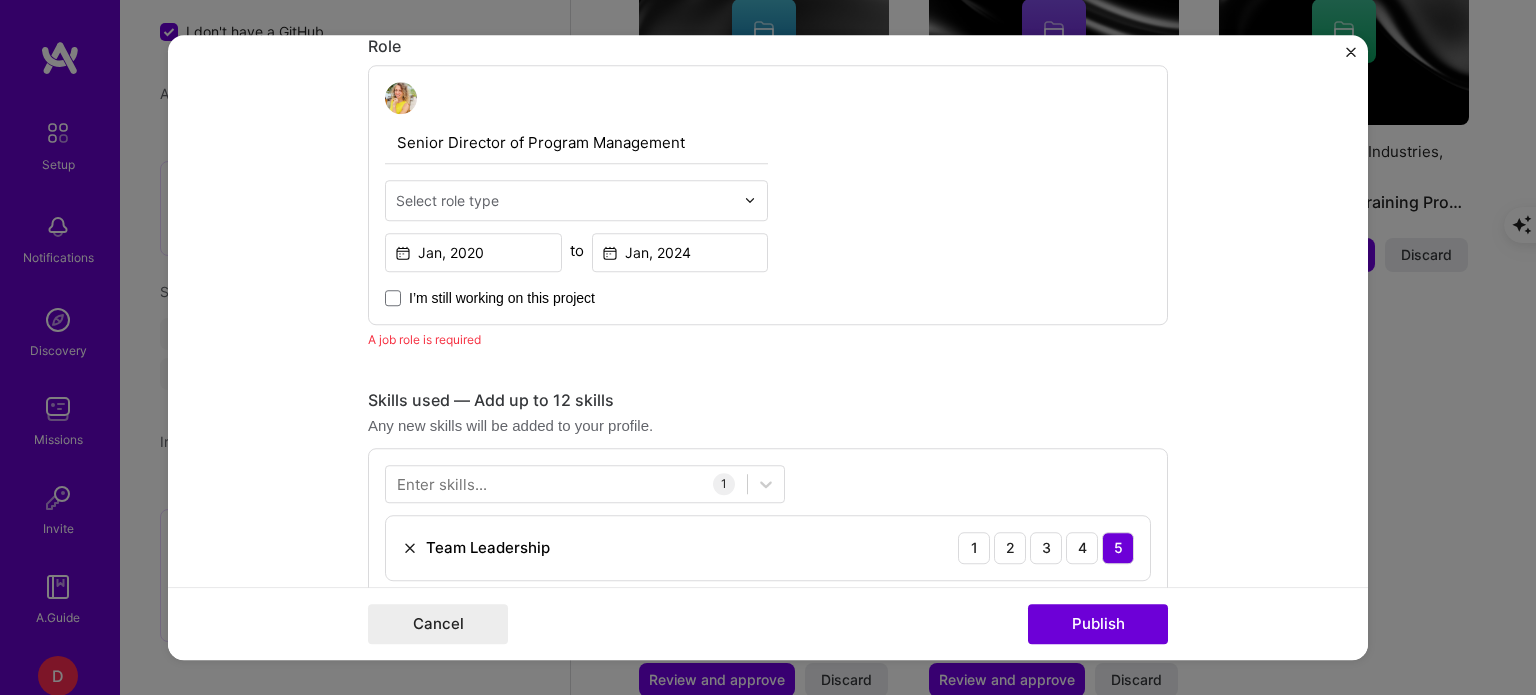 click on "Select role type" at bounding box center [447, 200] 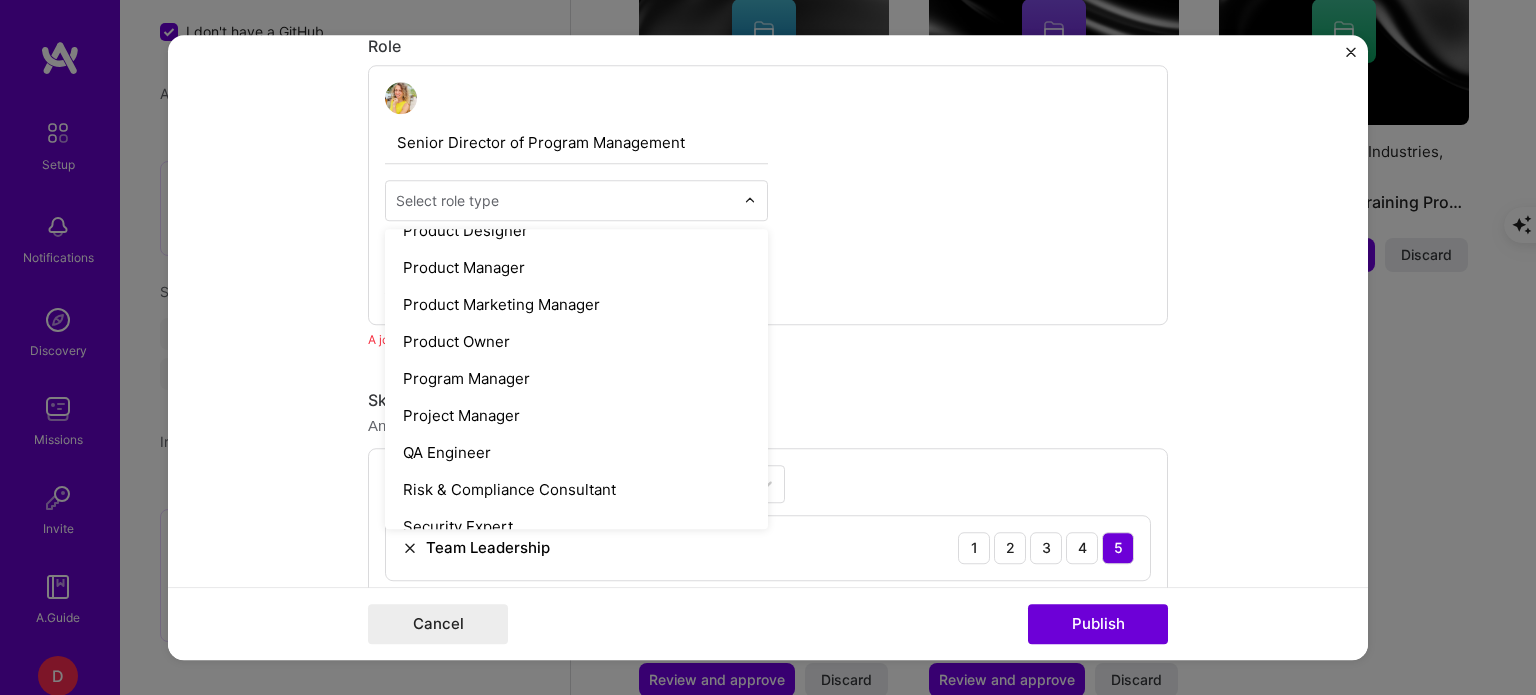 scroll, scrollTop: 1802, scrollLeft: 0, axis: vertical 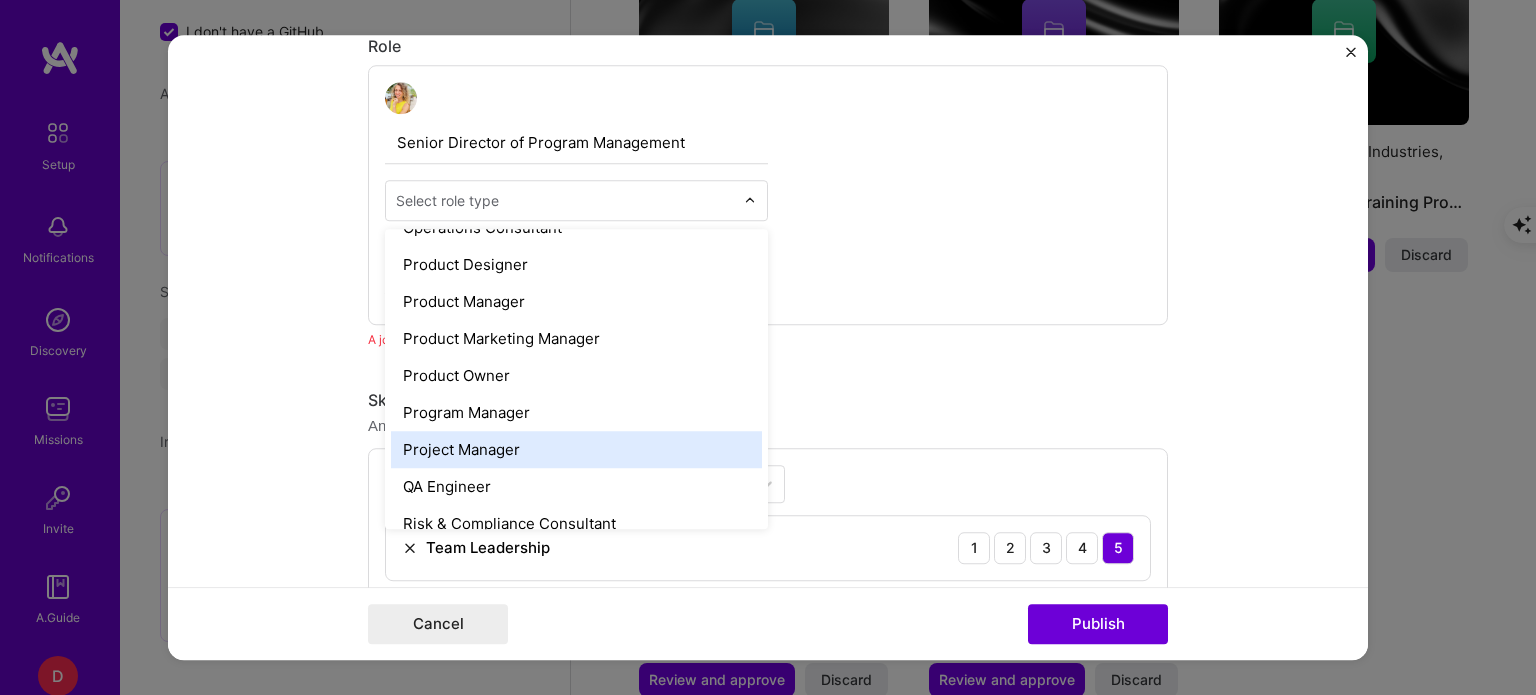 click on "Project Manager" at bounding box center (576, 449) 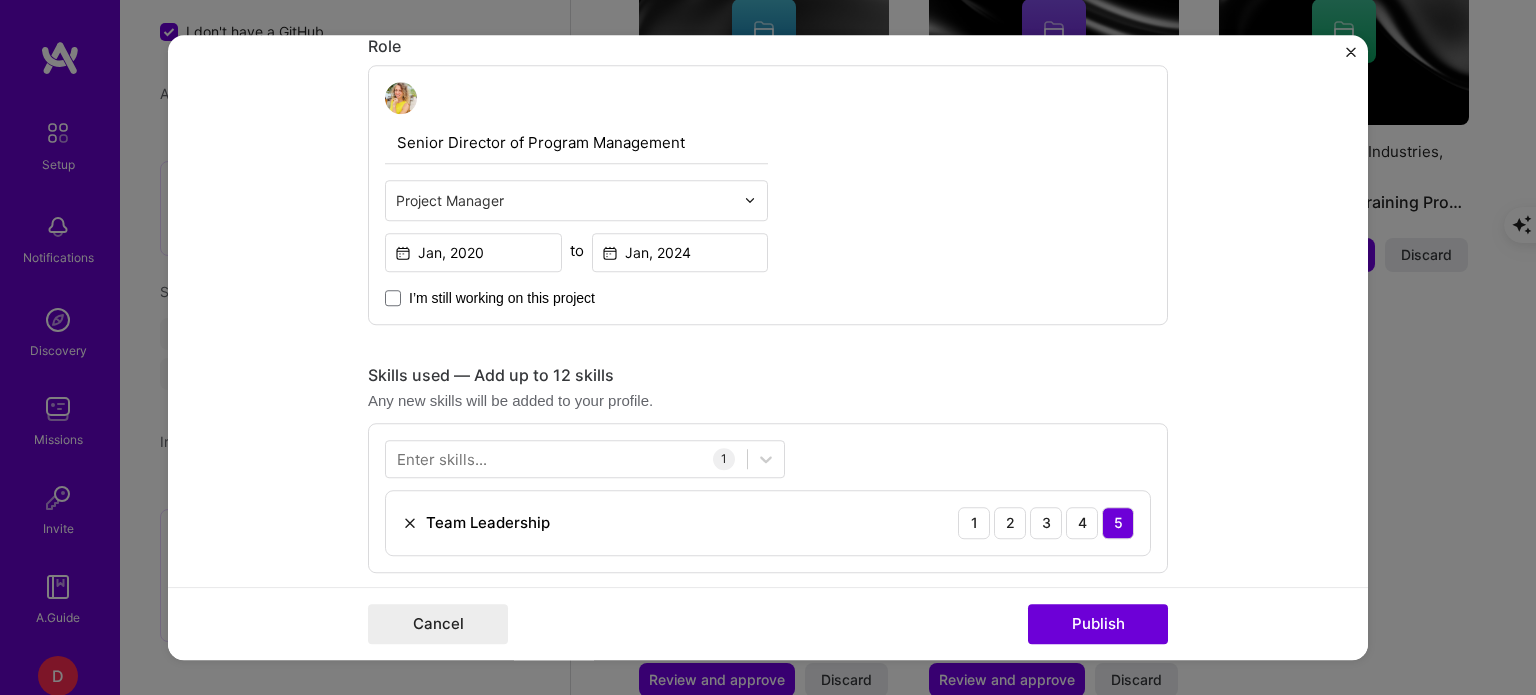 click at bounding box center (750, 200) 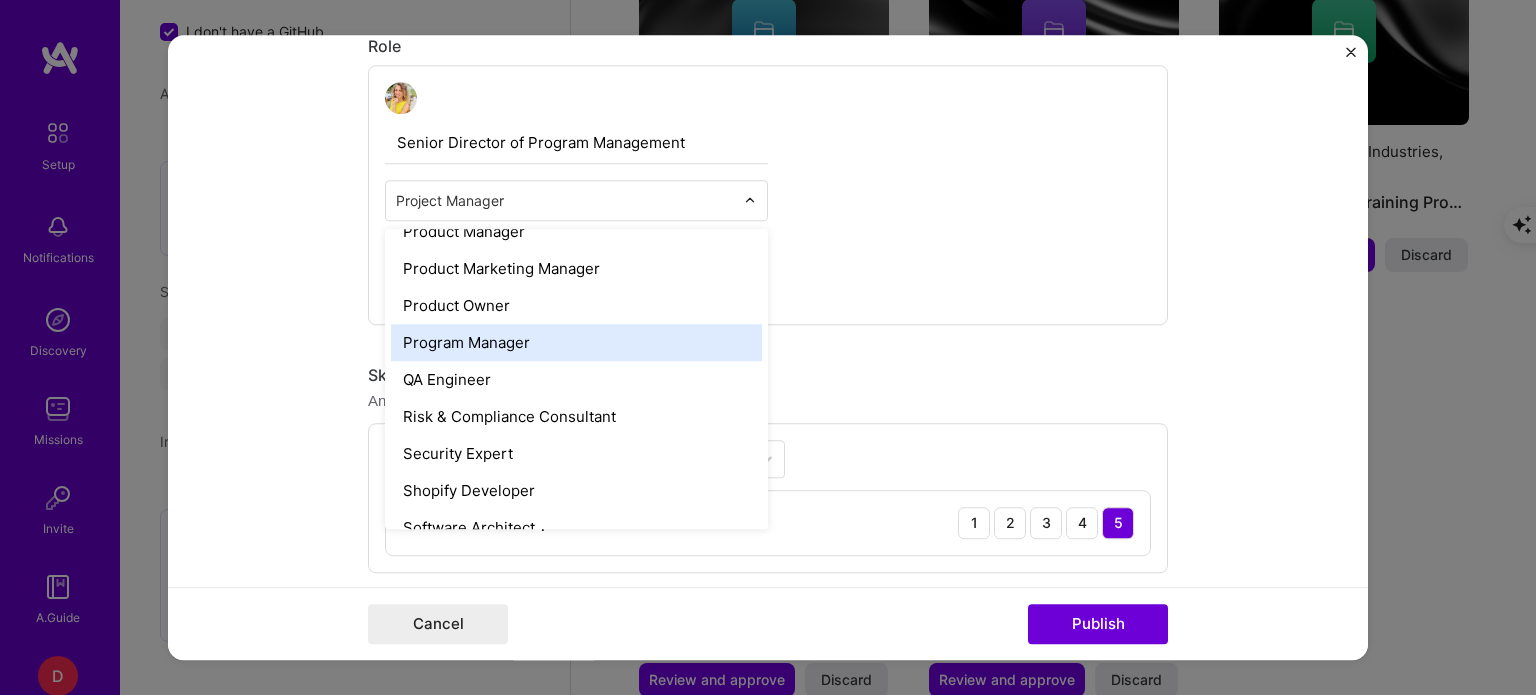 scroll, scrollTop: 1900, scrollLeft: 0, axis: vertical 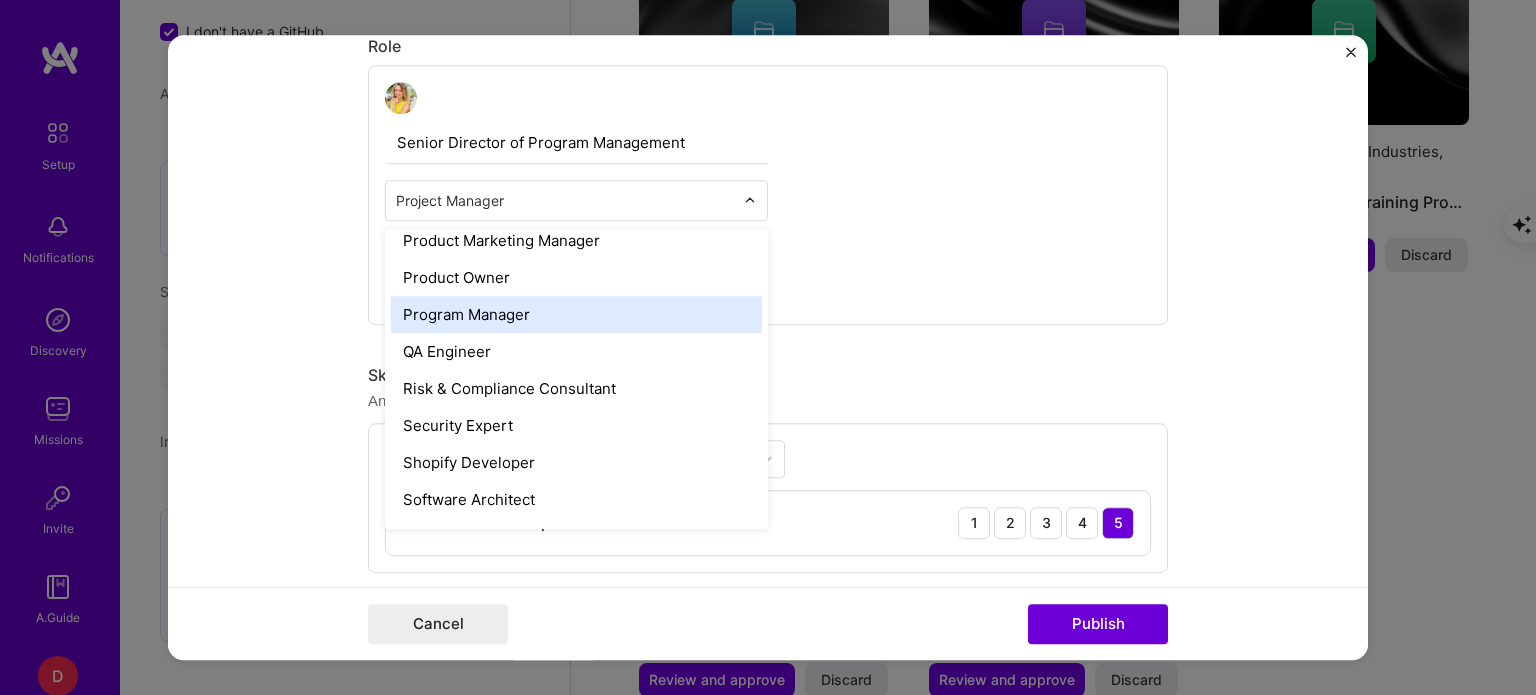 click on "Program Manager" at bounding box center [576, 314] 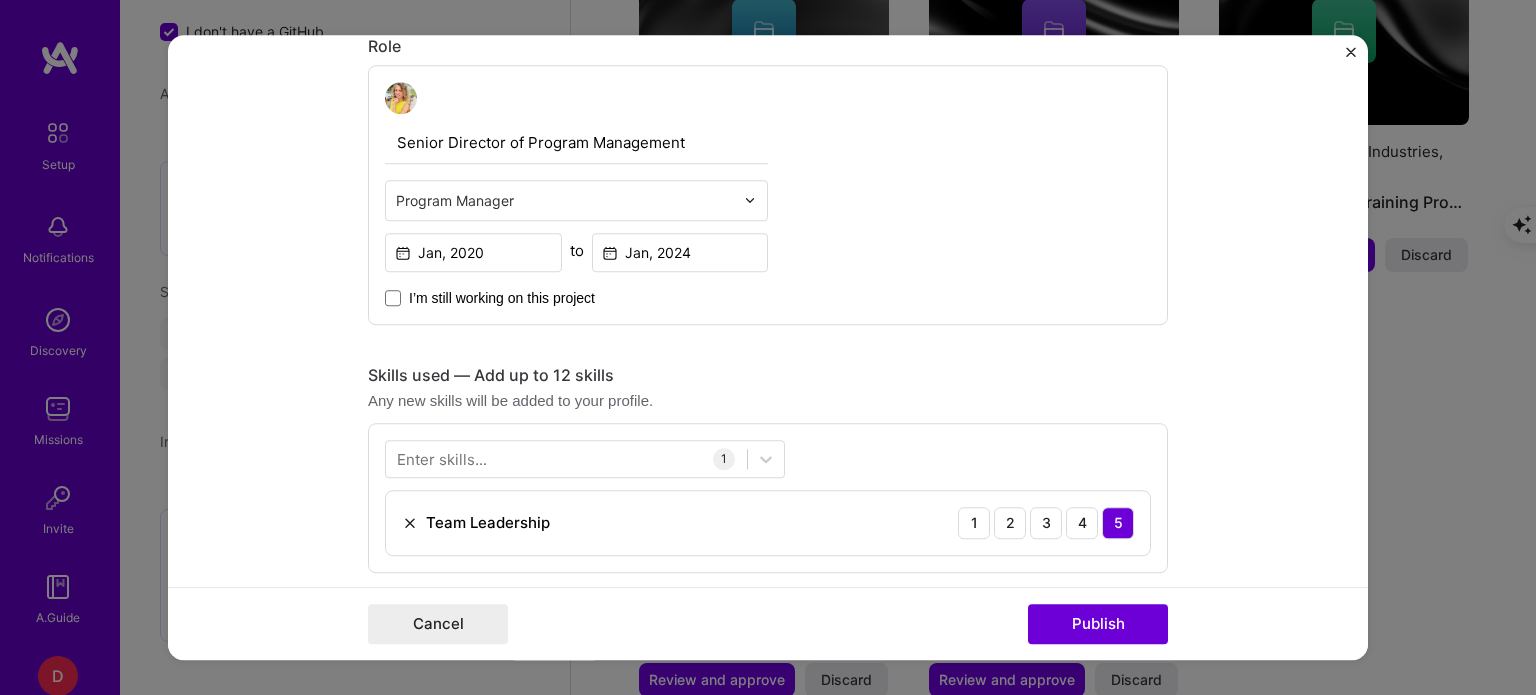 scroll, scrollTop: 770, scrollLeft: 0, axis: vertical 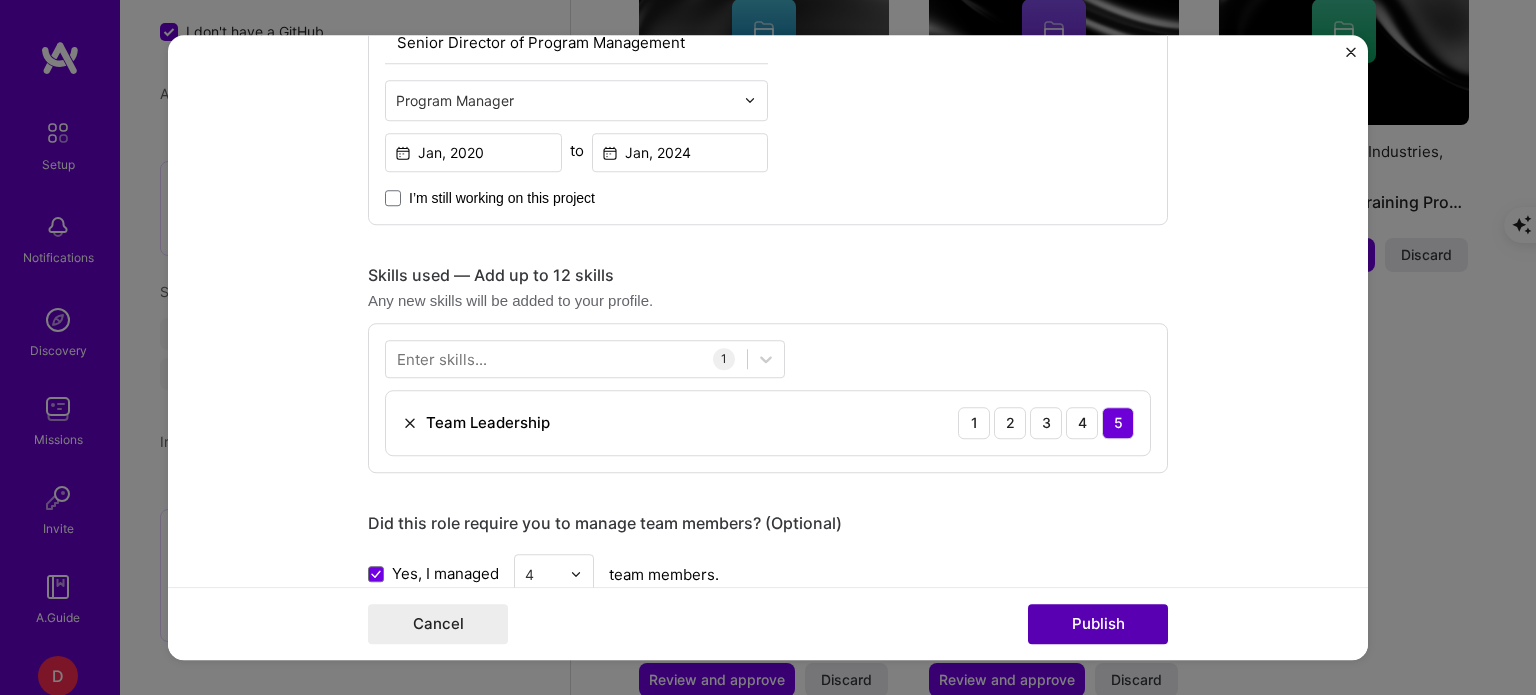 click on "Publish" at bounding box center (1098, 624) 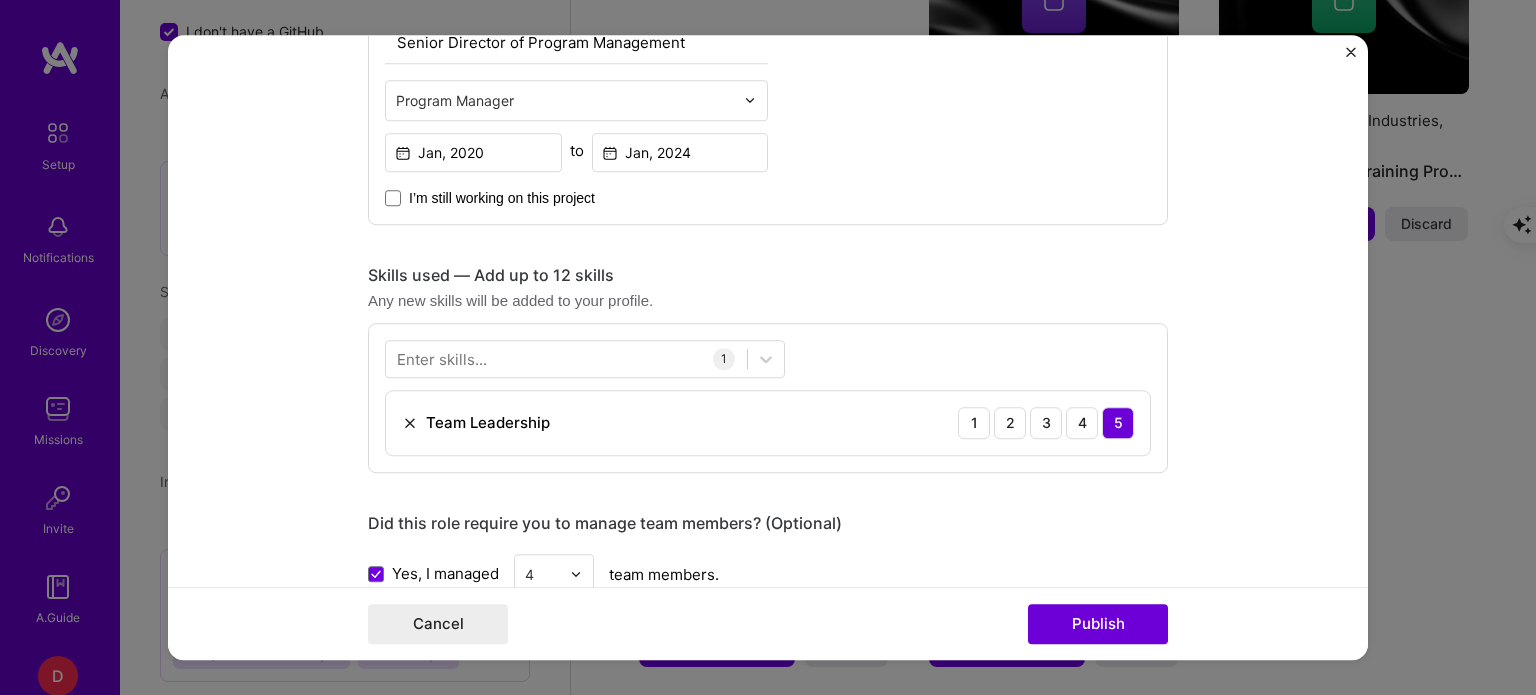 type 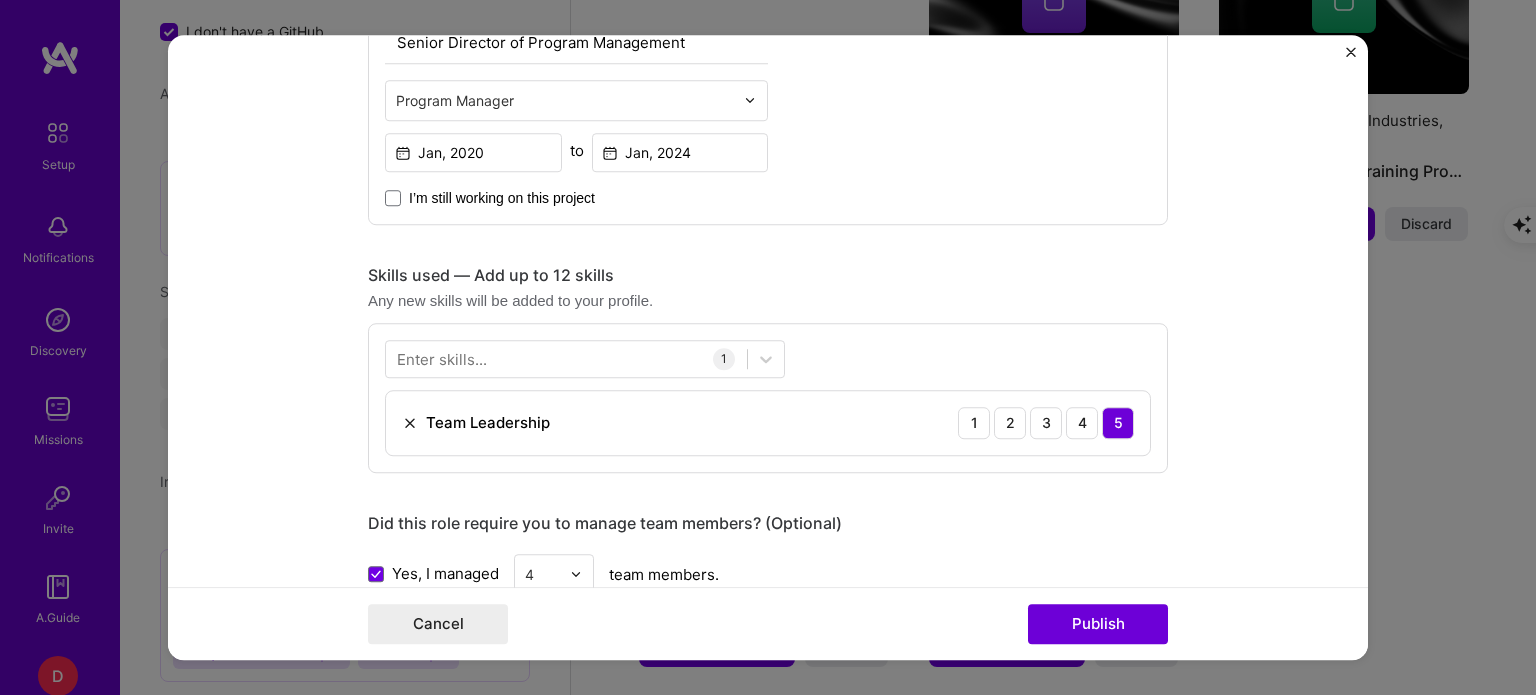 type 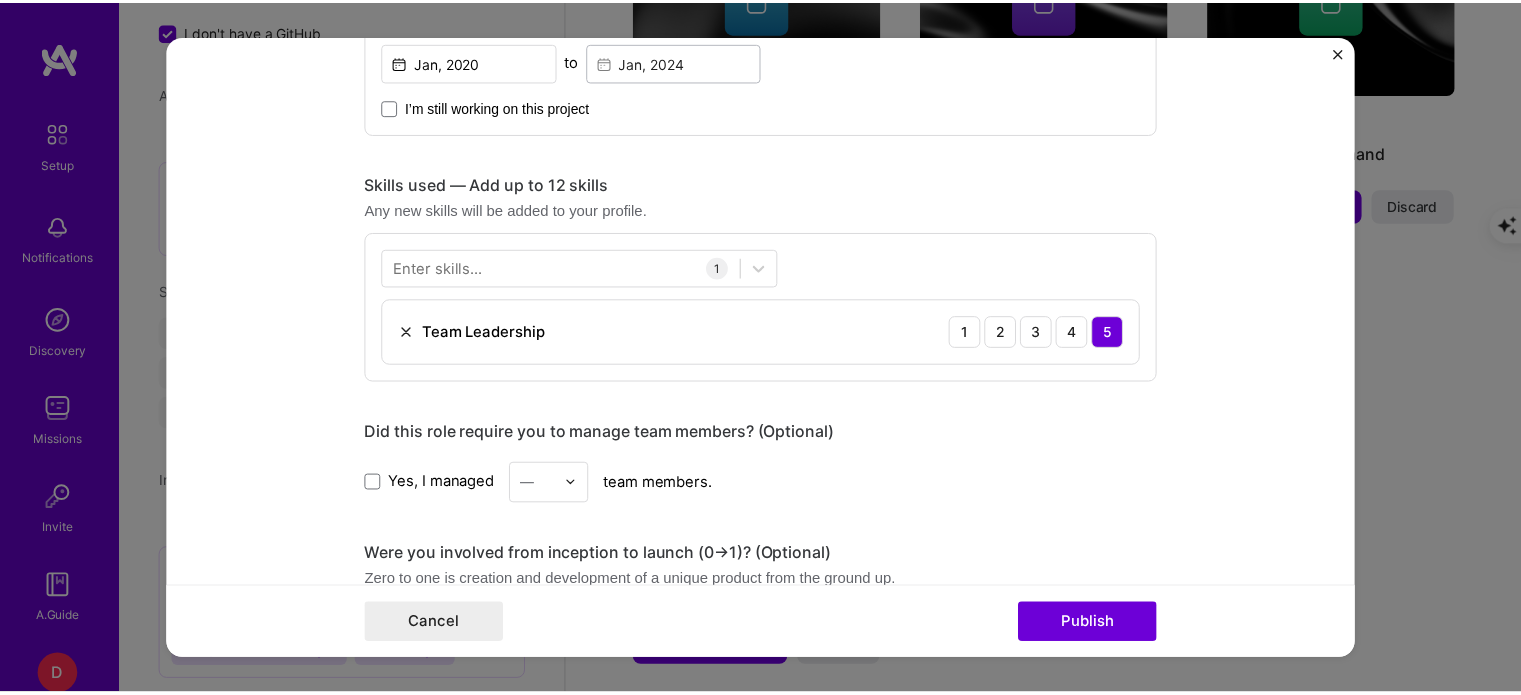scroll, scrollTop: 679, scrollLeft: 0, axis: vertical 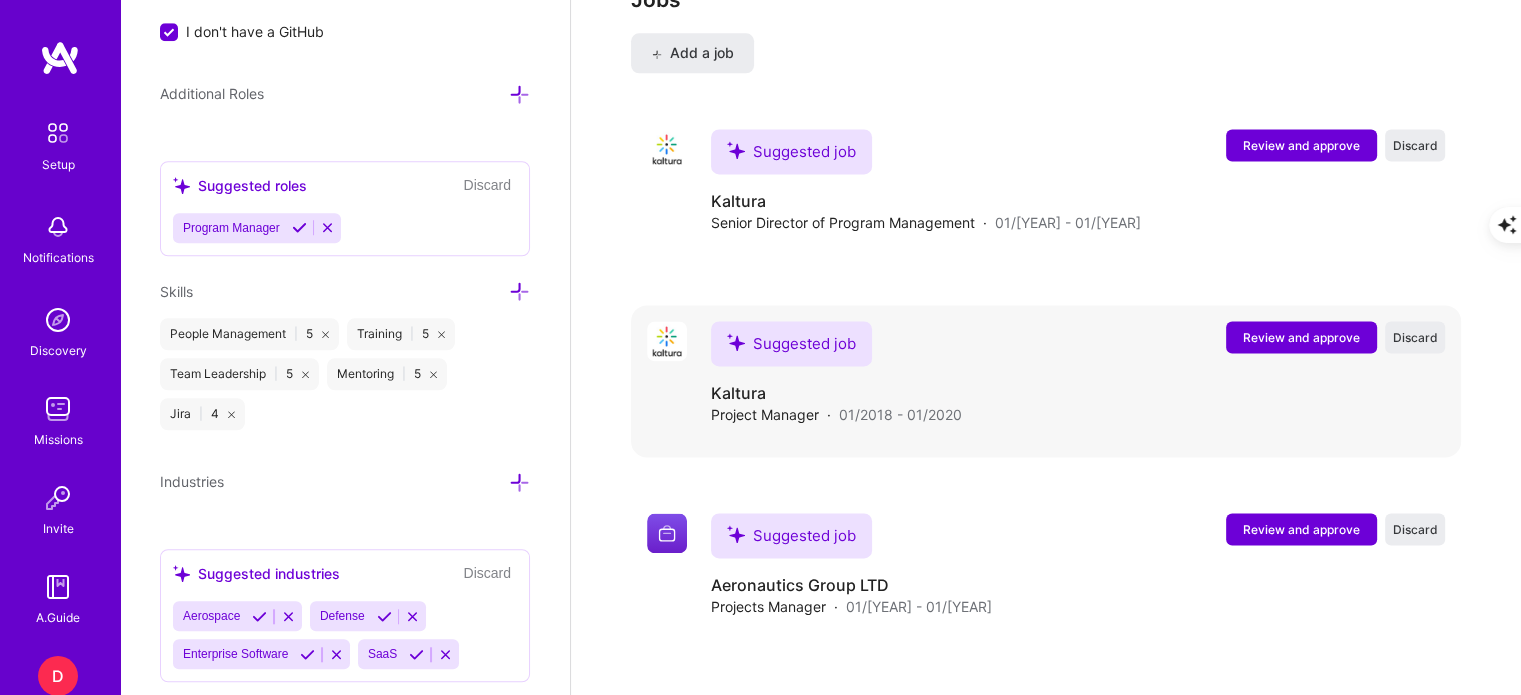 click on "Review and approve" at bounding box center [1301, 337] 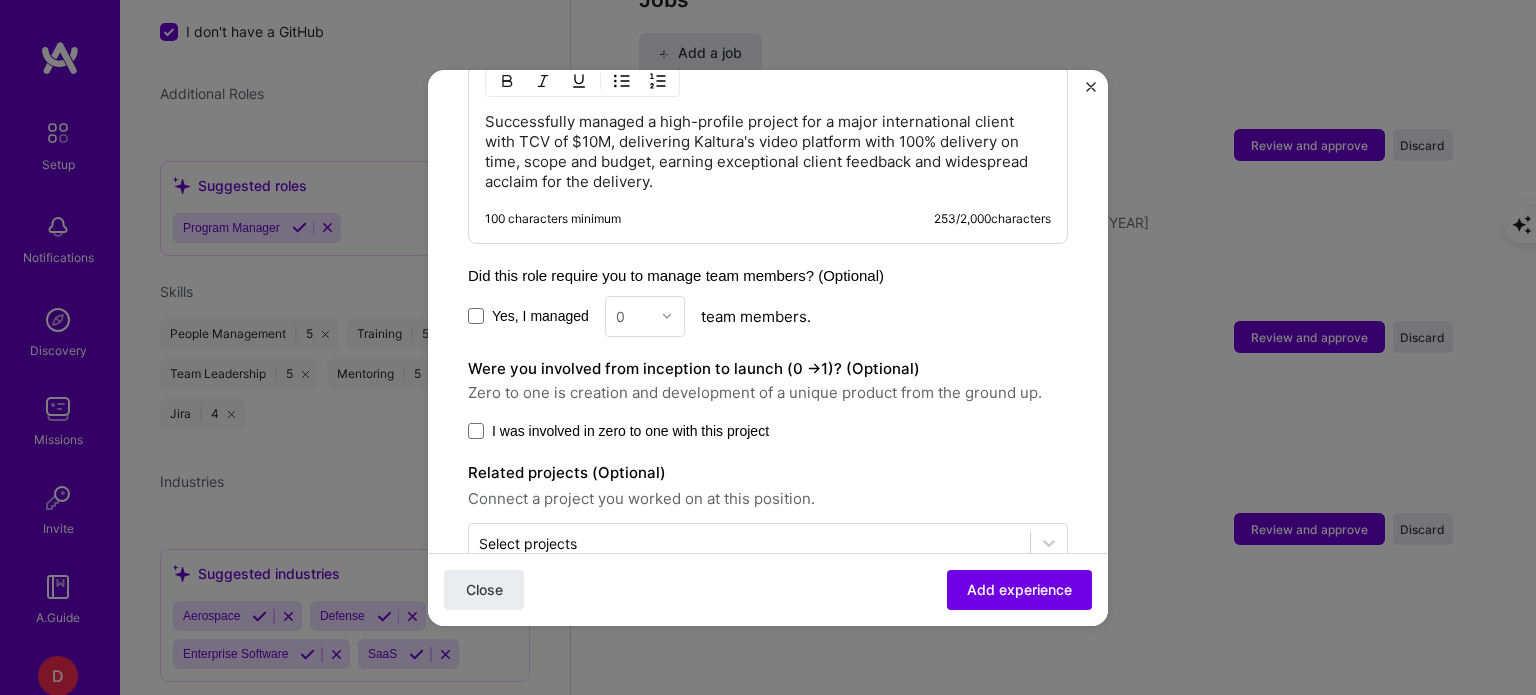 scroll, scrollTop: 948, scrollLeft: 0, axis: vertical 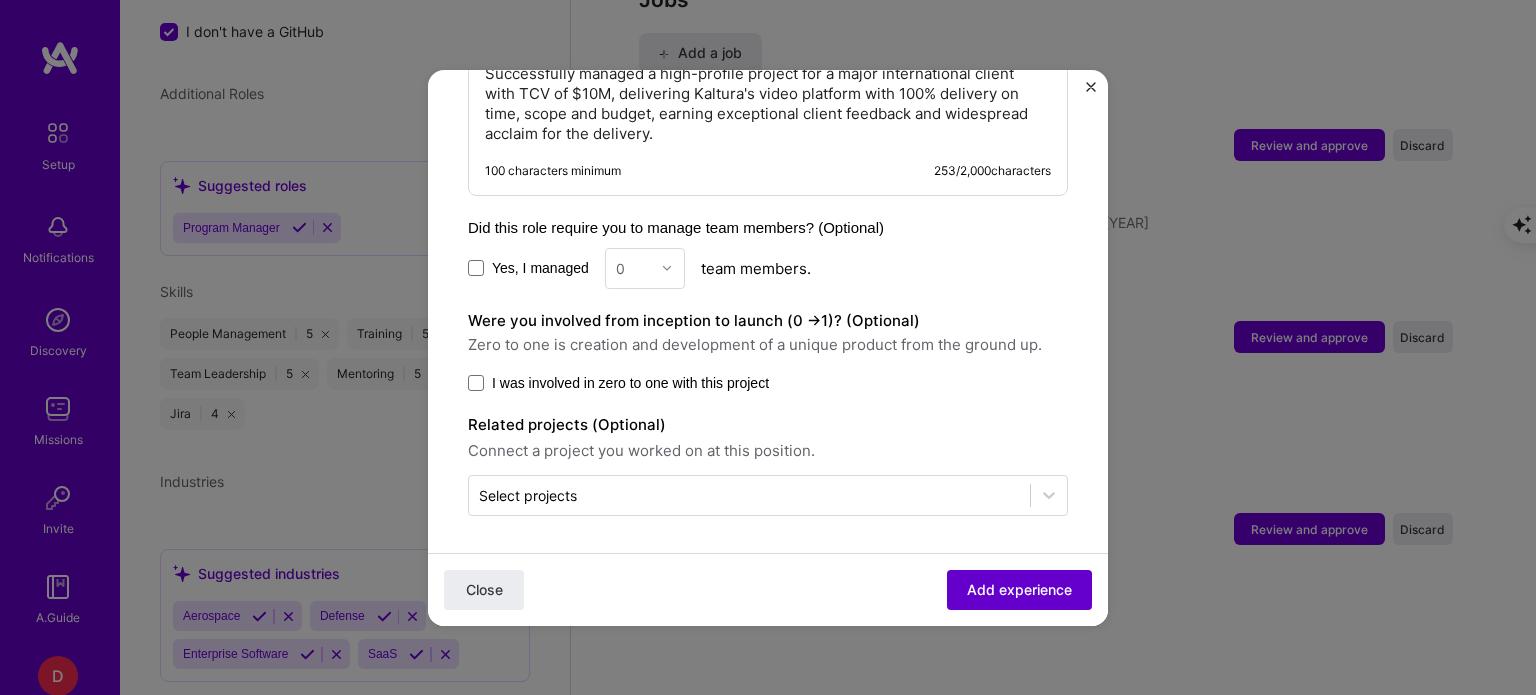 click on "Add experience" at bounding box center [1019, 589] 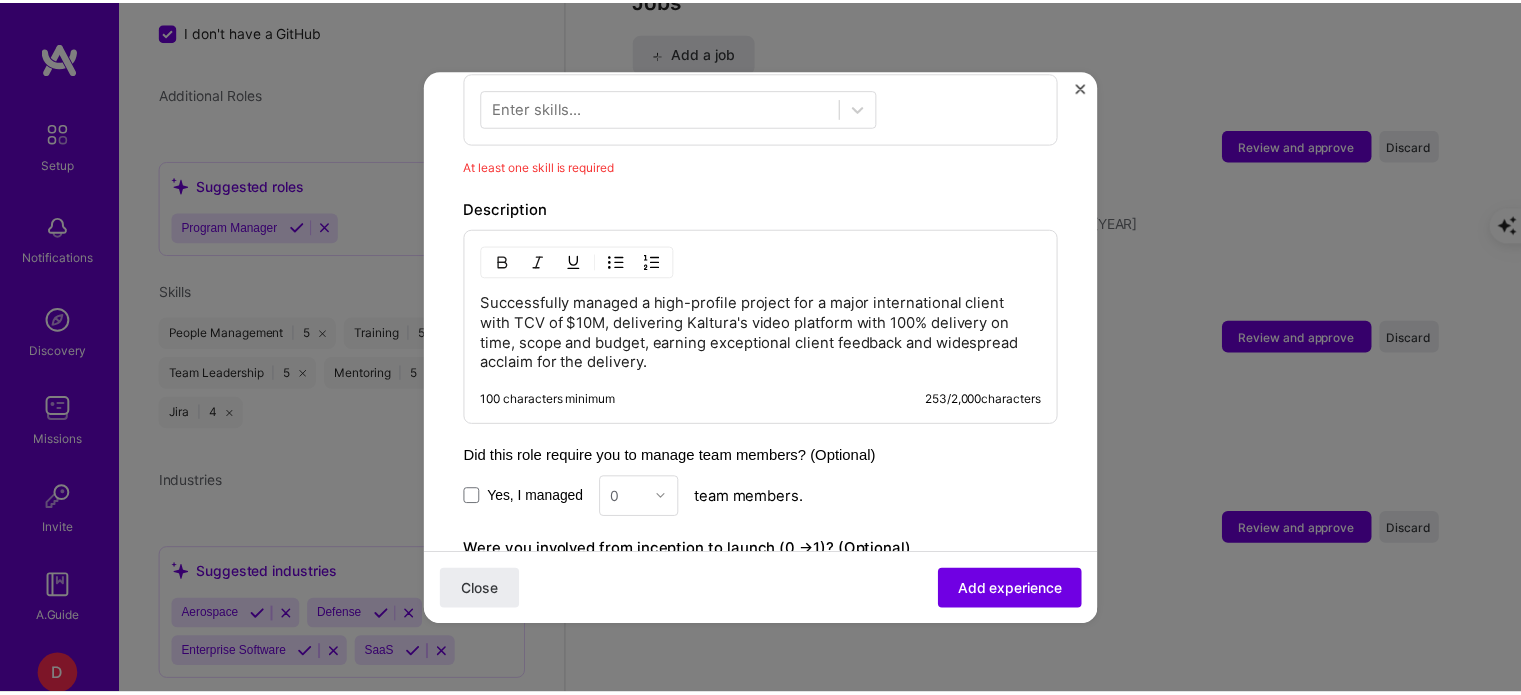 scroll, scrollTop: 691, scrollLeft: 0, axis: vertical 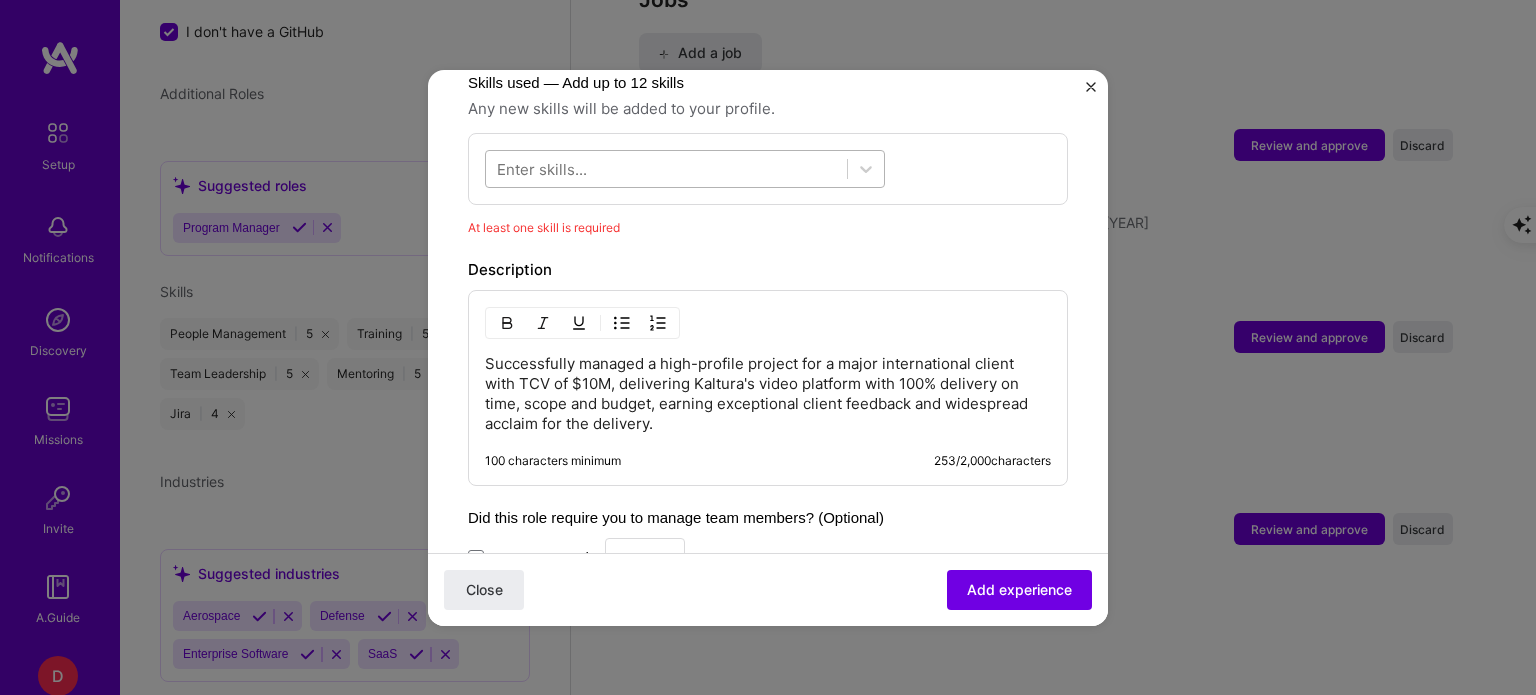 click at bounding box center [666, 168] 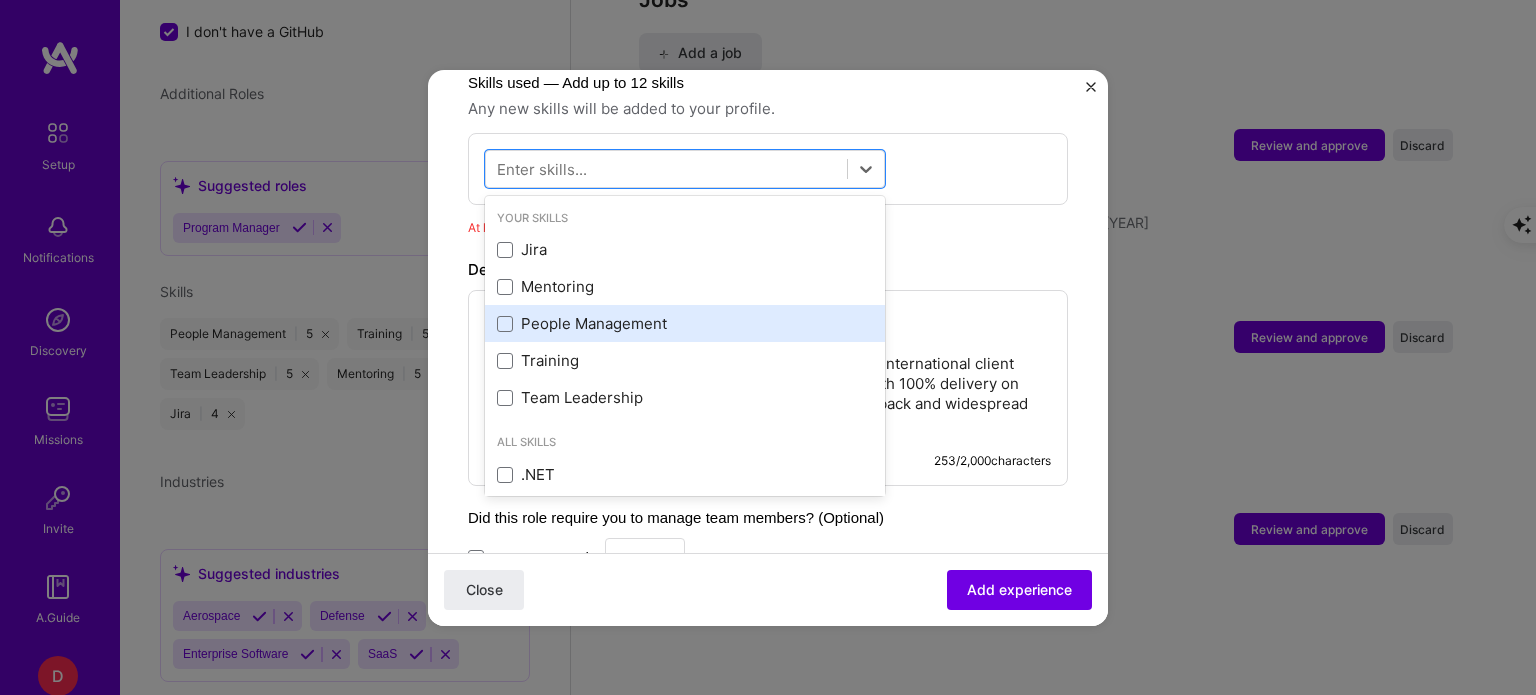 click on "People Management" at bounding box center [685, 323] 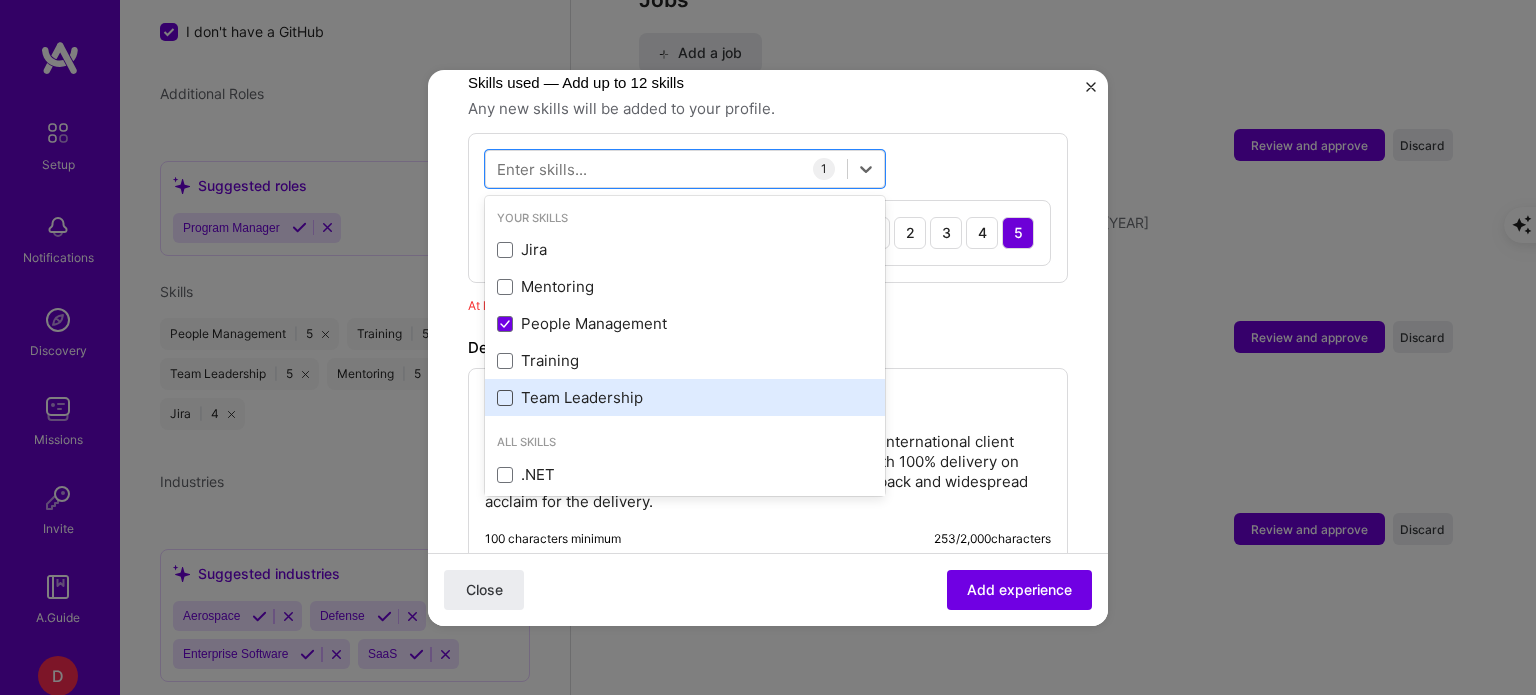 click at bounding box center (505, 398) 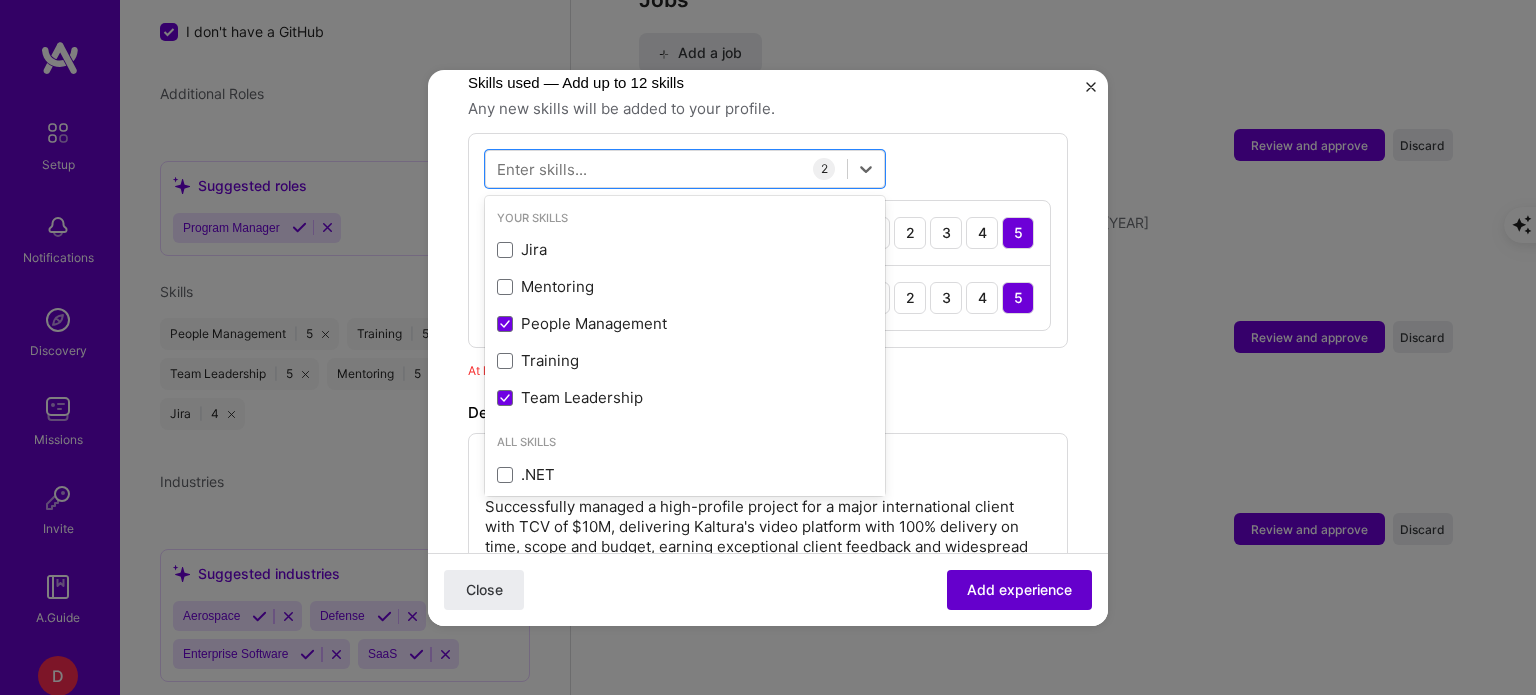 click on "Add experience" at bounding box center (1019, 589) 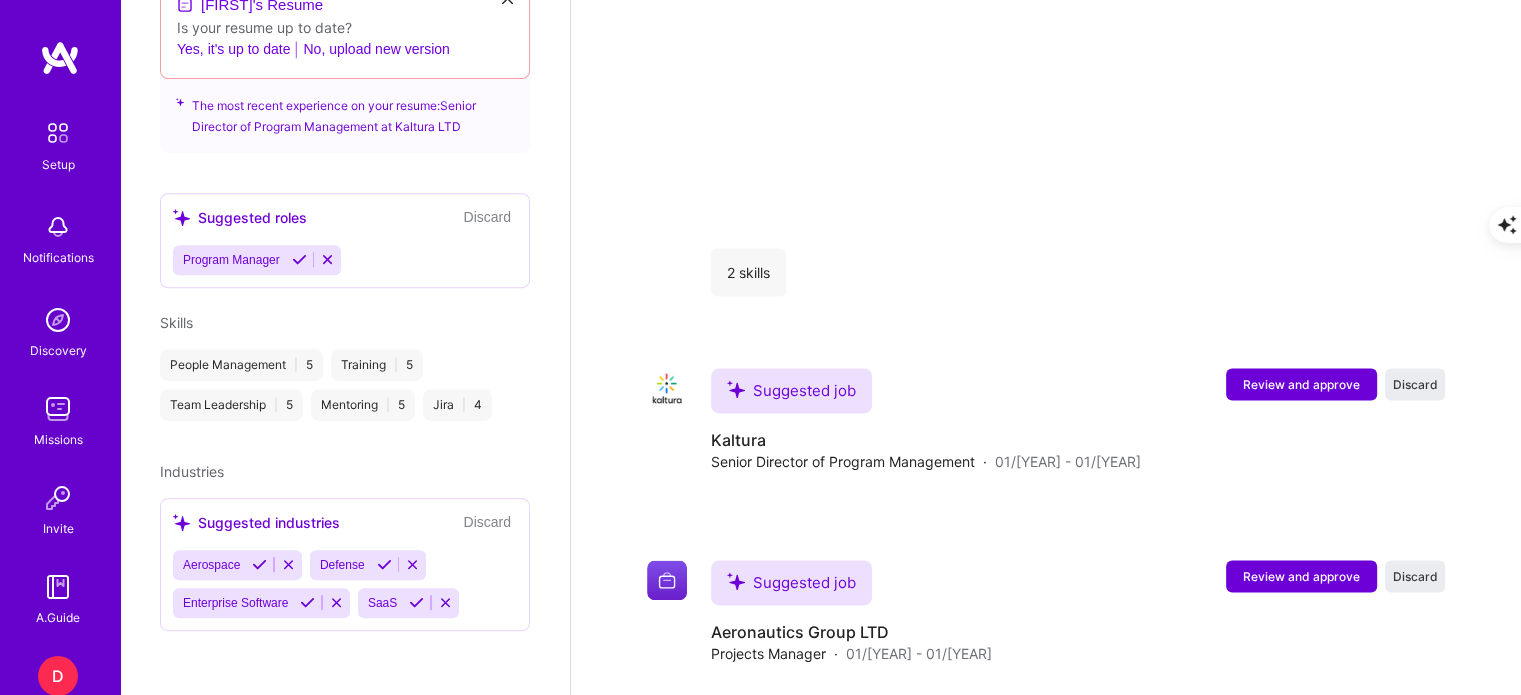 scroll, scrollTop: 768, scrollLeft: 0, axis: vertical 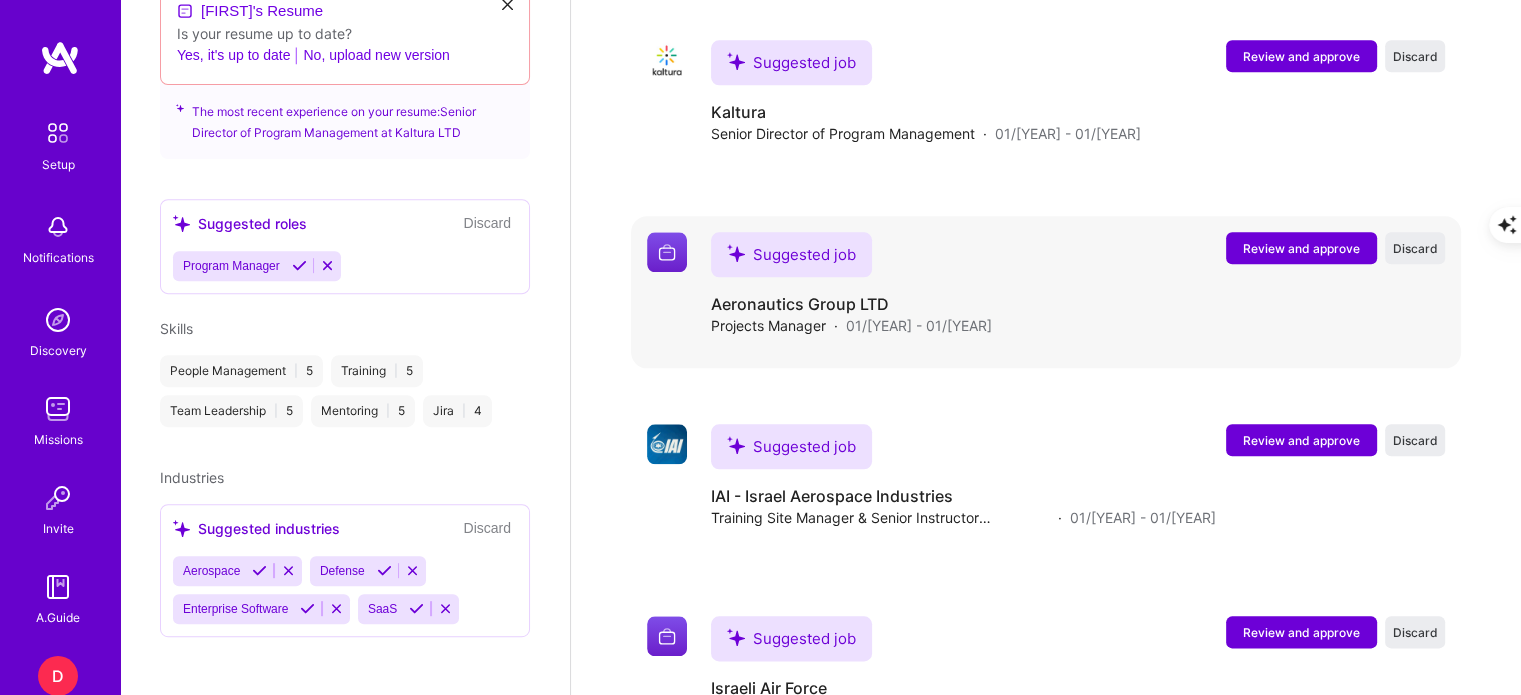 click on "Review and approve" at bounding box center (1301, 248) 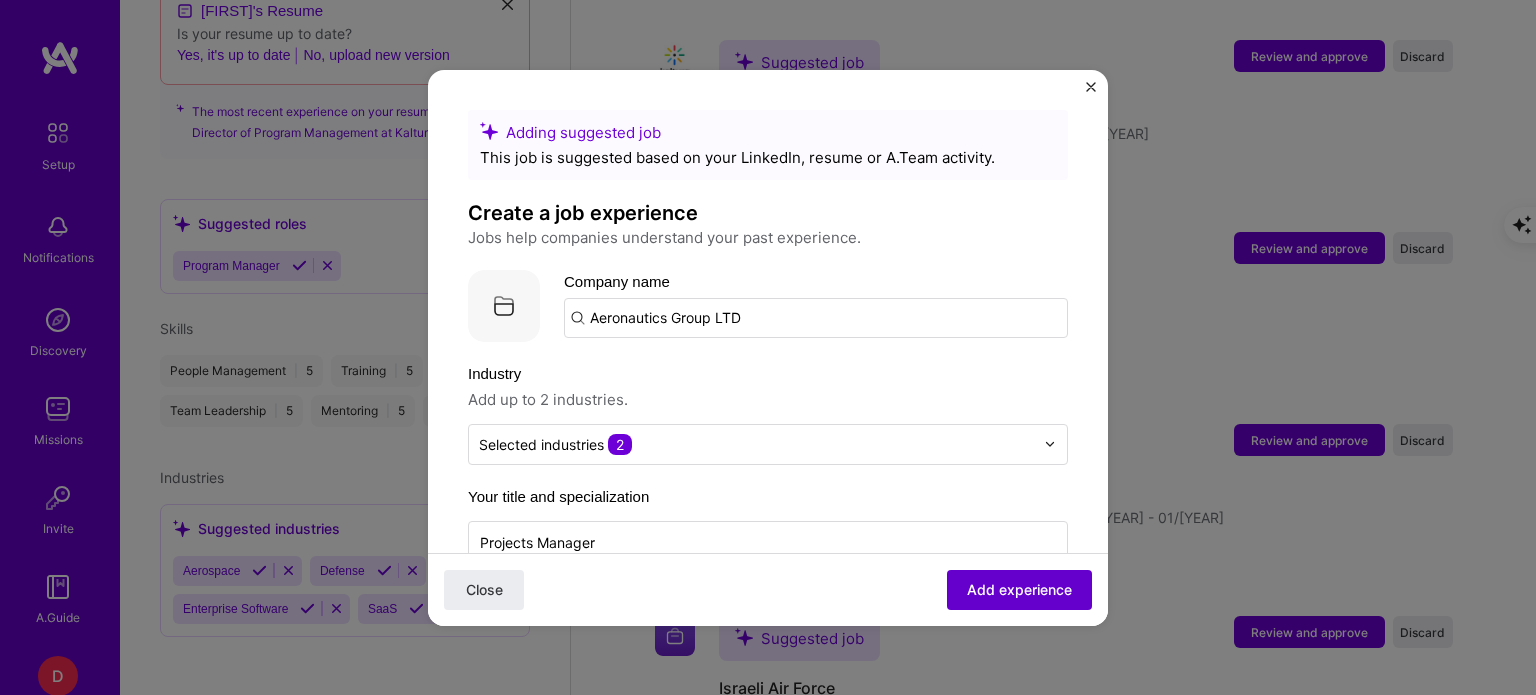 click on "Add experience" at bounding box center (1019, 589) 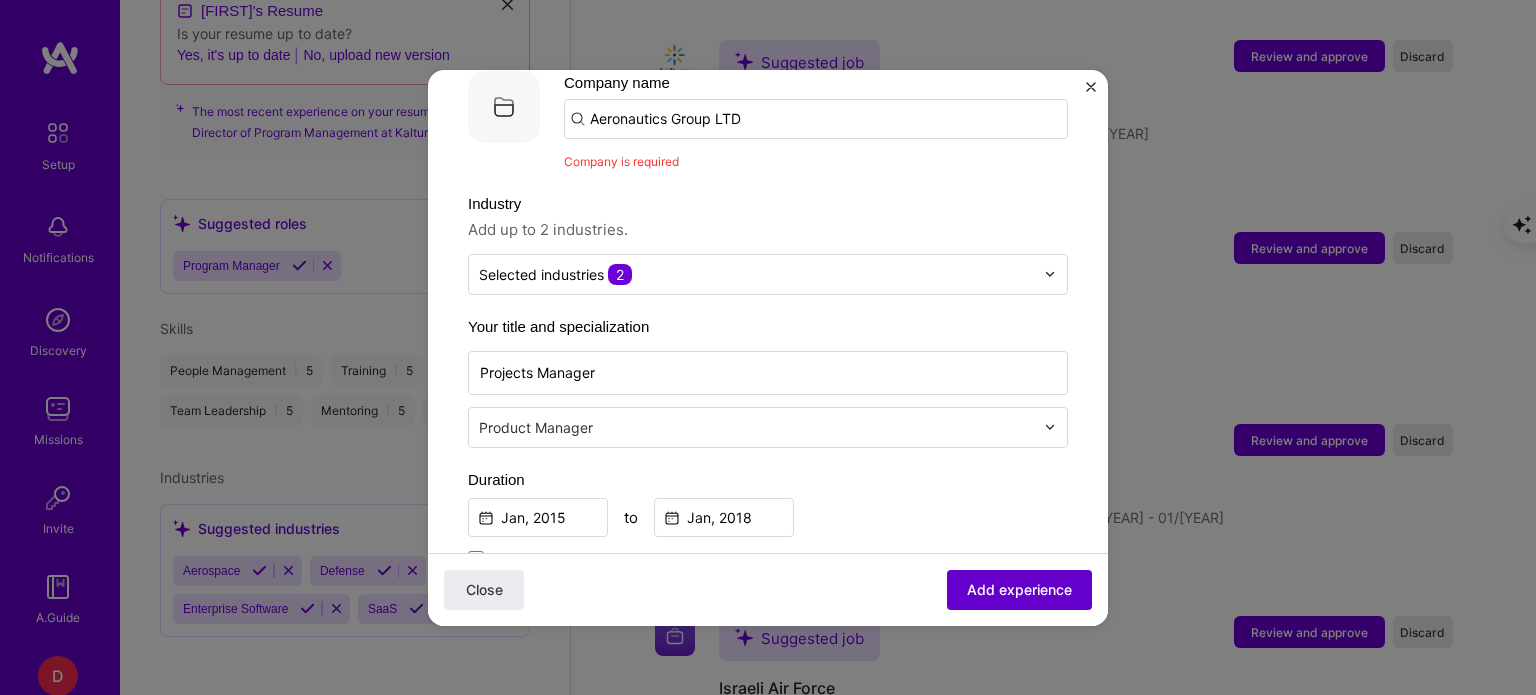 scroll, scrollTop: 200, scrollLeft: 0, axis: vertical 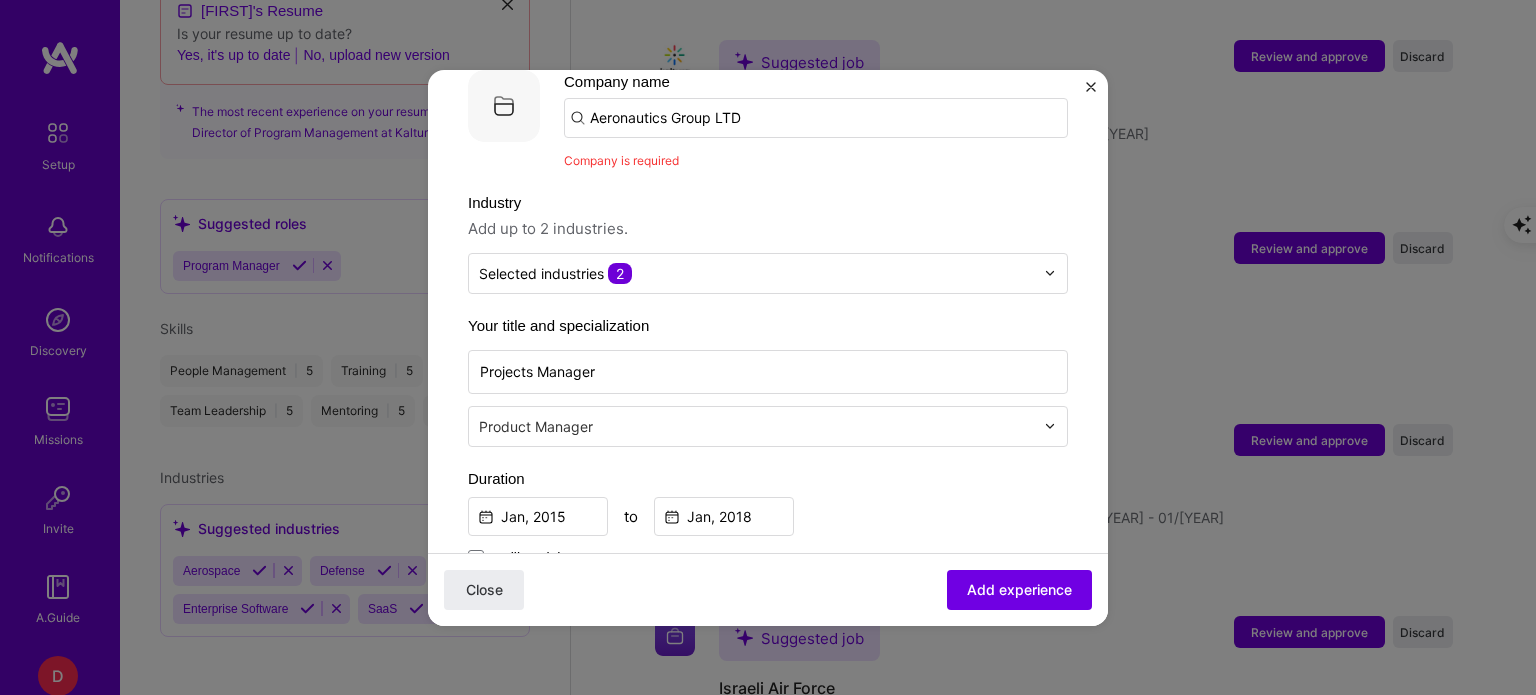 click on "Aeronautics Group LTD" at bounding box center (816, 118) 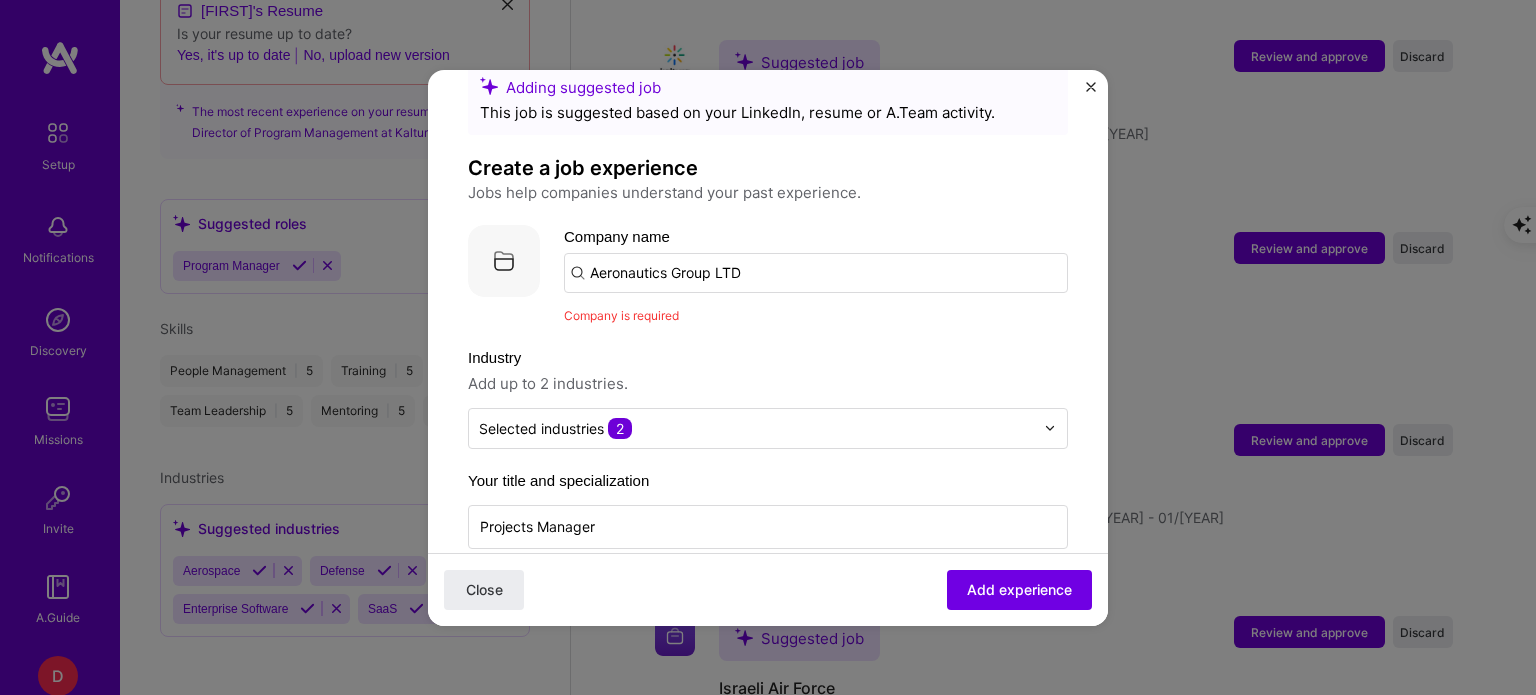 scroll, scrollTop: 0, scrollLeft: 0, axis: both 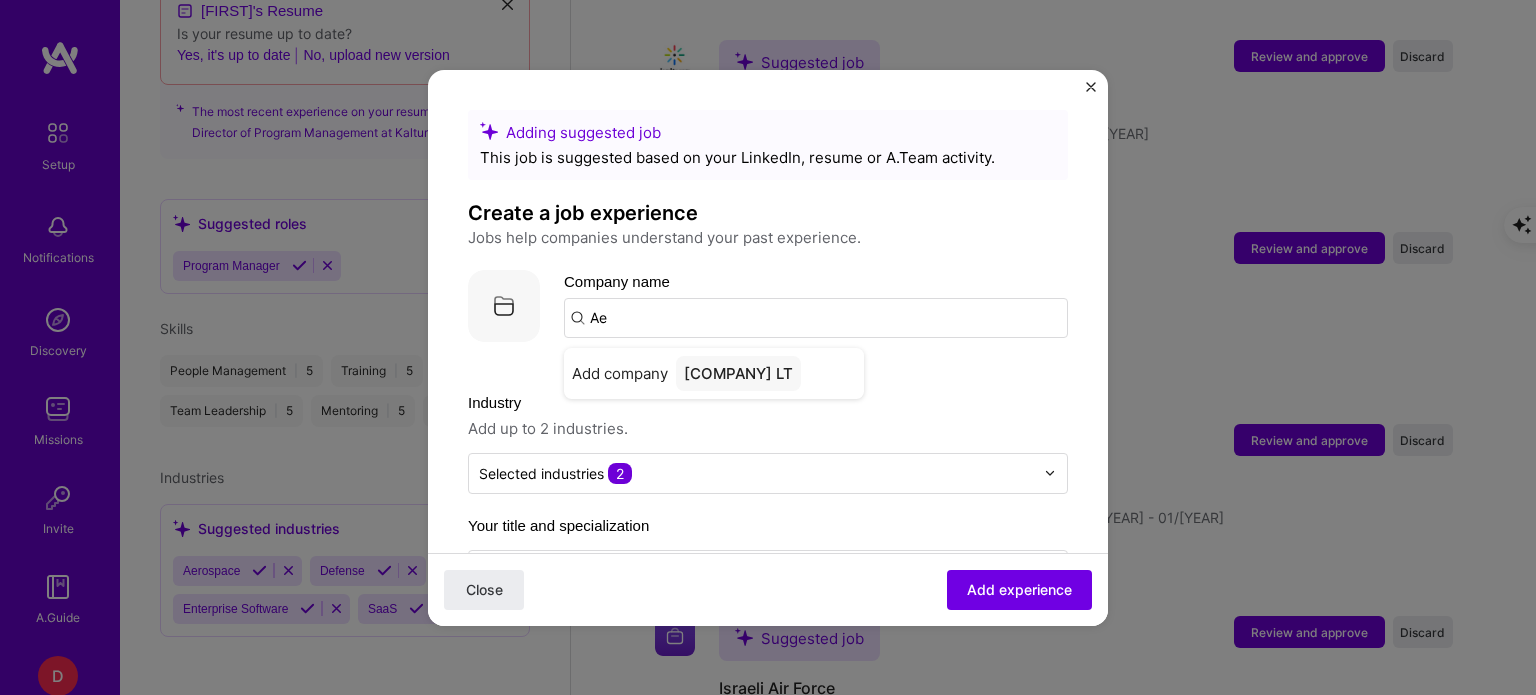 type on "A" 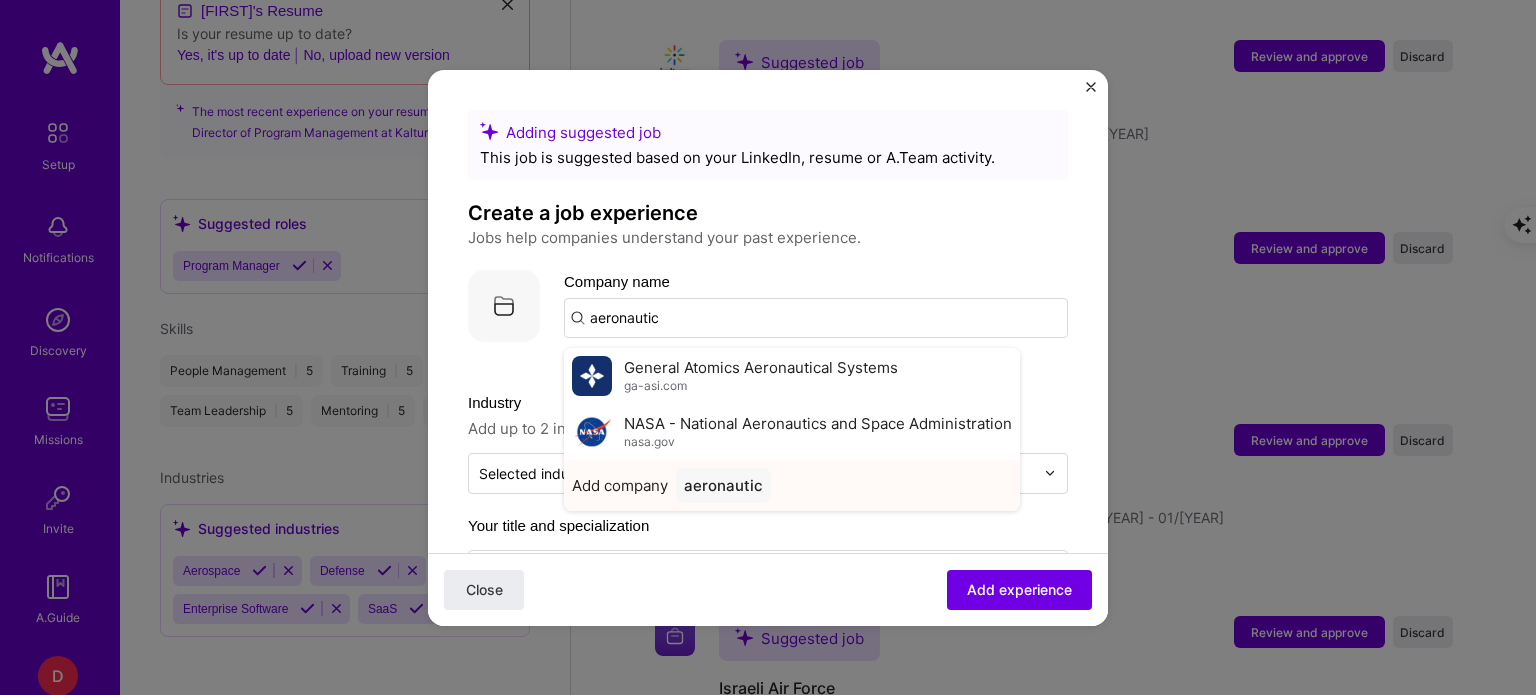 type on "aeronautic" 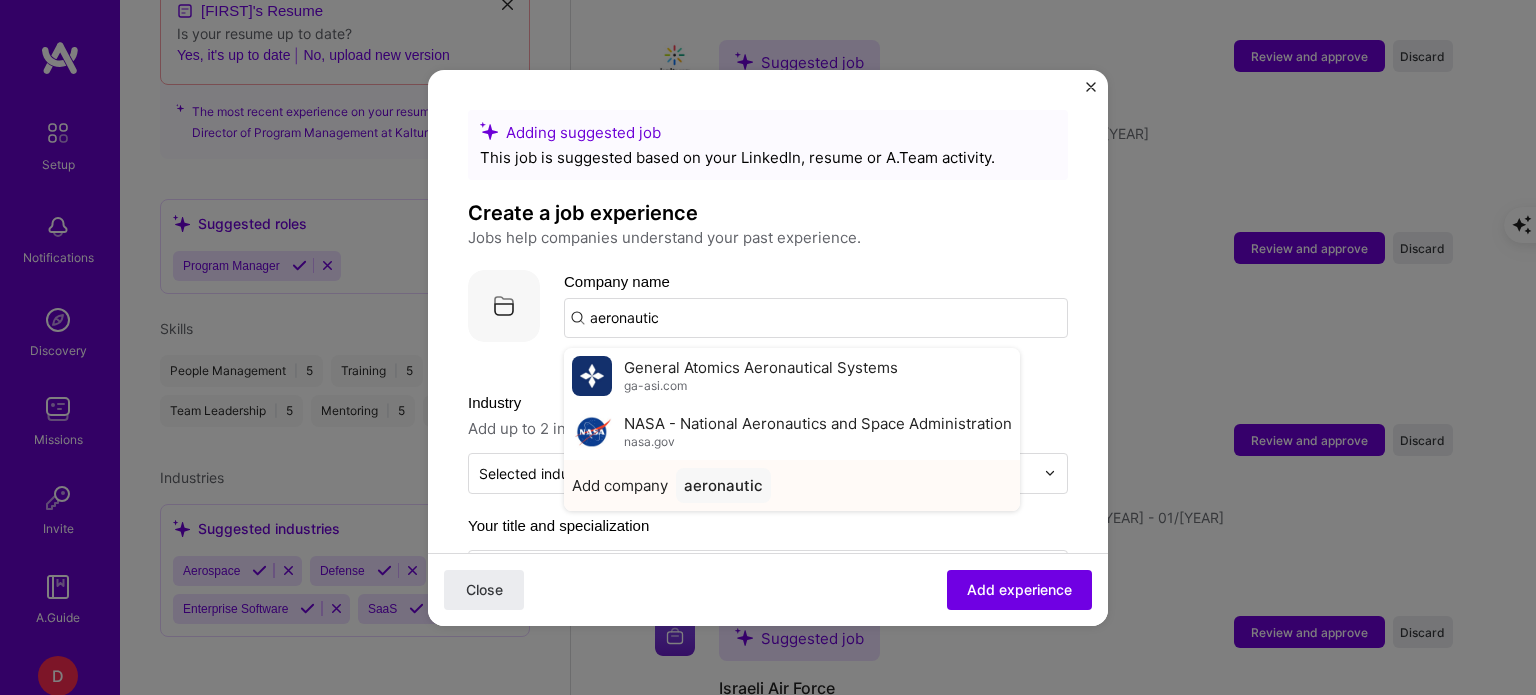 click on "Add company" at bounding box center (620, 485) 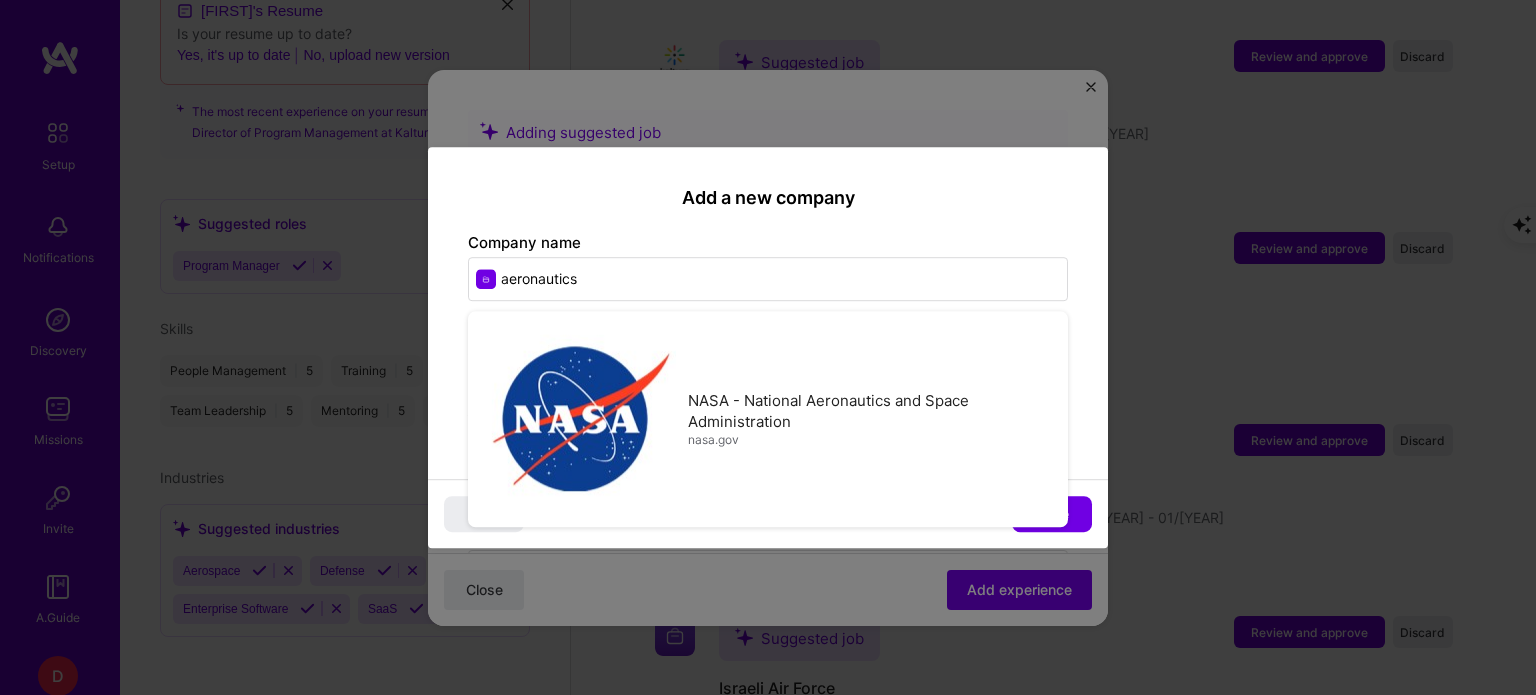 click on "aeronautics" at bounding box center [768, 279] 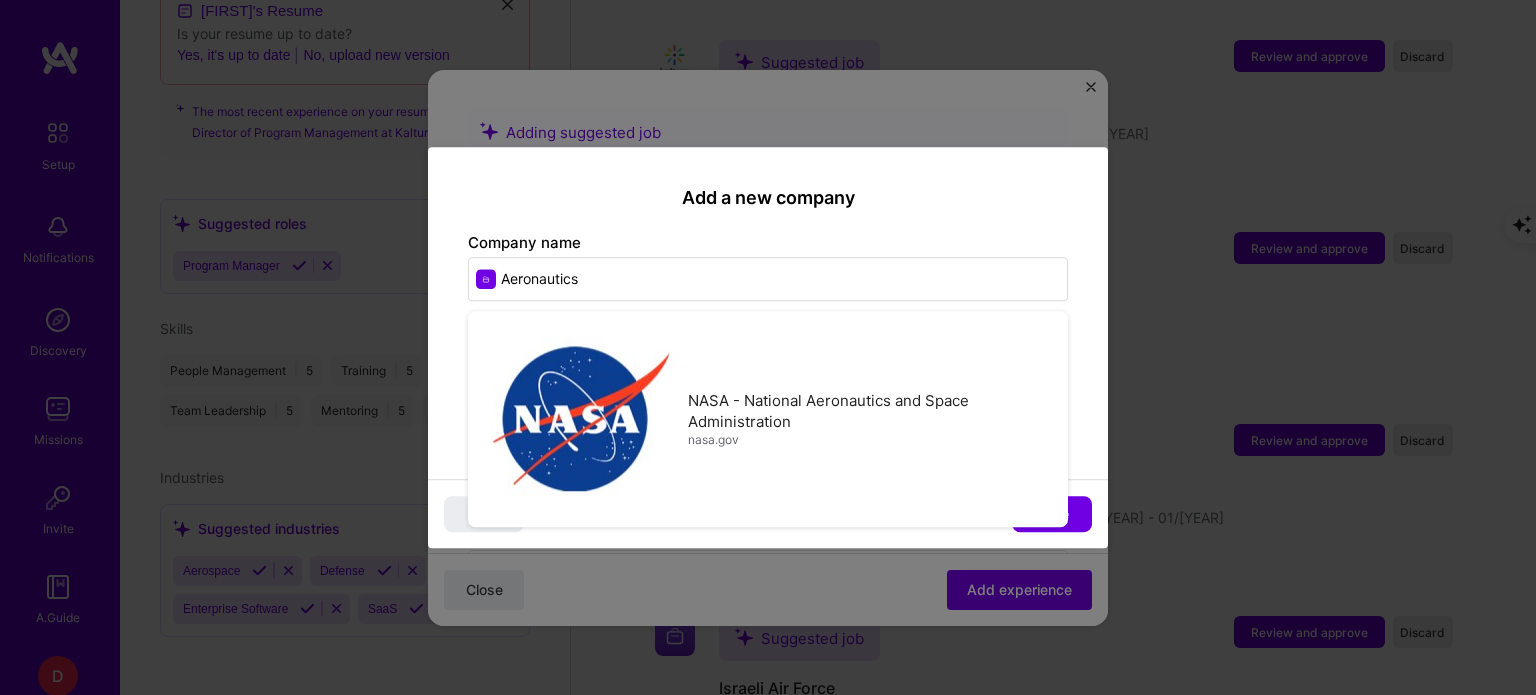 type on "Aeronautics" 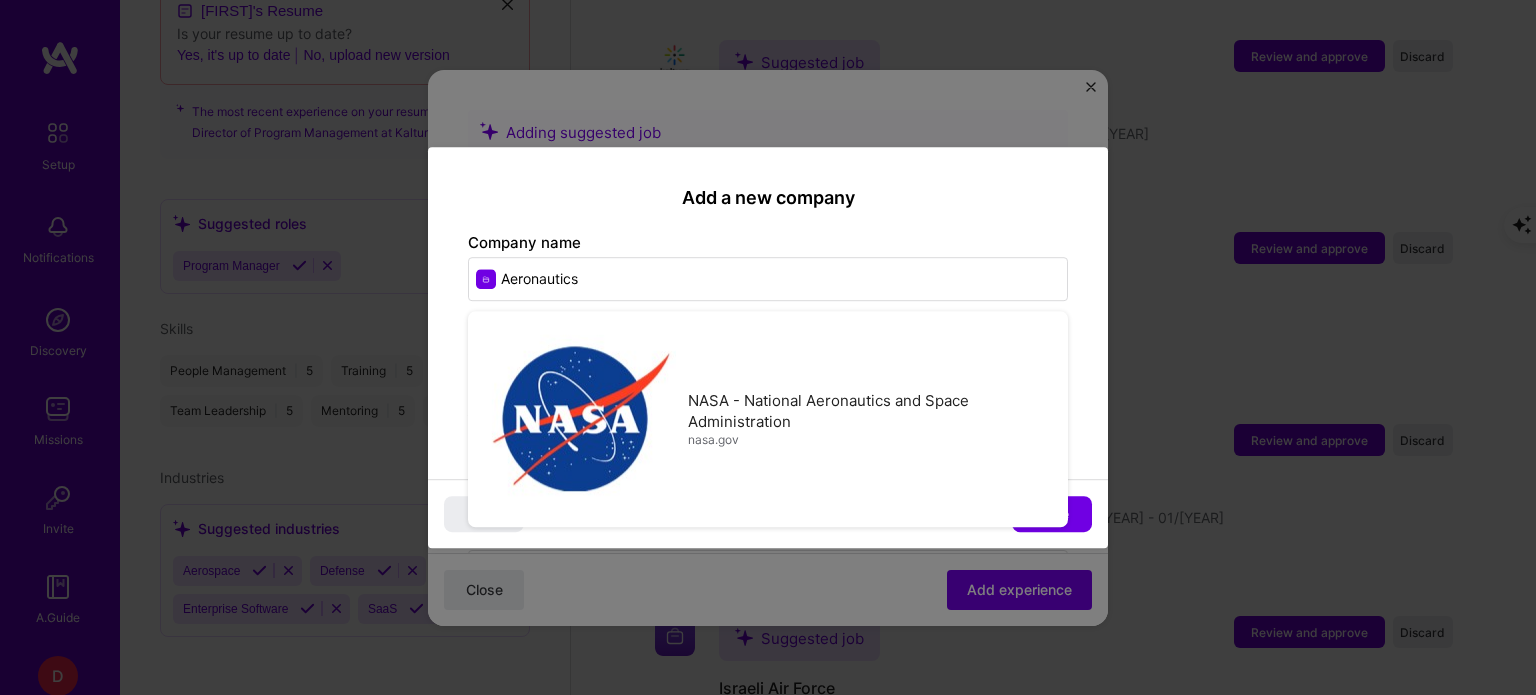 click at bounding box center [768, 372] 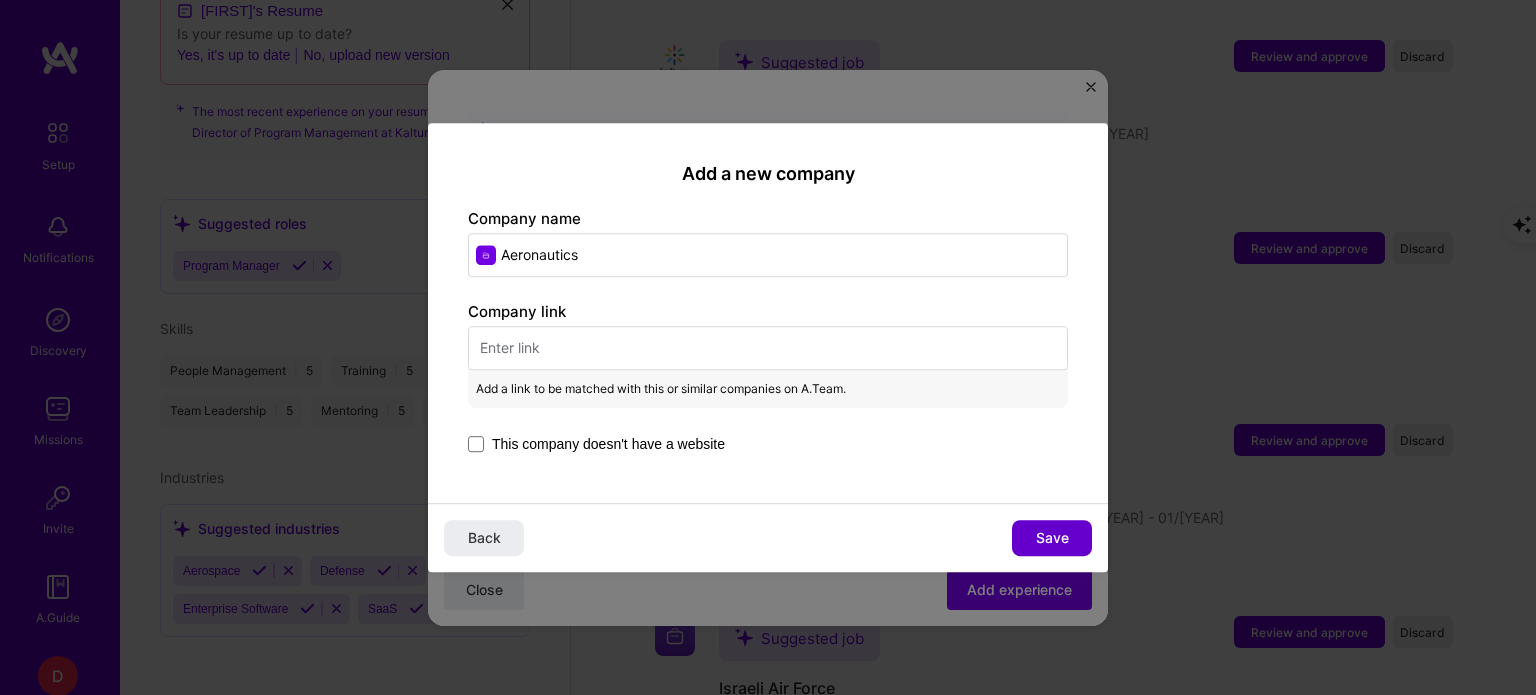 click on "Save" at bounding box center (1052, 538) 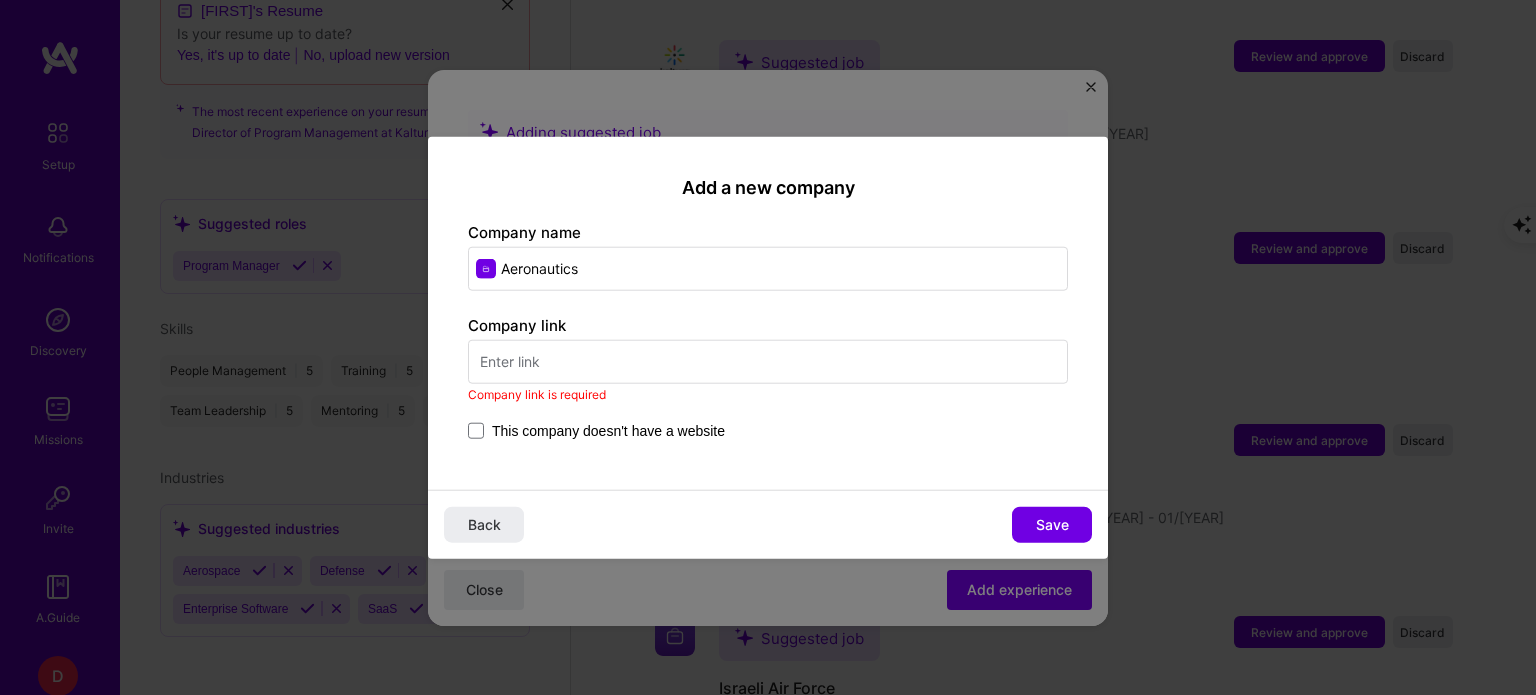 click at bounding box center (768, 362) 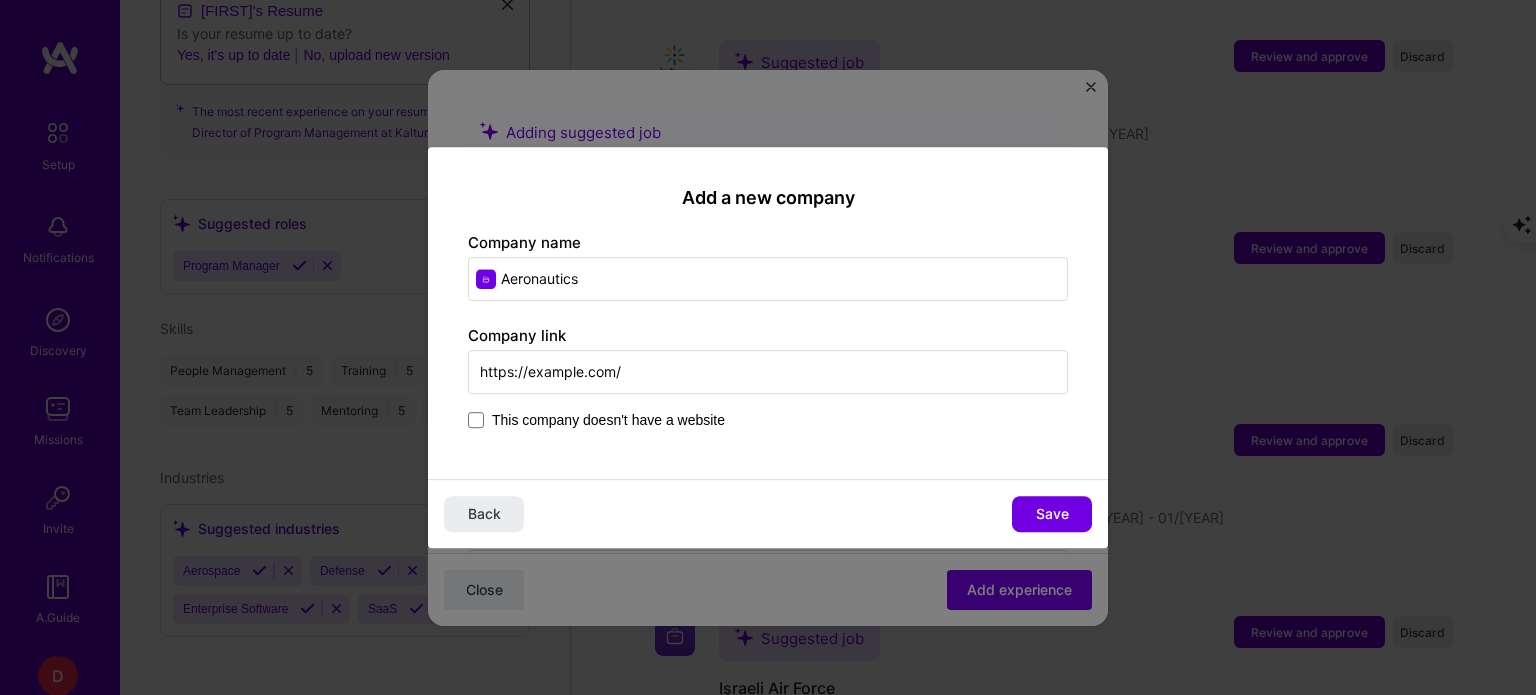 type on "https://aeronautics-sys.com/" 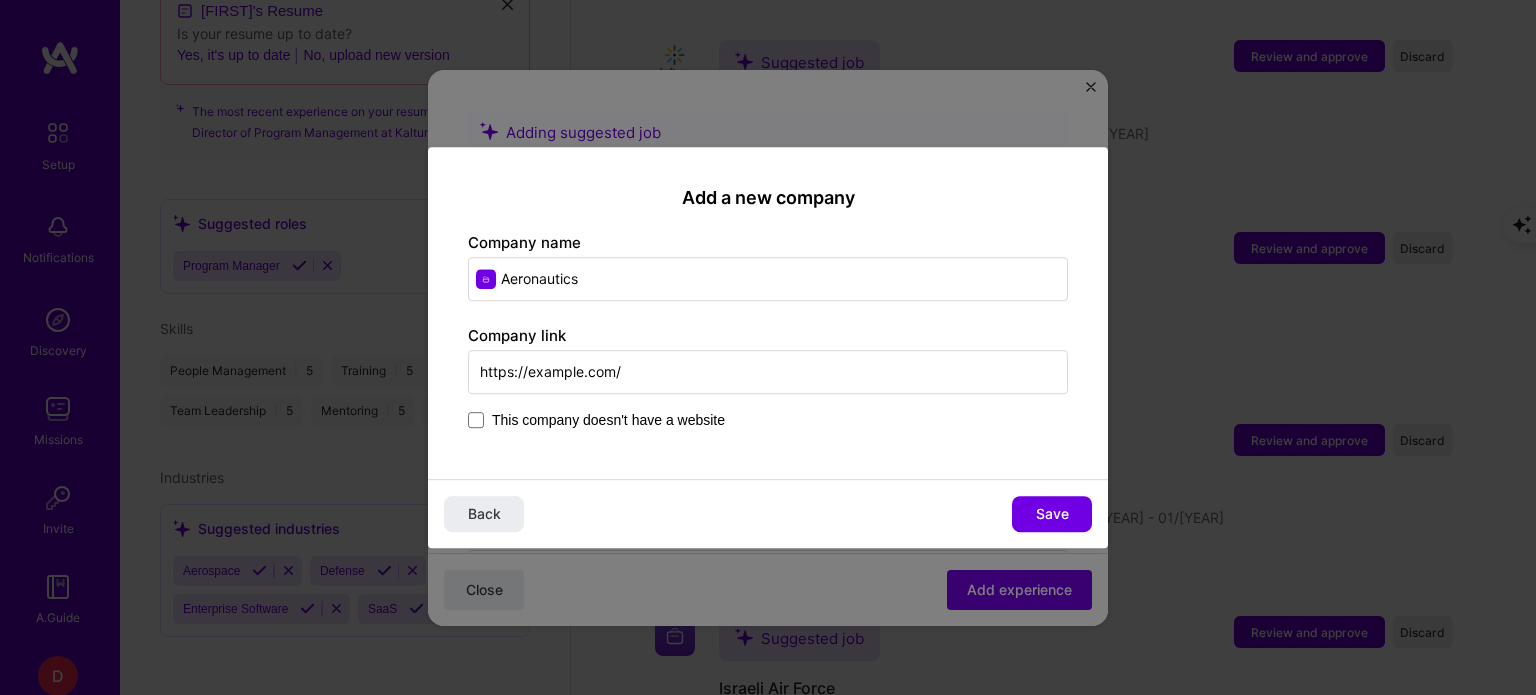 click on "This company doesn't have a website" at bounding box center (768, 421) 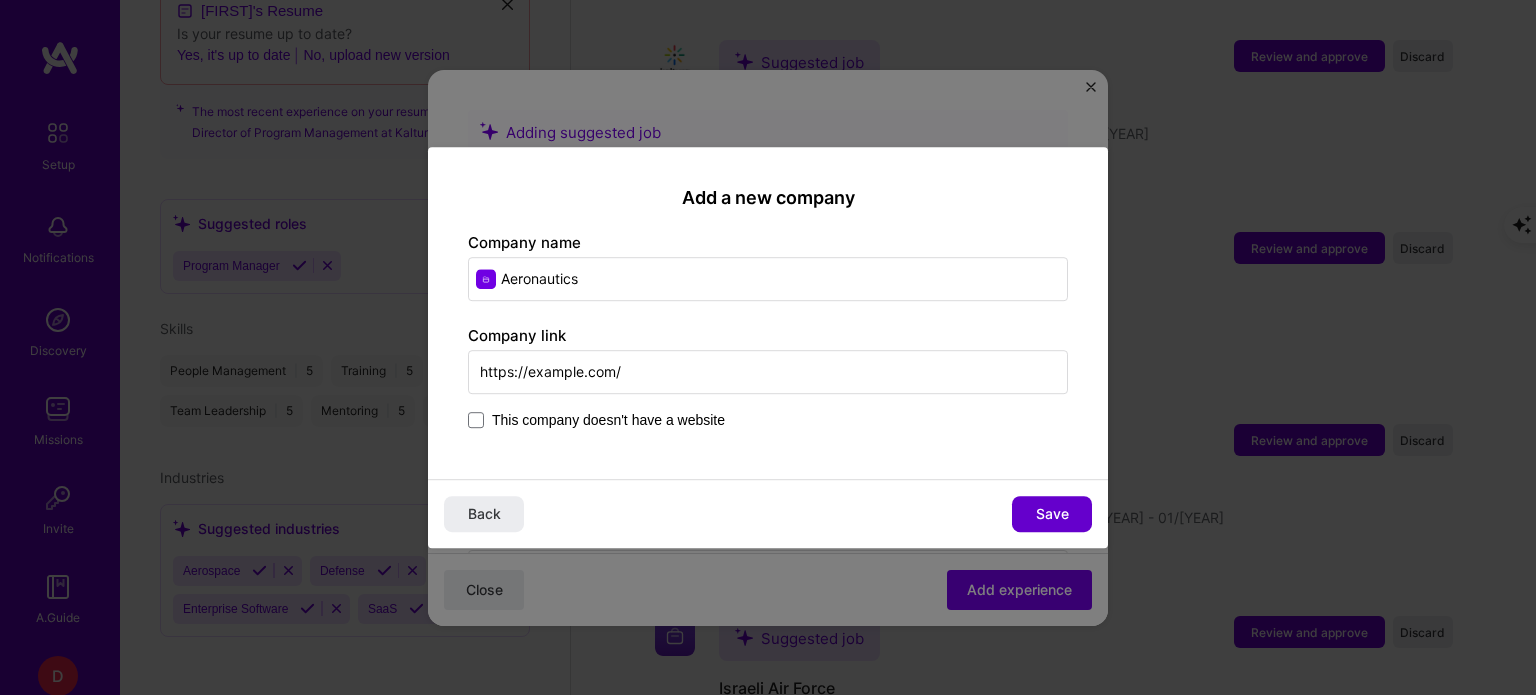 click on "Save" at bounding box center [1052, 514] 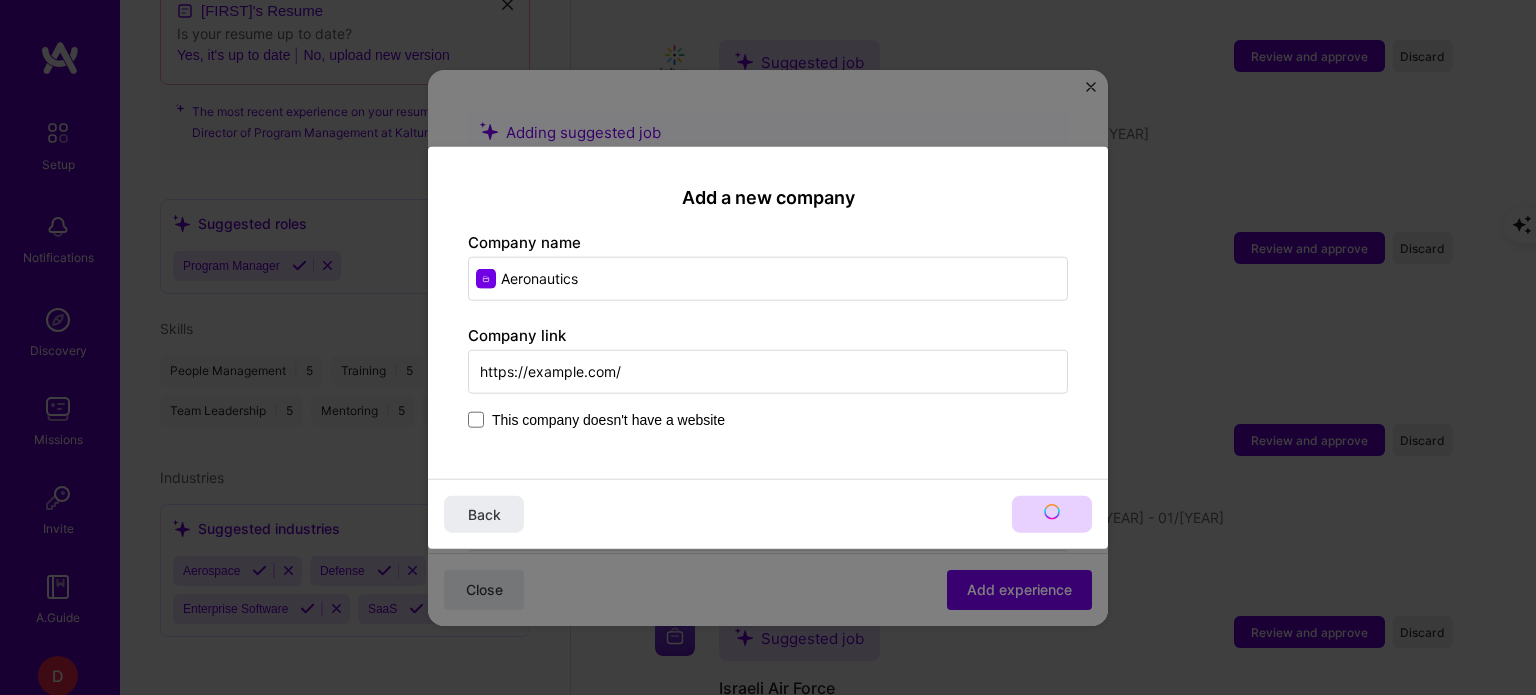 type on "Aeronautics" 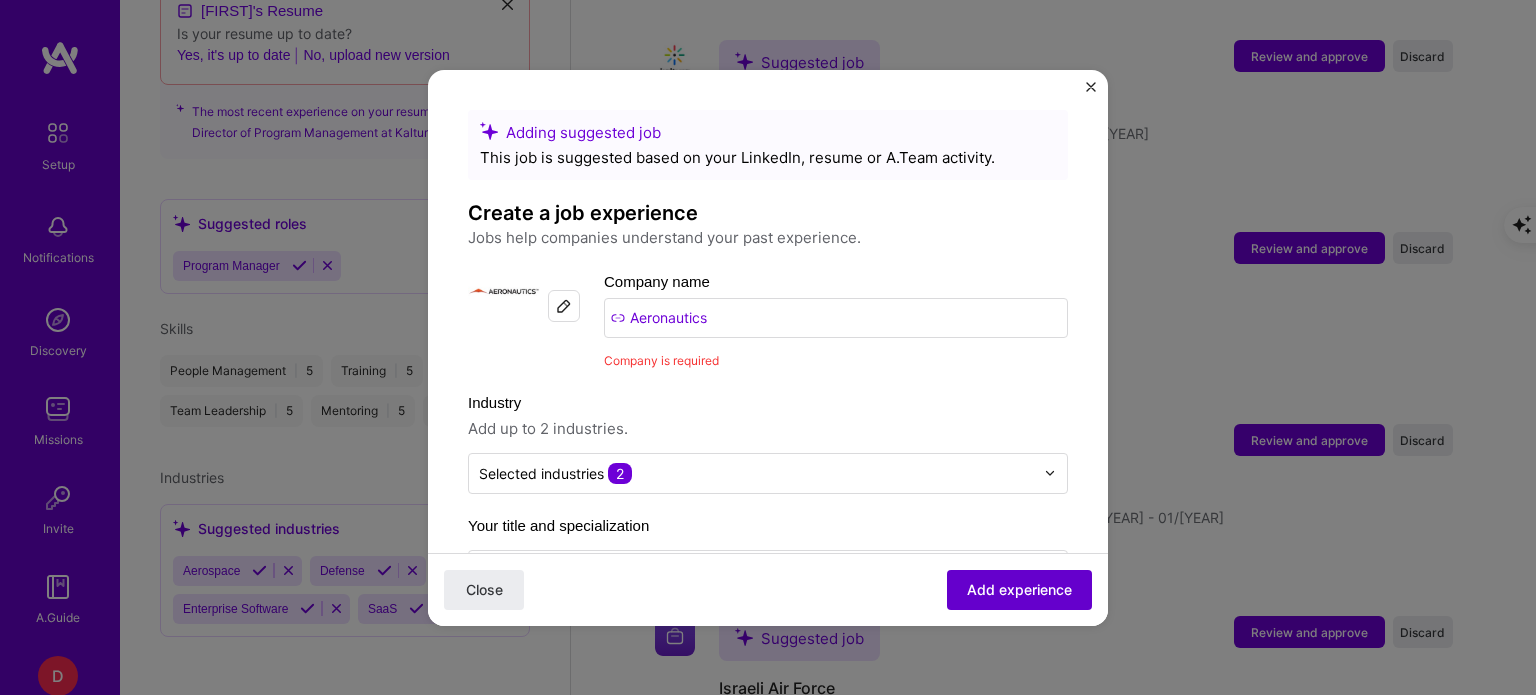 click on "Add experience" at bounding box center [1019, 589] 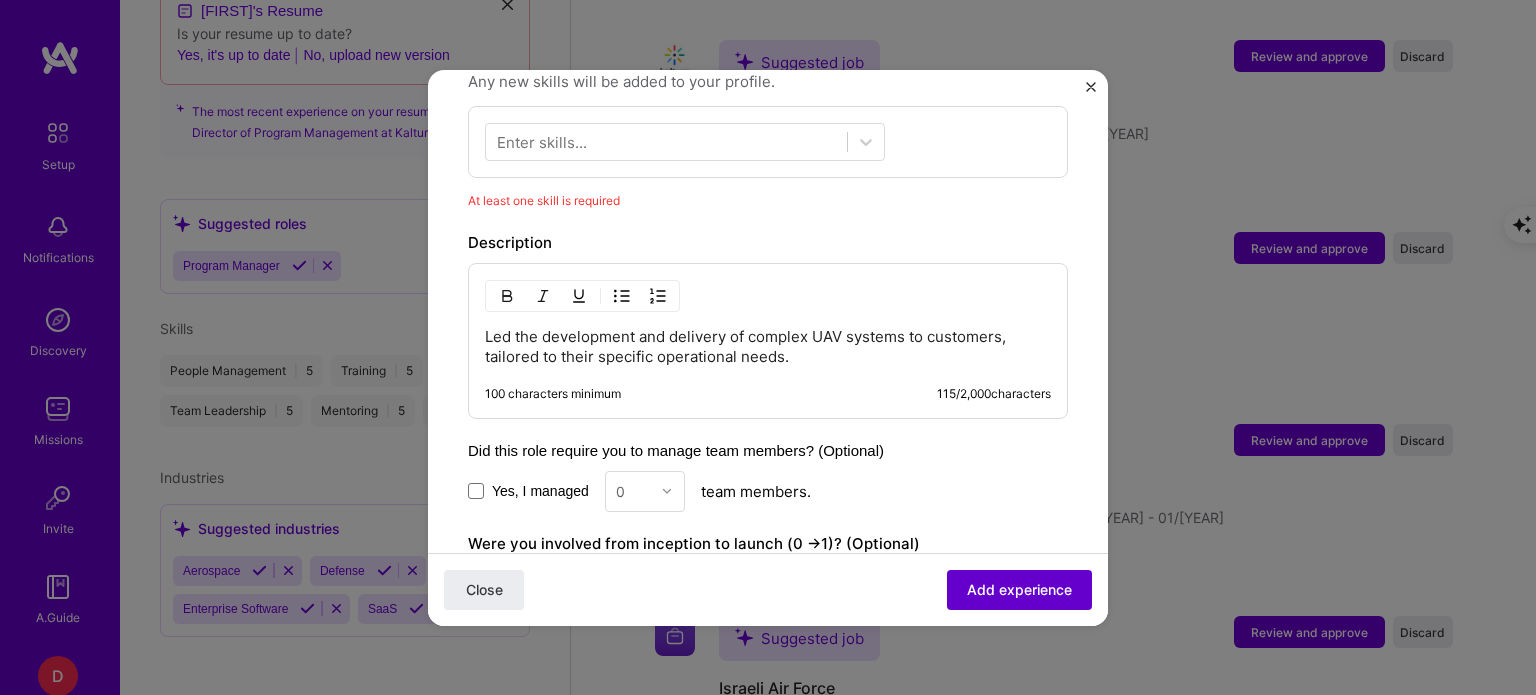scroll, scrollTop: 720, scrollLeft: 0, axis: vertical 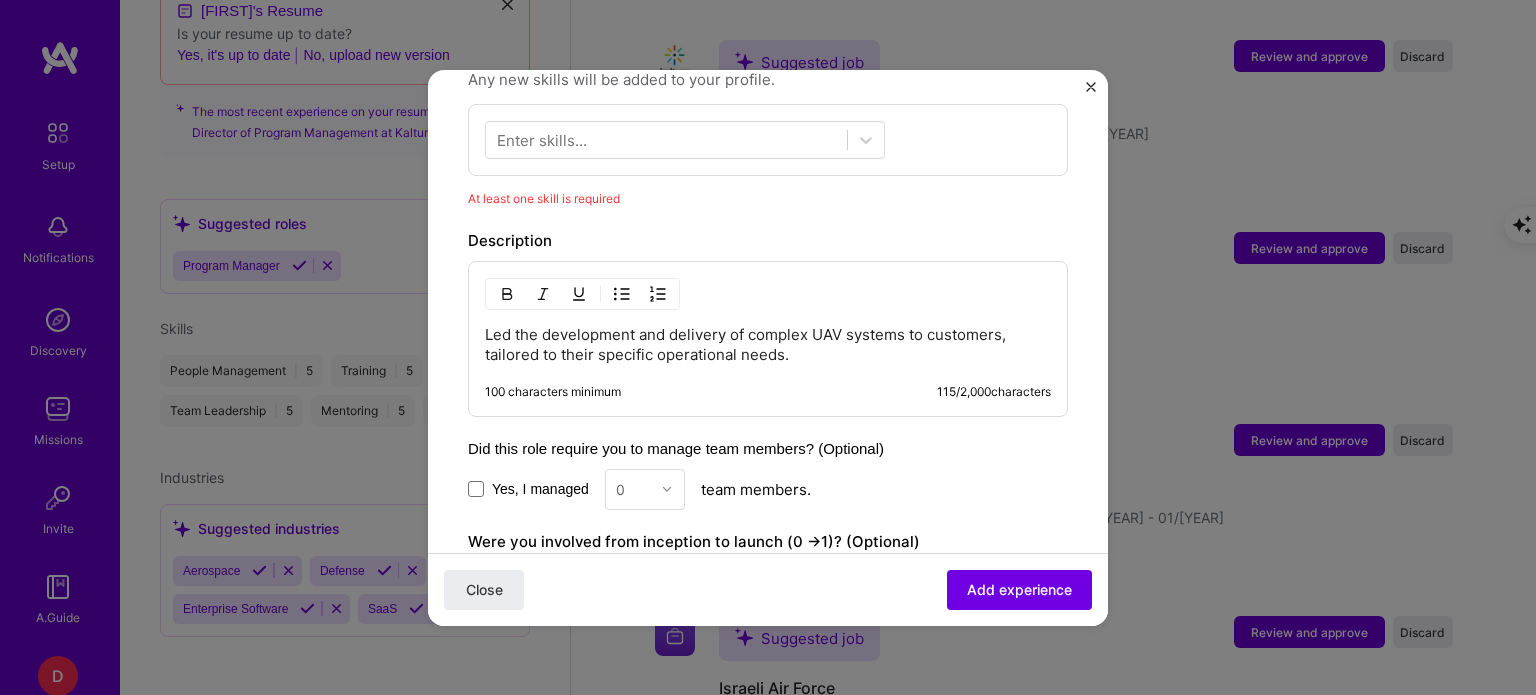 click on "Enter skills..." at bounding box center (542, 139) 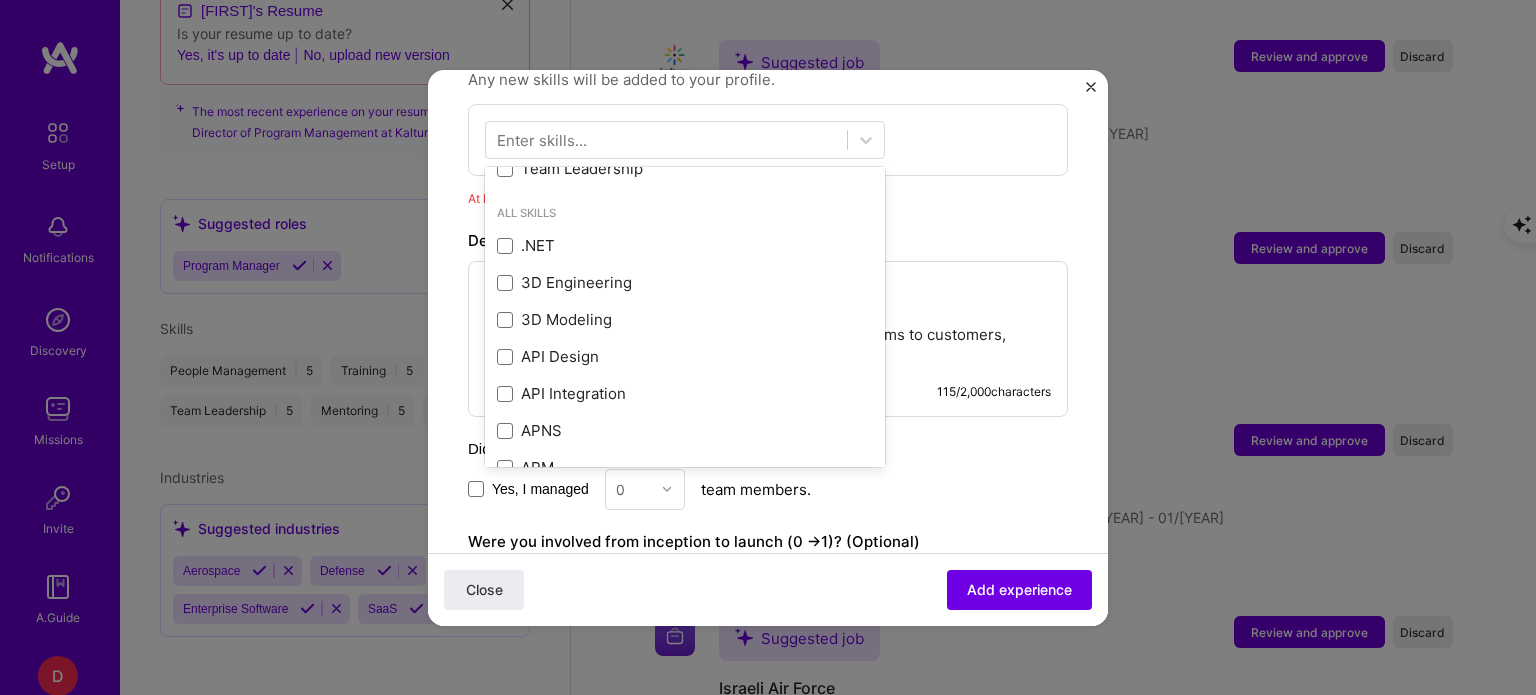 scroll, scrollTop: 100, scrollLeft: 0, axis: vertical 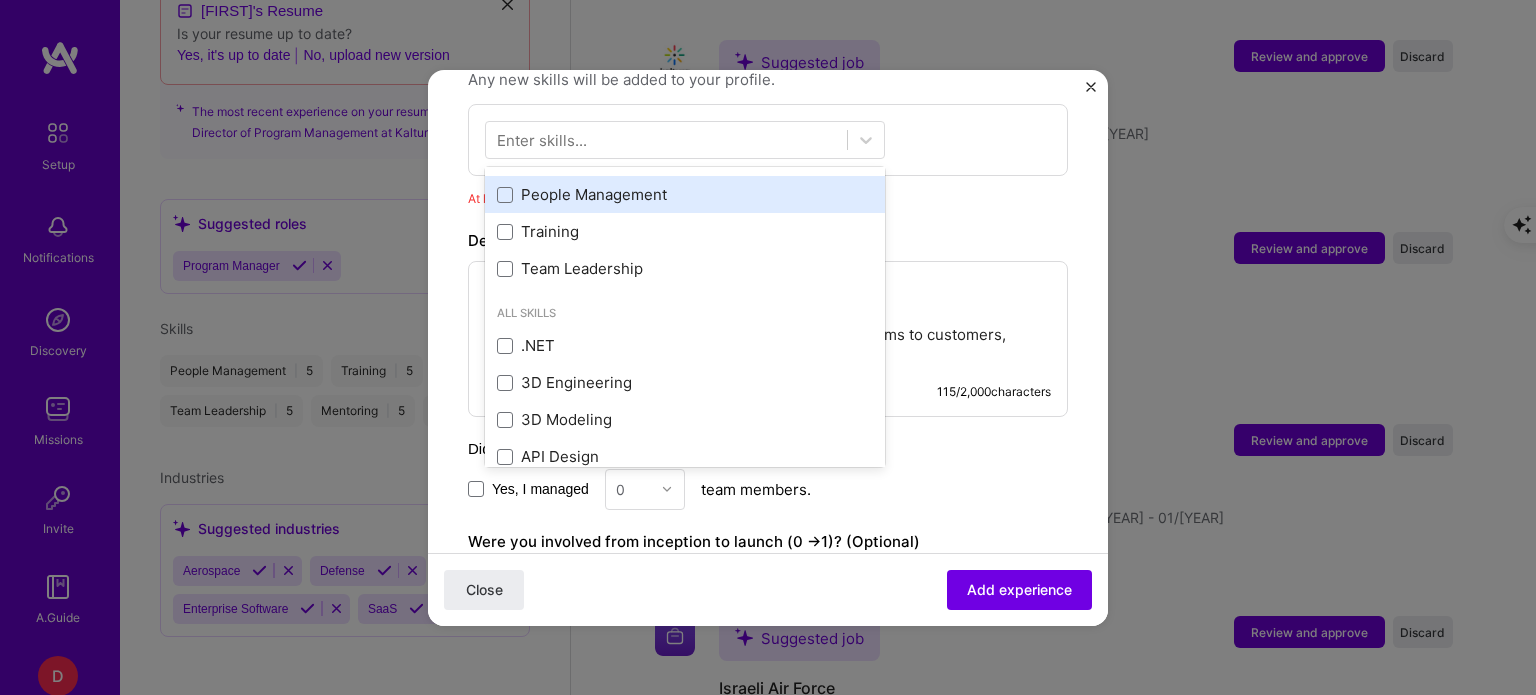 click on "Jira Mentoring People Management Training Team Leadership" at bounding box center (685, 194) 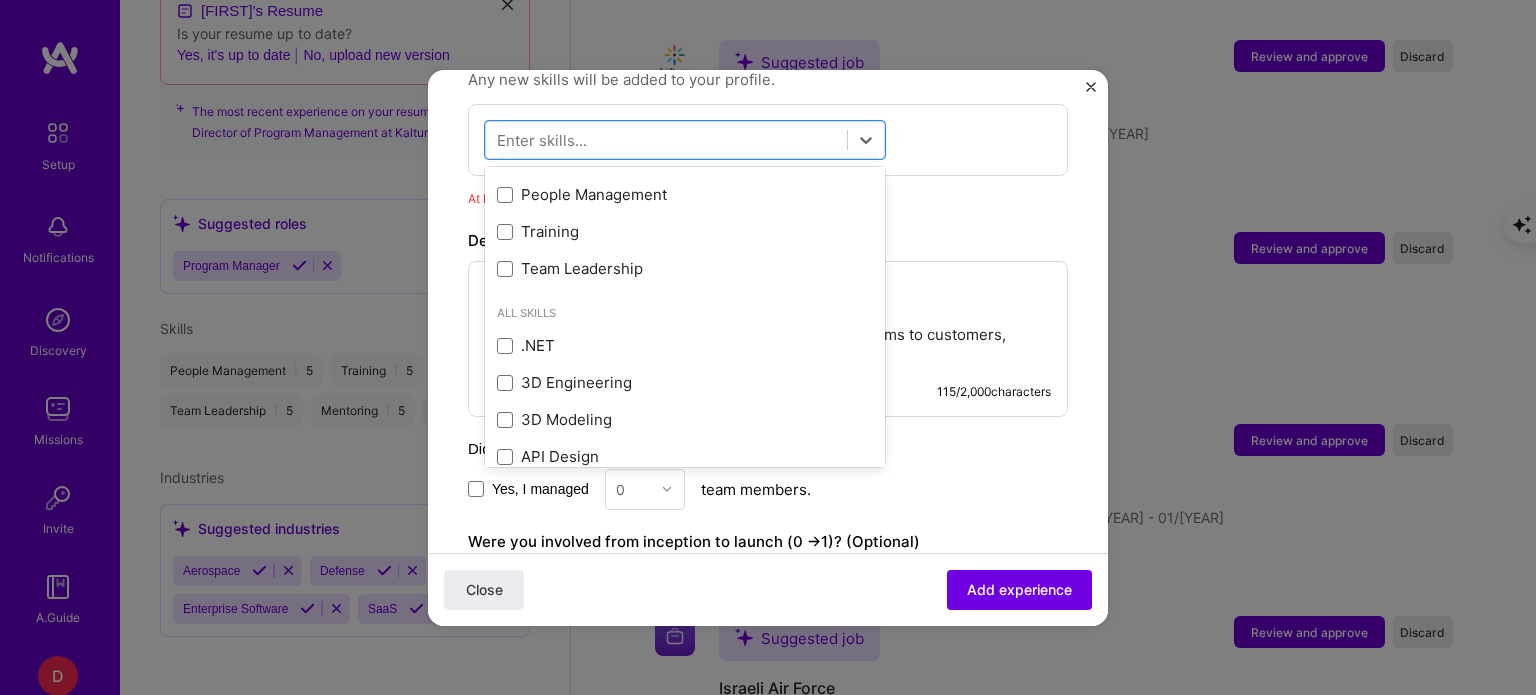 scroll, scrollTop: 24, scrollLeft: 0, axis: vertical 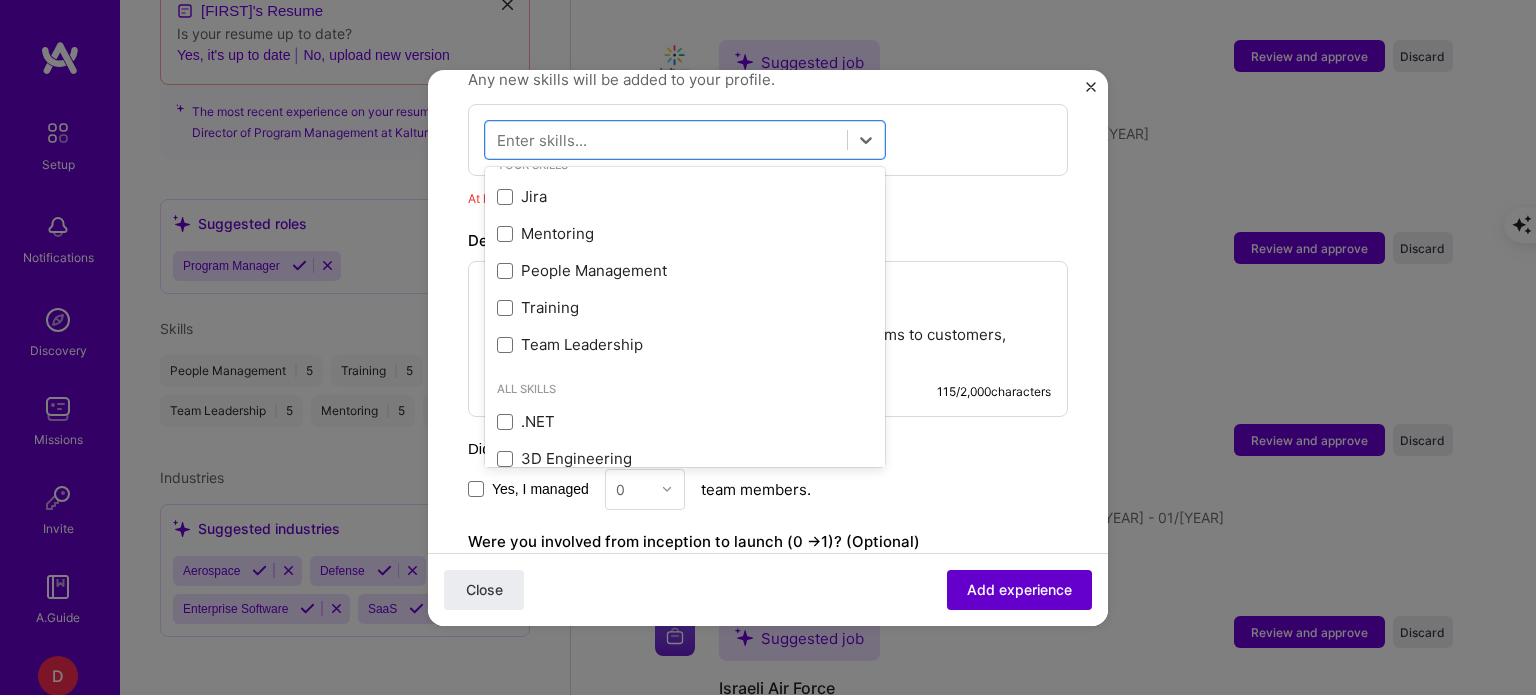 click on "Add experience" at bounding box center [1019, 589] 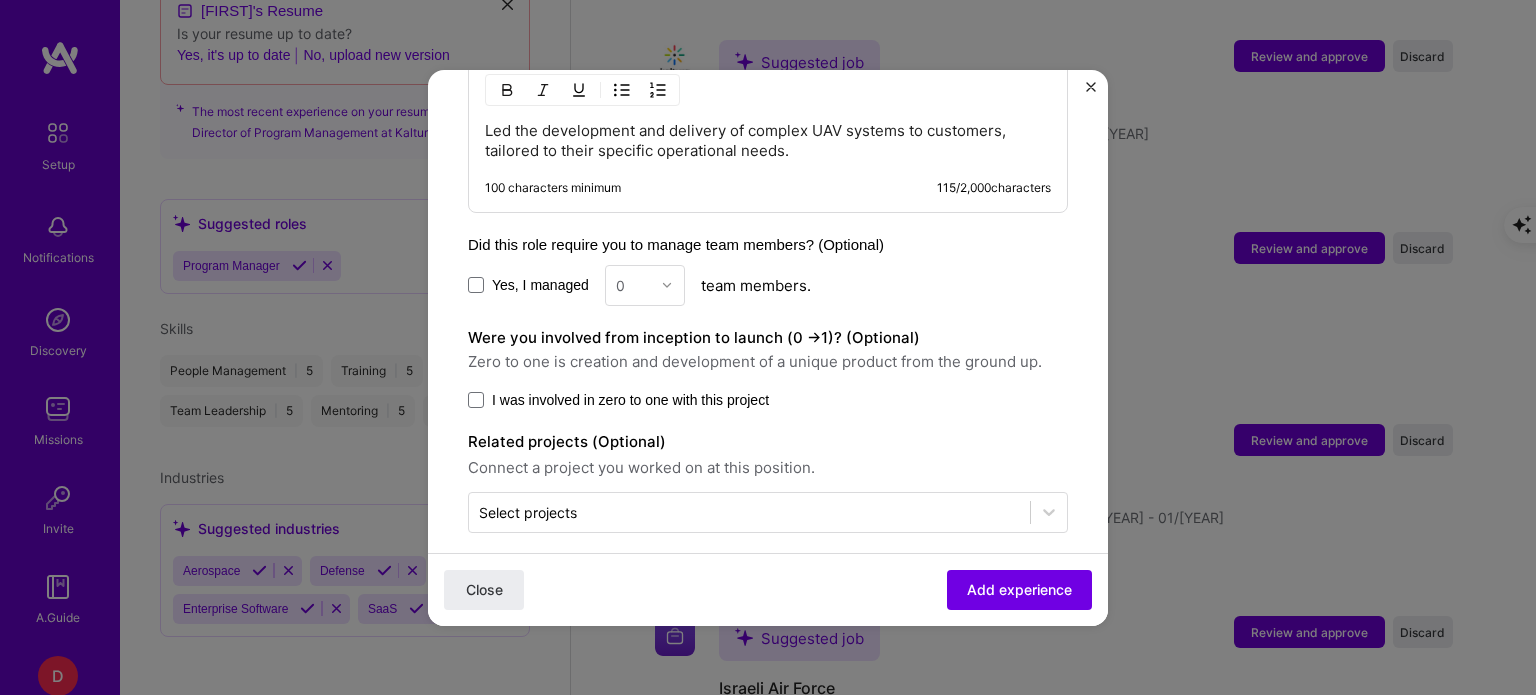 scroll, scrollTop: 940, scrollLeft: 0, axis: vertical 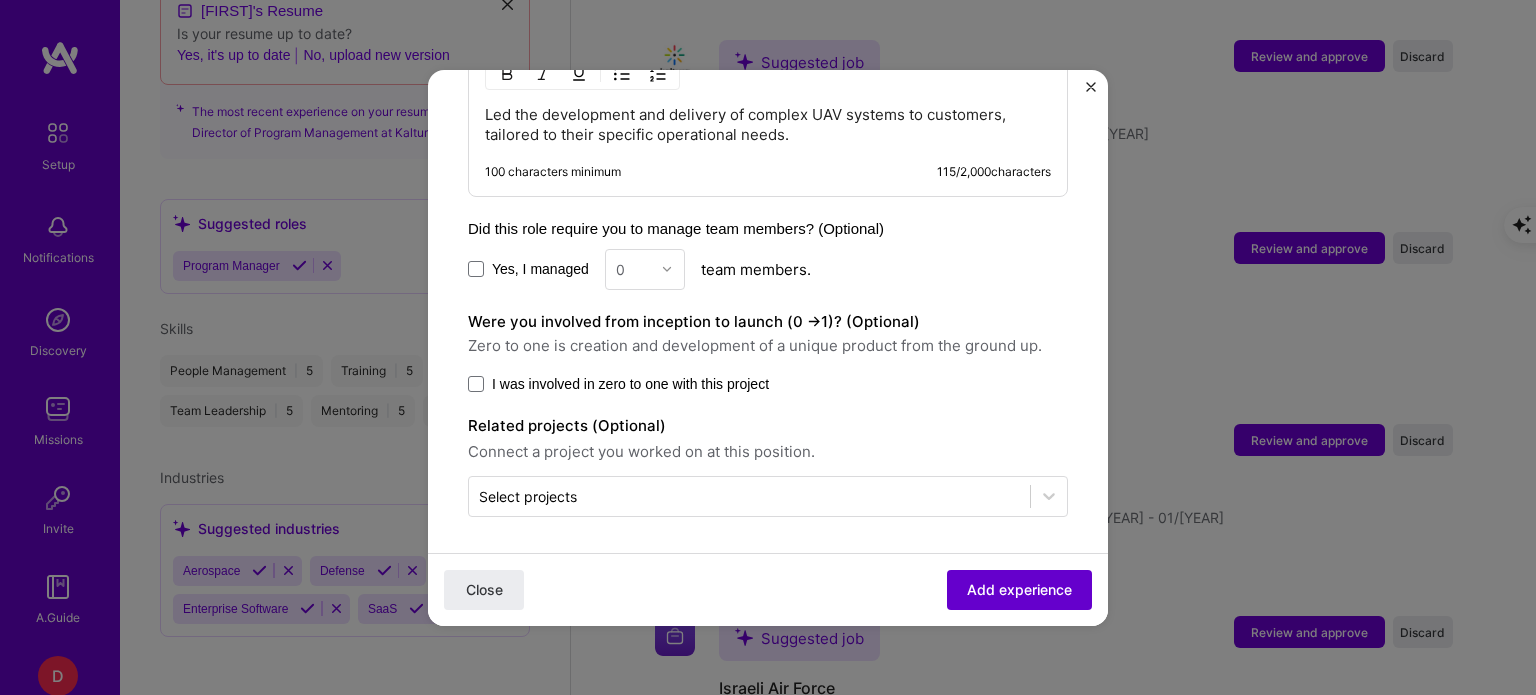 click on "Add experience" at bounding box center (1019, 589) 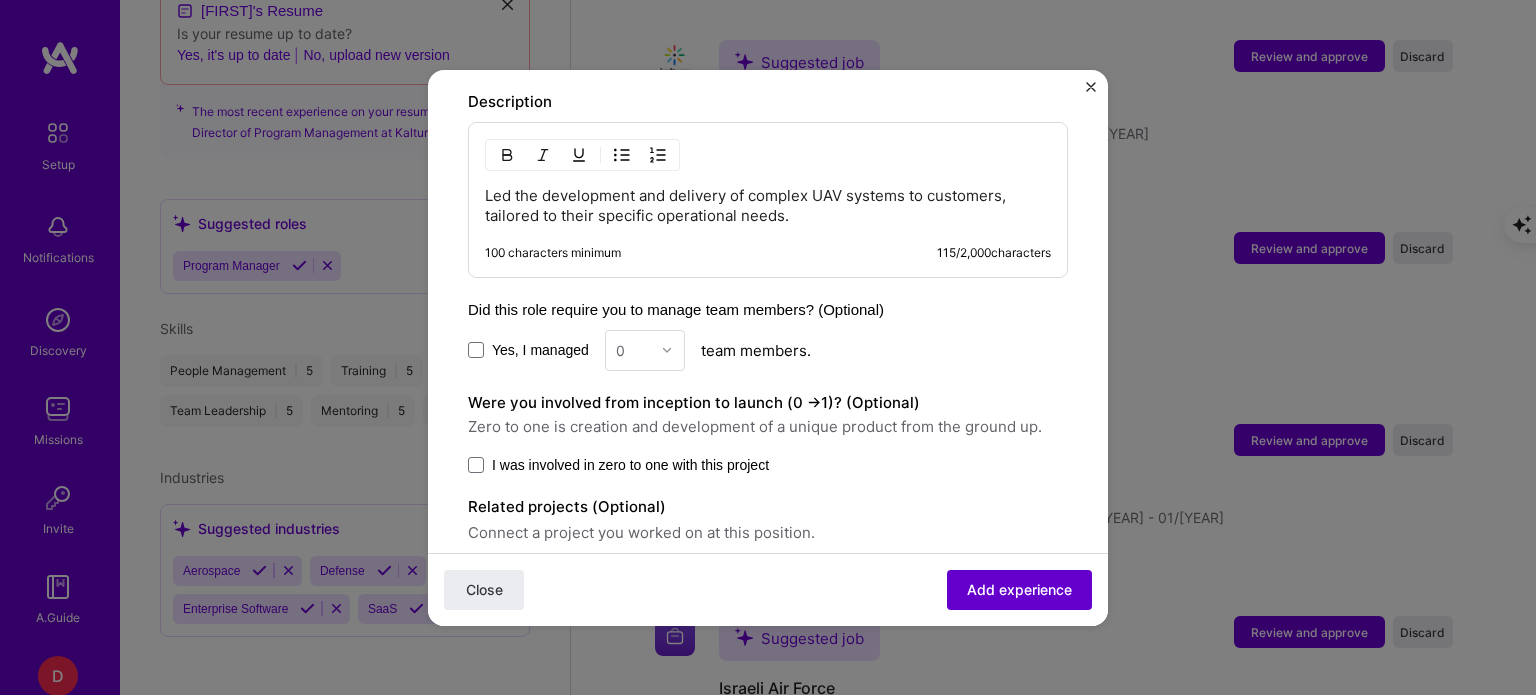 scroll, scrollTop: 691, scrollLeft: 0, axis: vertical 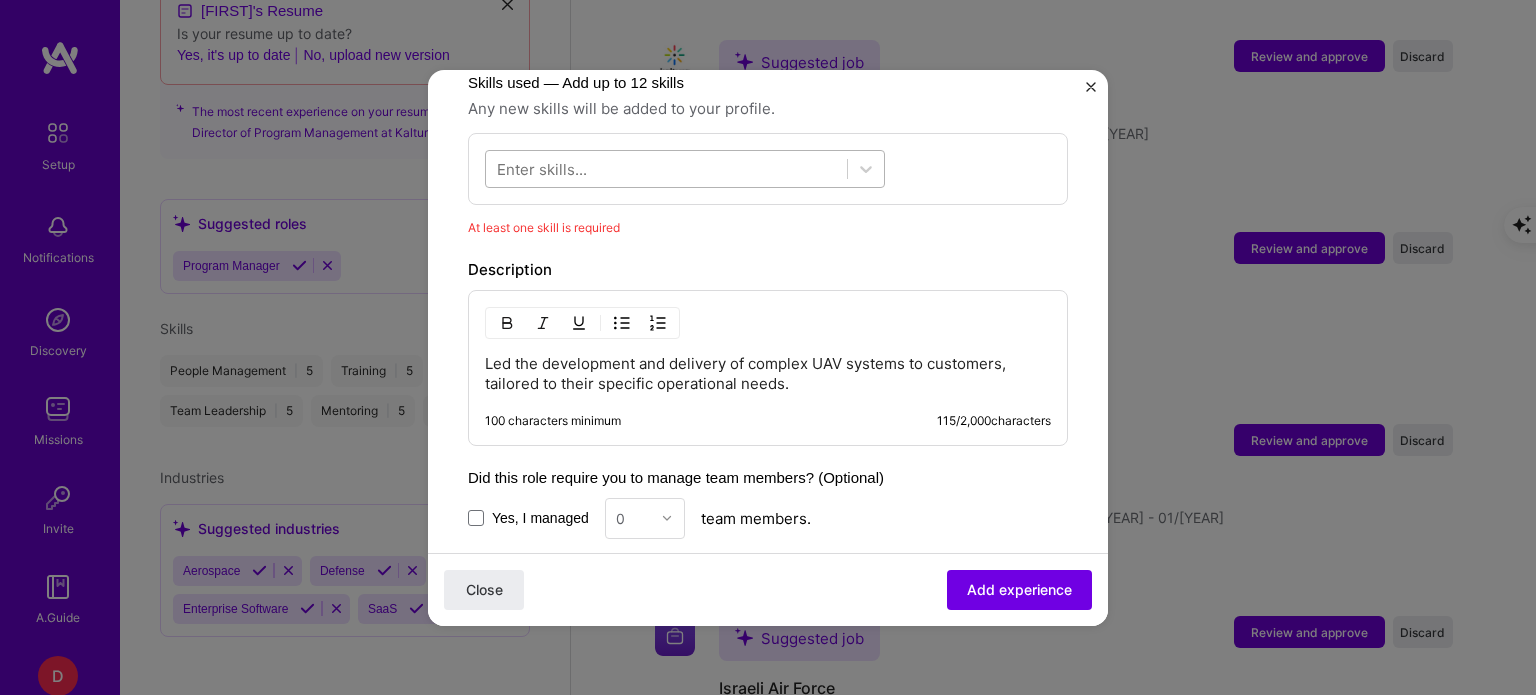click at bounding box center (666, 168) 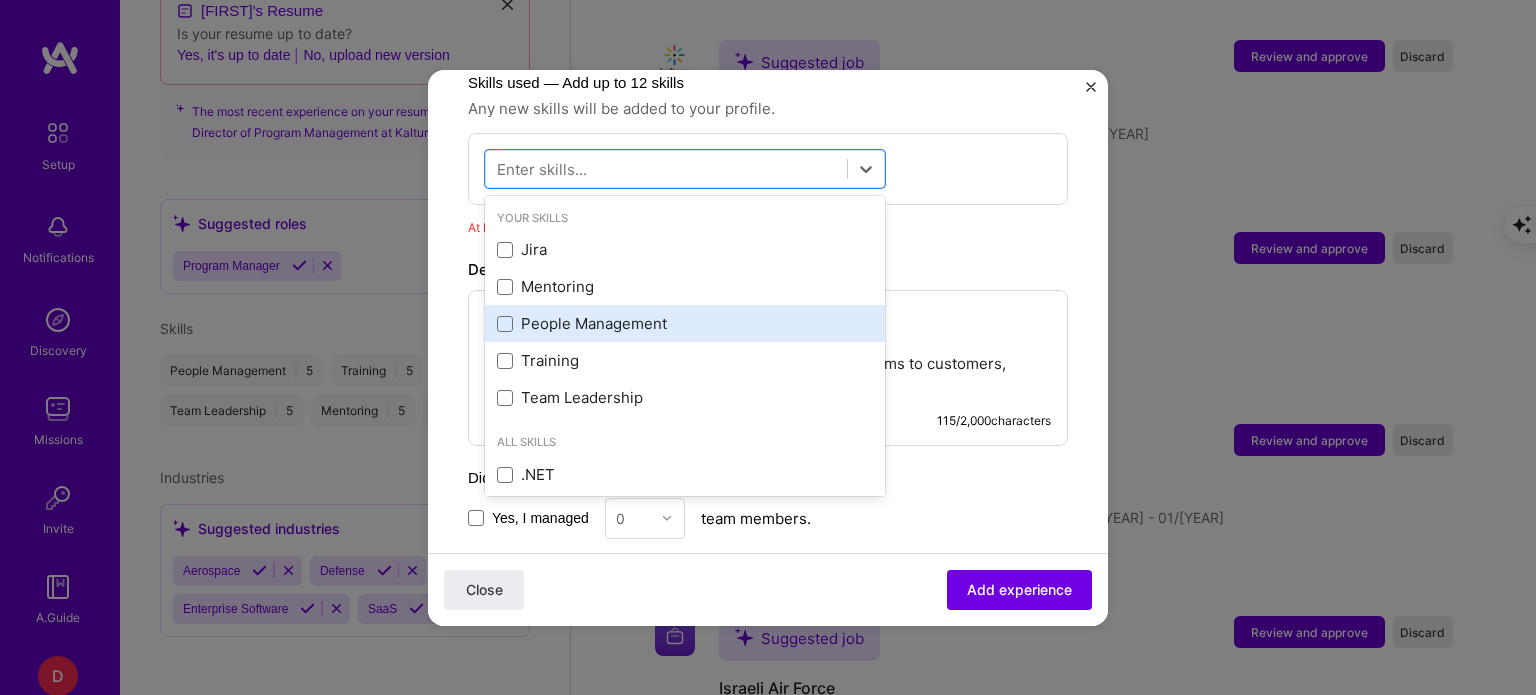 click on "People Management" at bounding box center (685, 323) 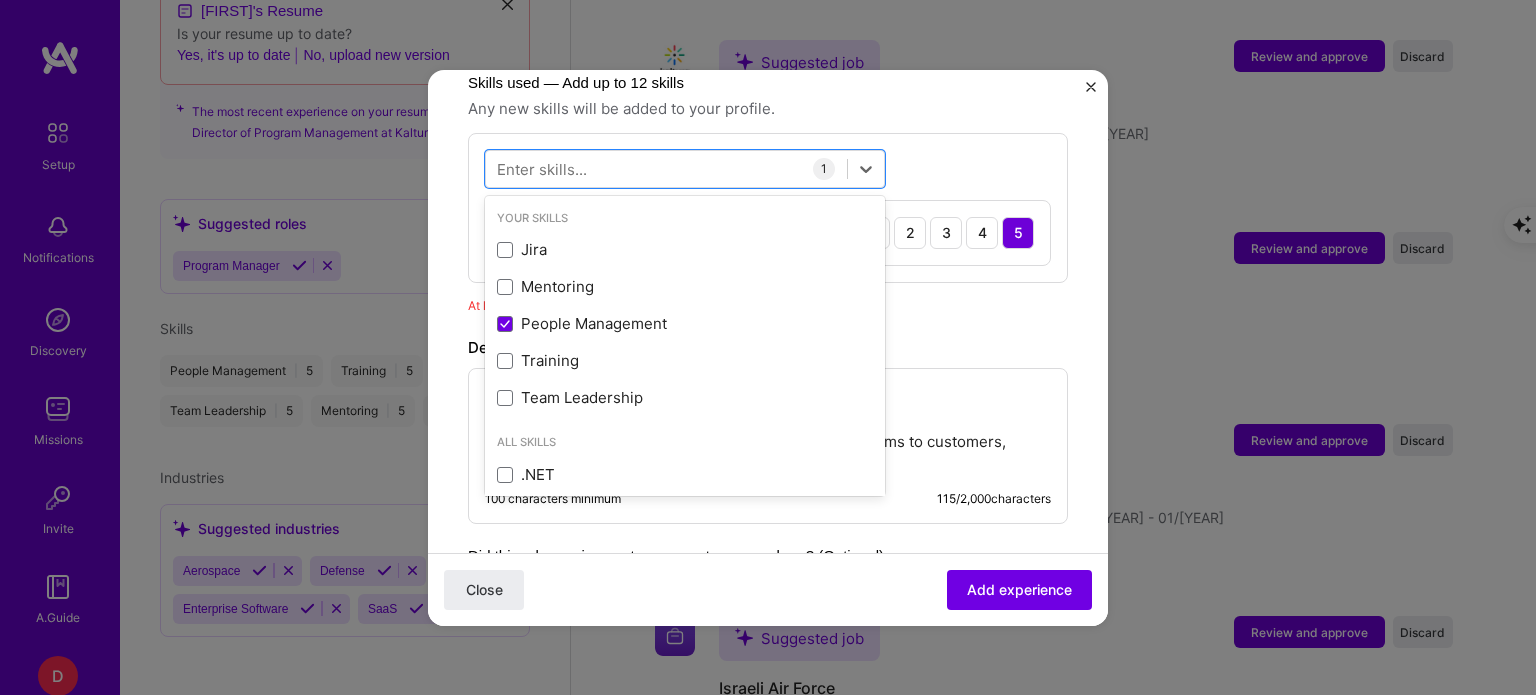 click on "Adding suggested job This job is suggested based on your LinkedIn, resume or A.Team activity. Create a job experience Jobs help companies understand your past experience. Company logo Company name Aeronautics
Industry Add up to 2 industries. Selected industries 2 Your title and specialization Projects Manager Product Manager Duration Jan, 2015
to Jan, 2018
I still work here Skills used — Add up to 12 skills Any new skills will be added to your profile. option People Management, selected. option Jira focused, 0 of 2. 378 results available. Use Up and Down to choose options, press Enter to select the currently focused option, press Escape to exit the menu, press Tab to select the option and exit the menu. Your Skills Jira Mentoring People Management Training Team Leadership All Skills .NET 3D Engineering 3D Modeling API Design API Integration APNS ARM ASP.NET AWS AWS Aurora AWS BETA AWS CDK Ada C" at bounding box center (768, 188) 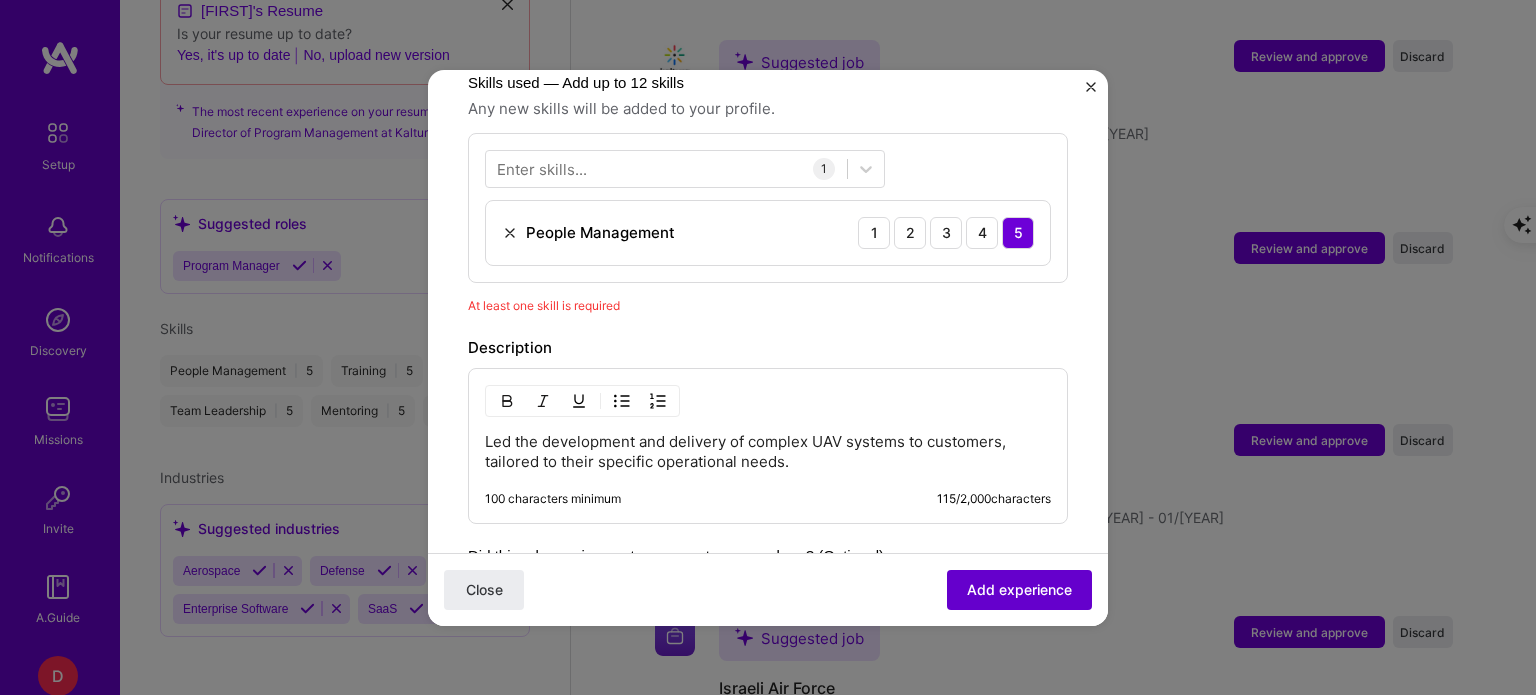 click on "Add experience" at bounding box center [1019, 589] 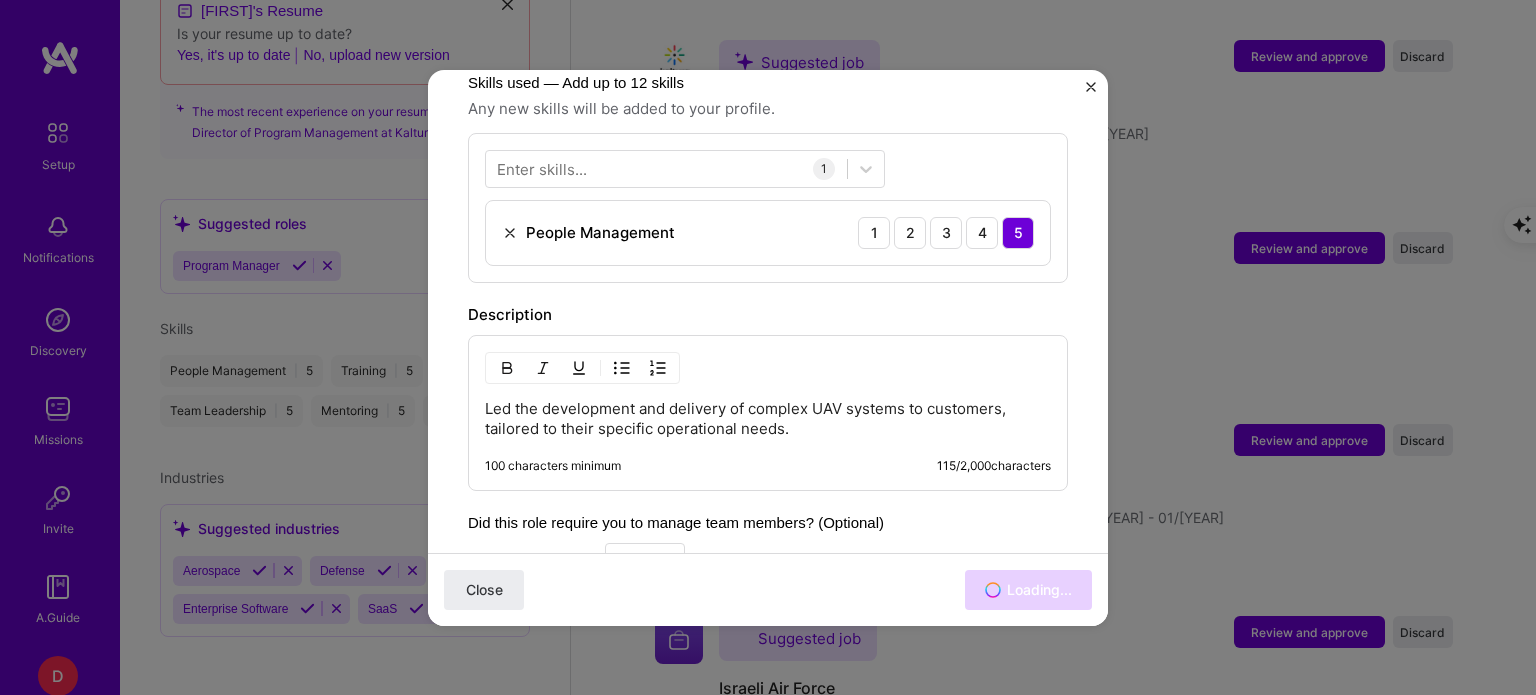 scroll, scrollTop: 2132, scrollLeft: 0, axis: vertical 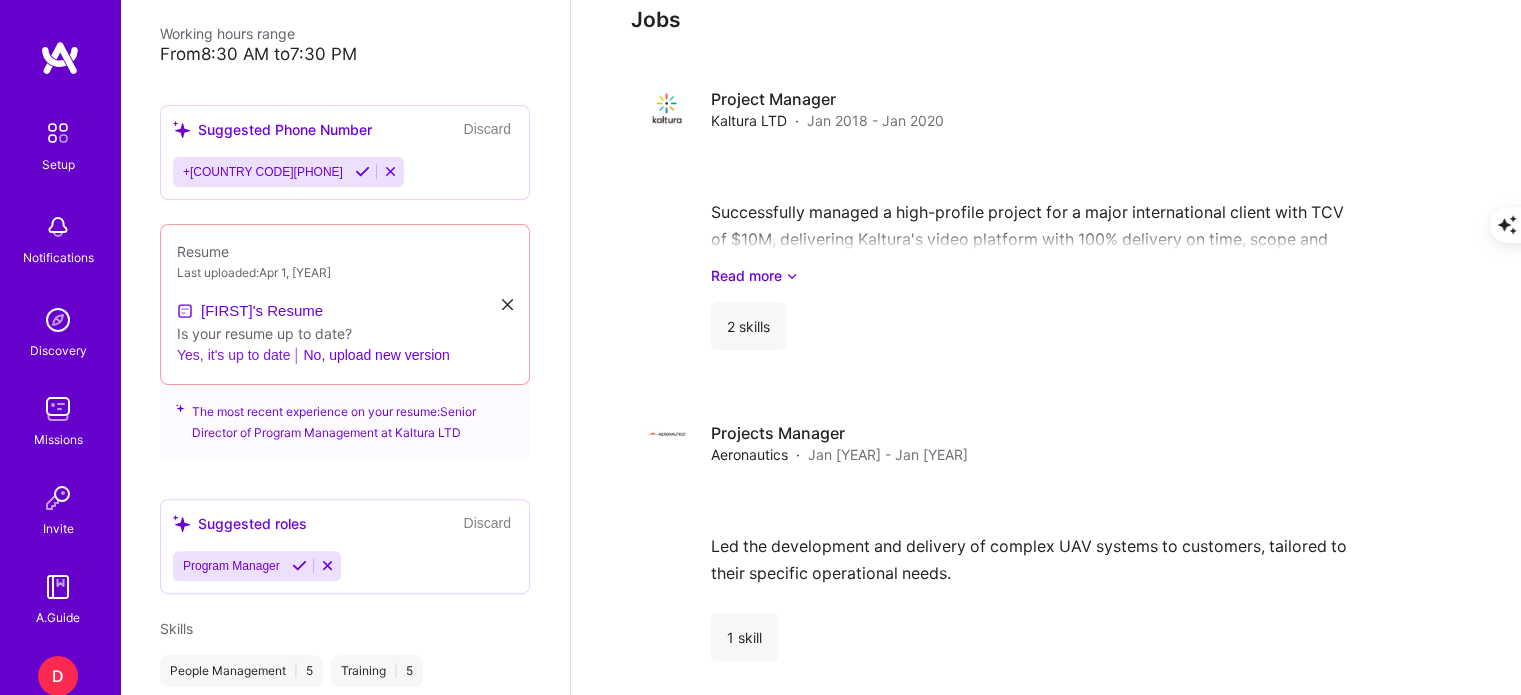 click on "Yes, it's up to date" at bounding box center (233, 356) 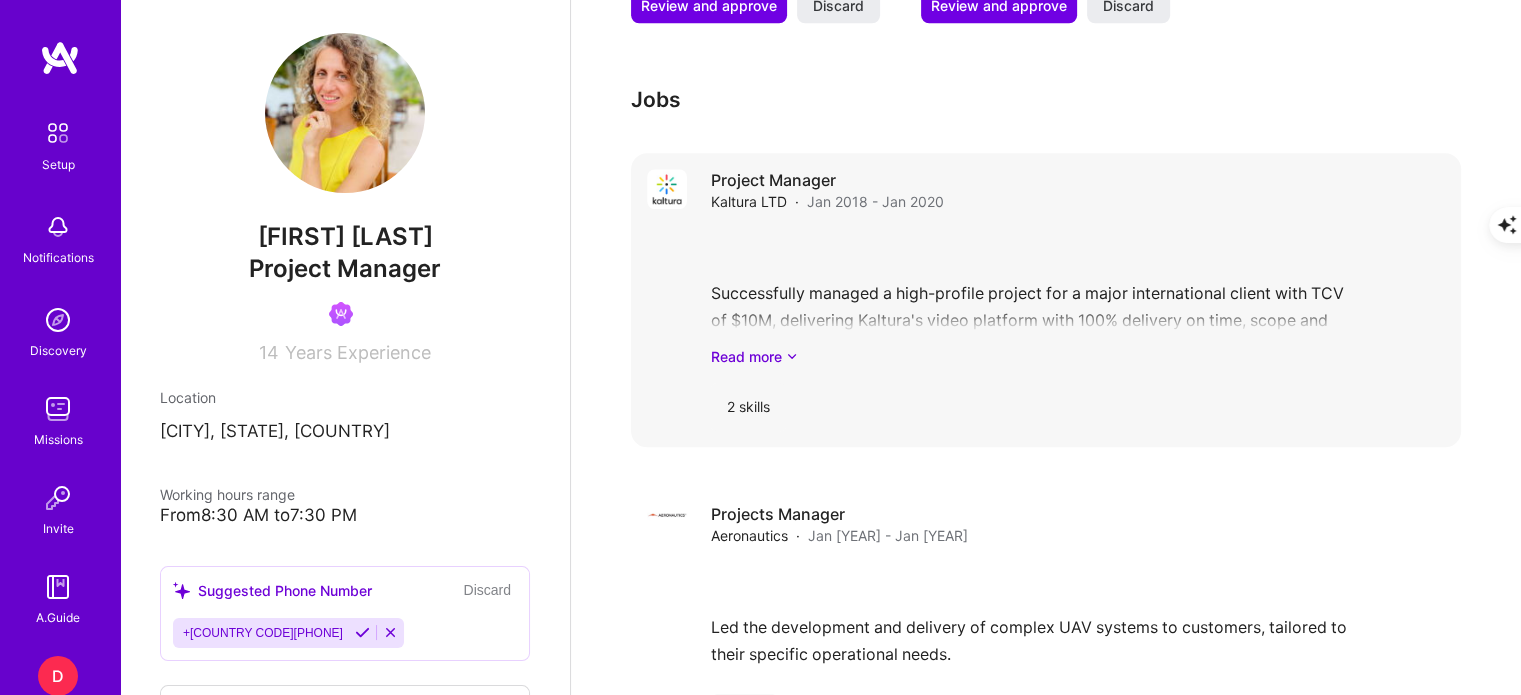 scroll, scrollTop: 0, scrollLeft: 0, axis: both 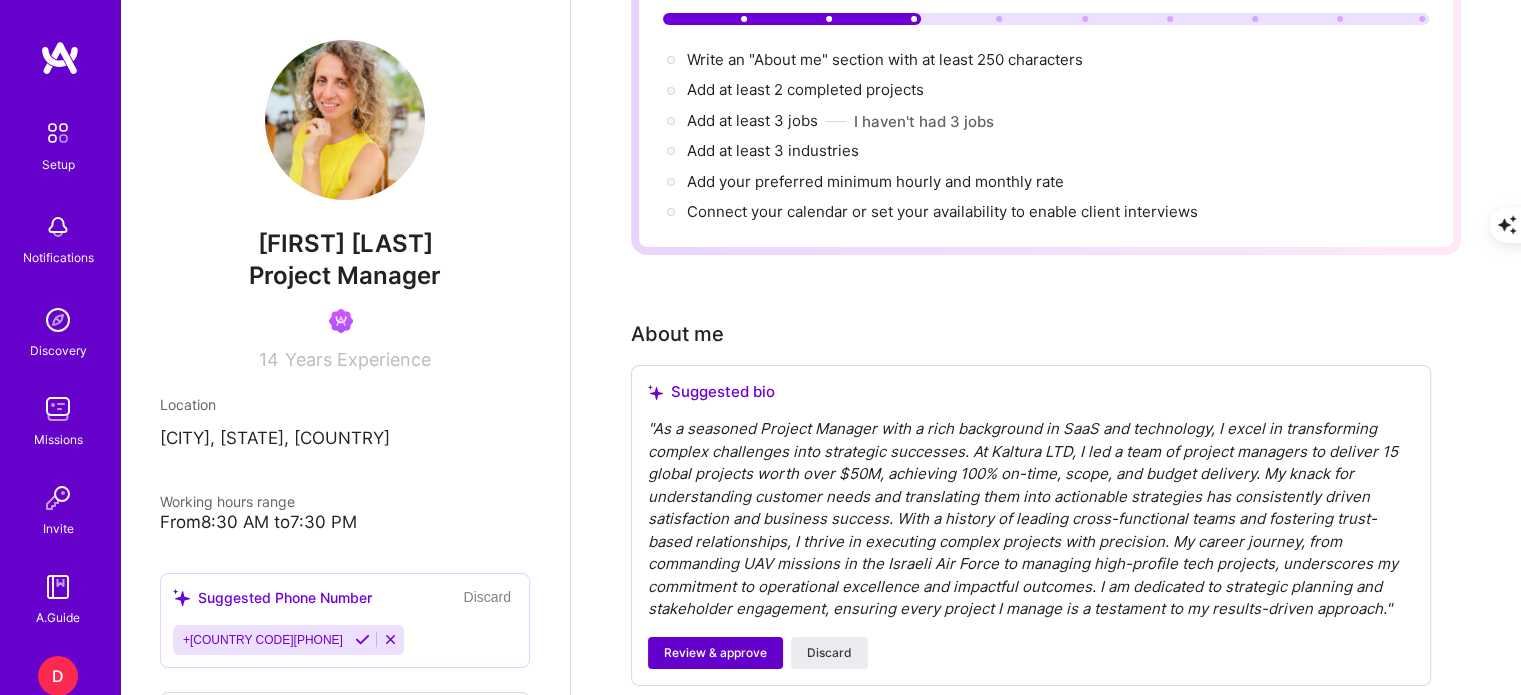 click on "Review & approve" at bounding box center [715, 653] 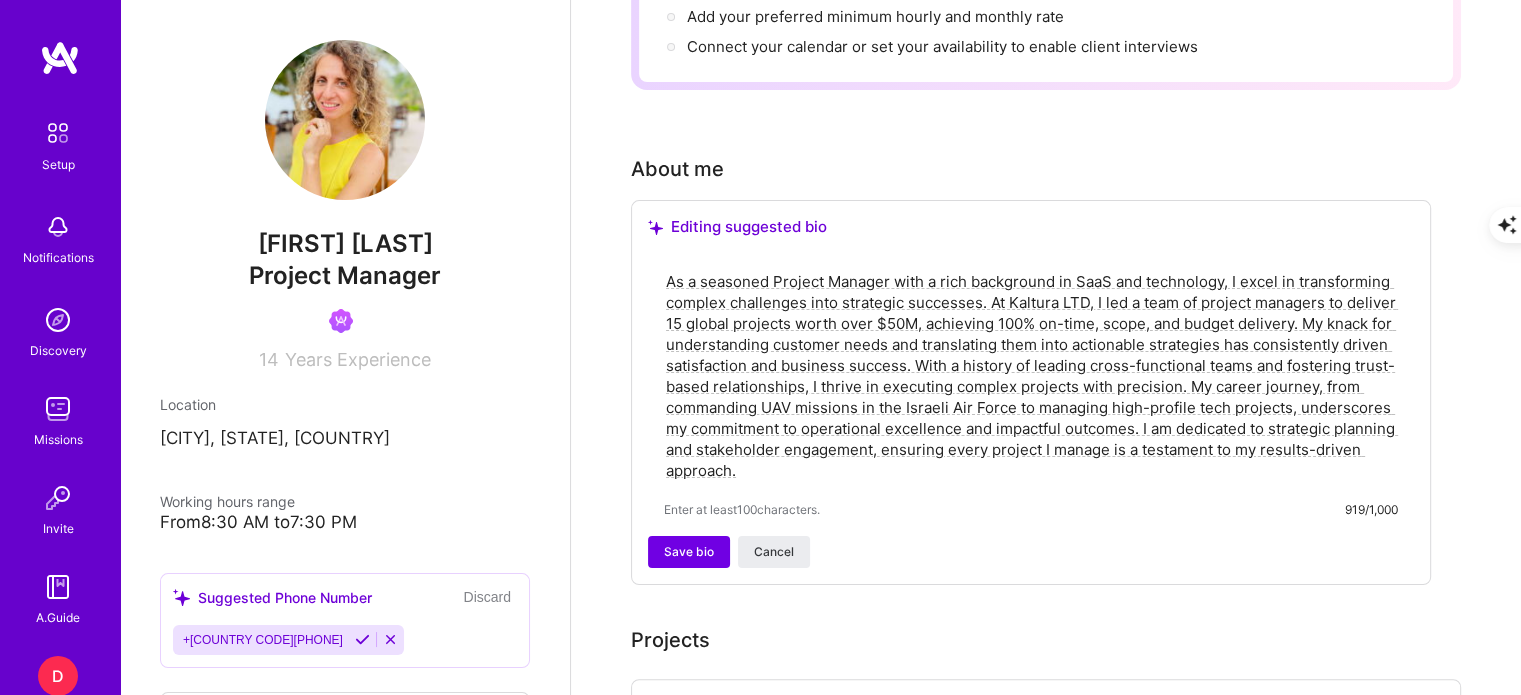 scroll, scrollTop: 400, scrollLeft: 0, axis: vertical 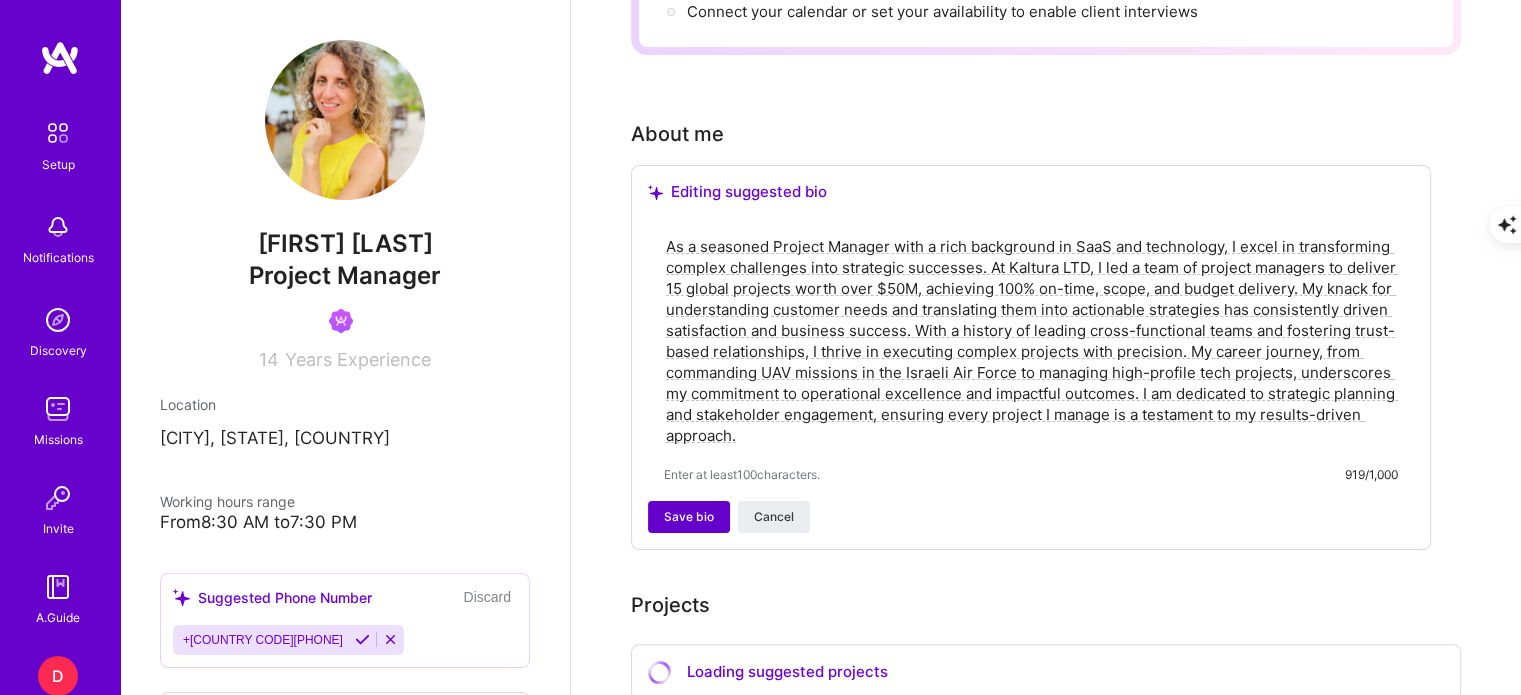 click on "Save bio" at bounding box center (689, 517) 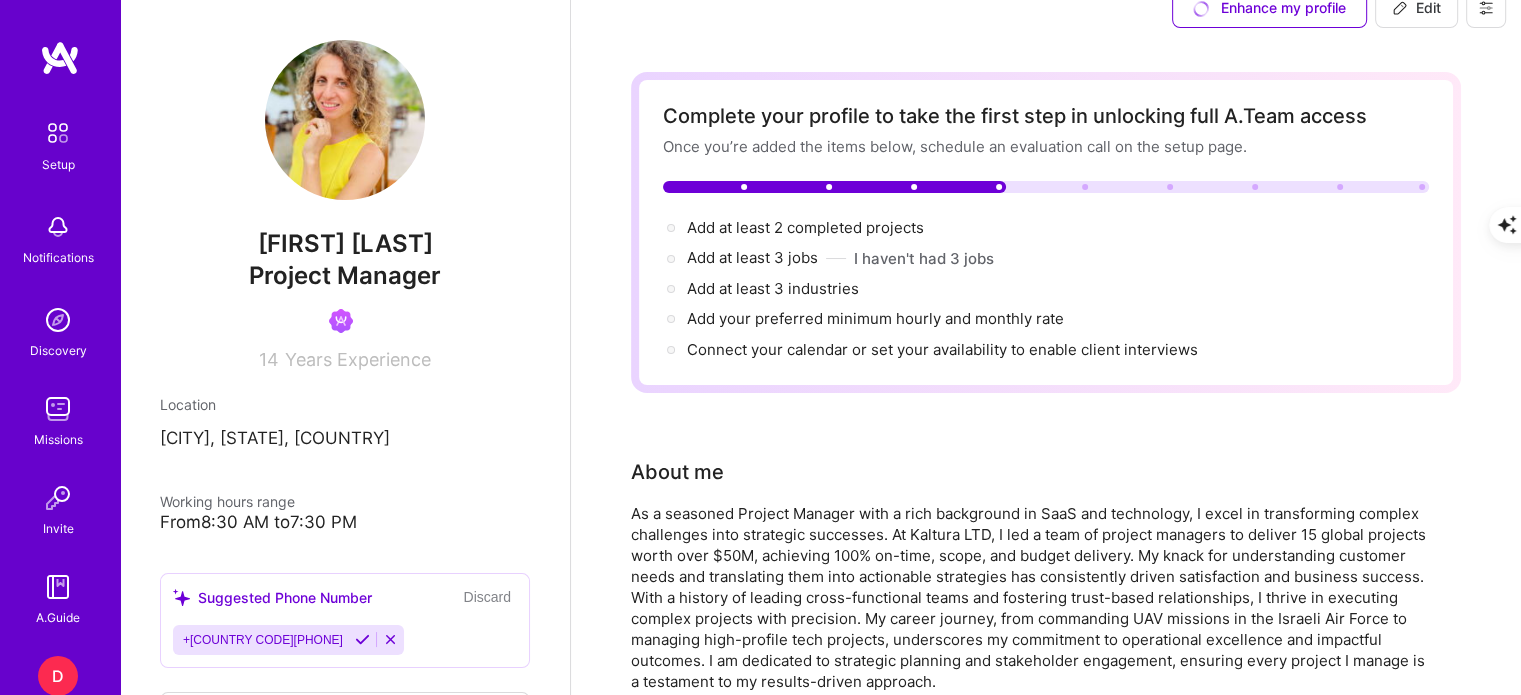 scroll, scrollTop: 0, scrollLeft: 0, axis: both 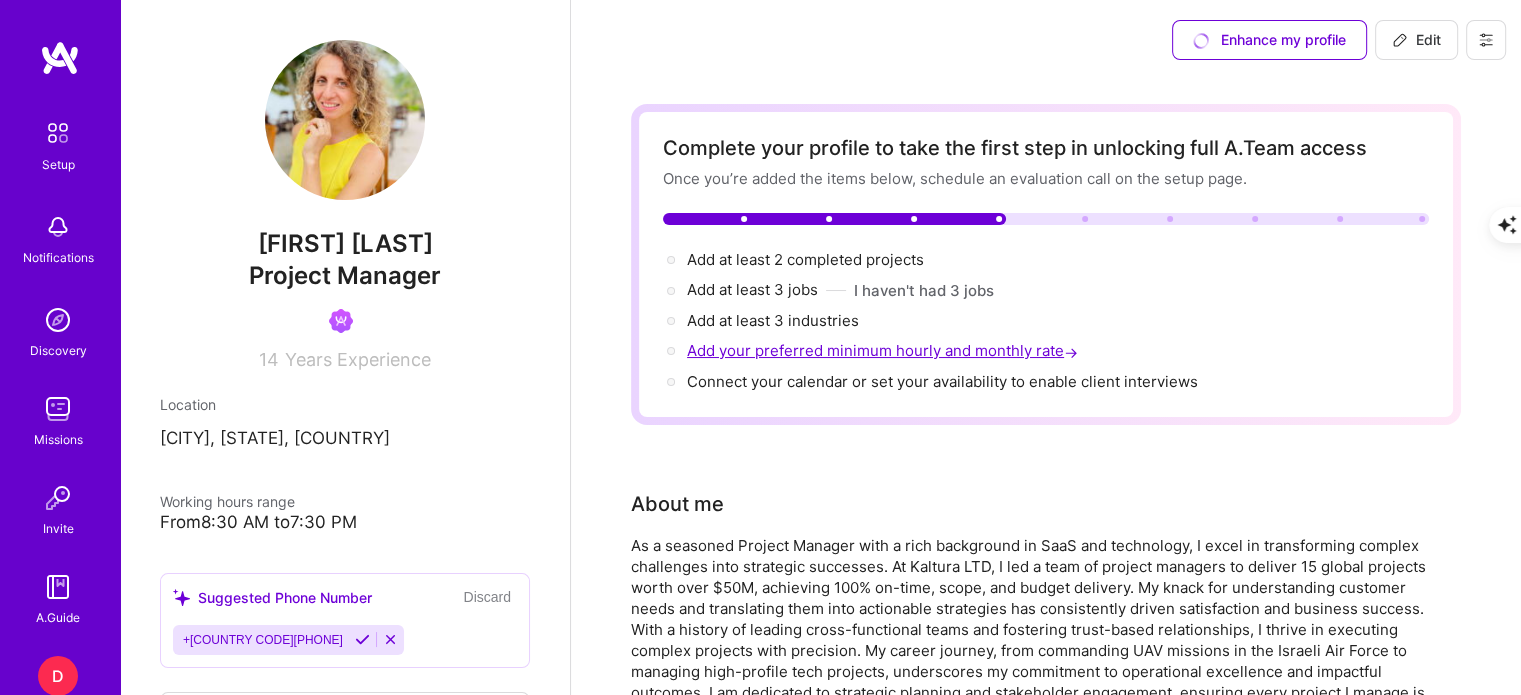 click on "Add your preferred minimum hourly and monthly rate  →" at bounding box center [884, 350] 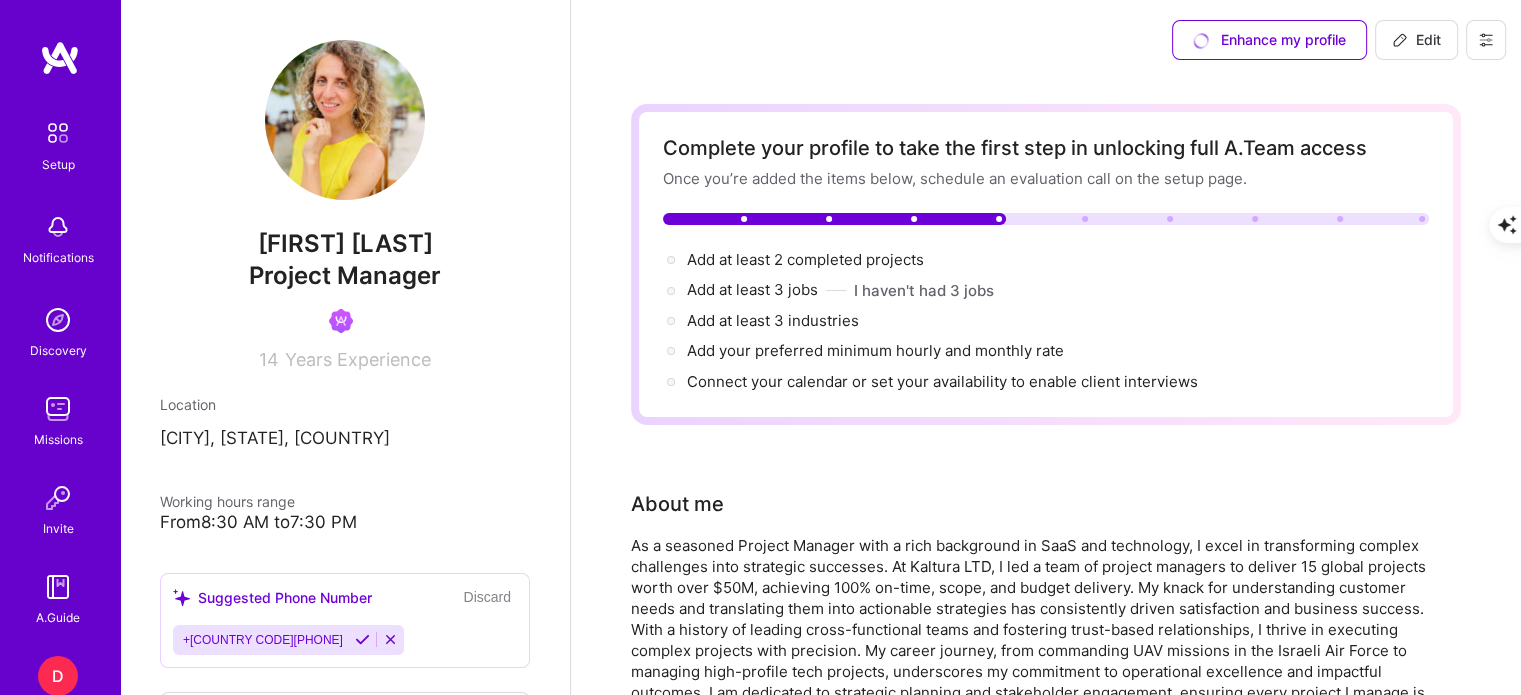 select on "US" 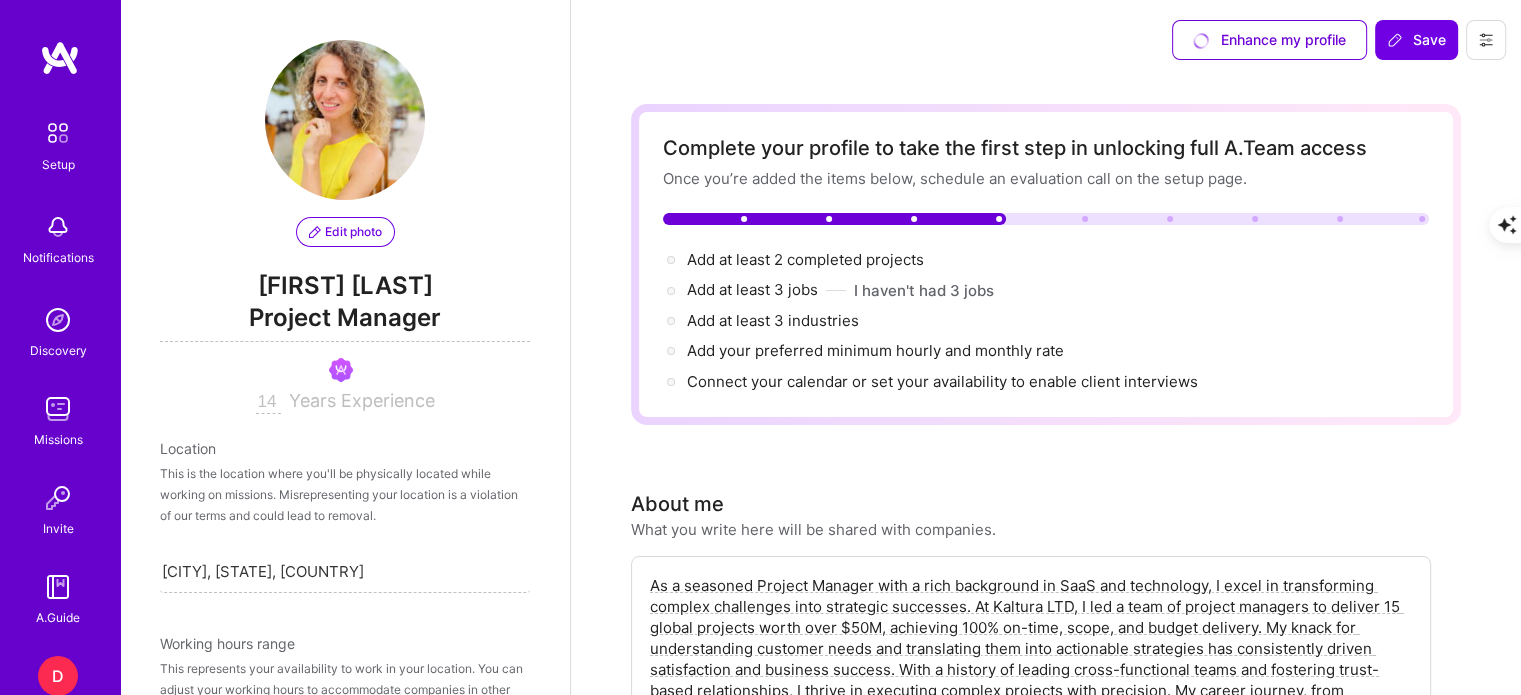 scroll, scrollTop: 1049, scrollLeft: 0, axis: vertical 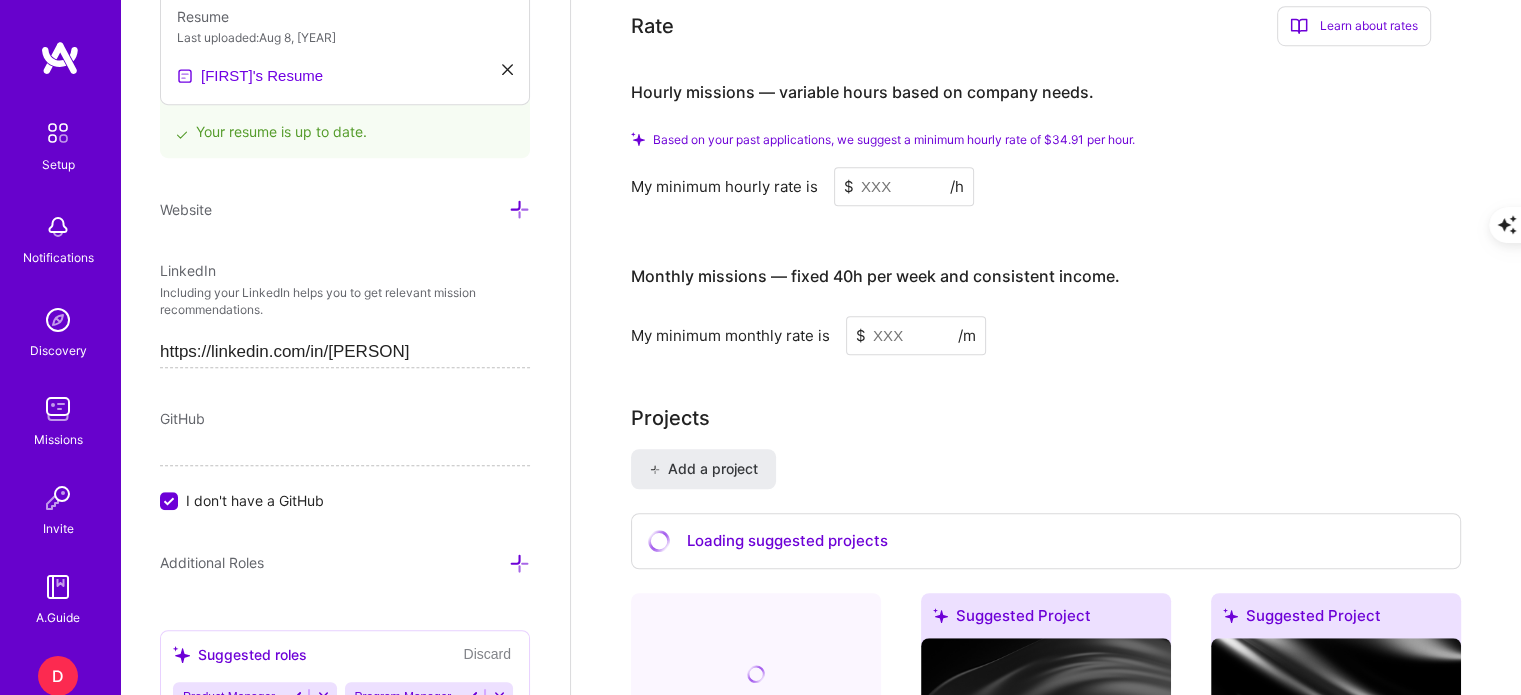 click at bounding box center (904, 186) 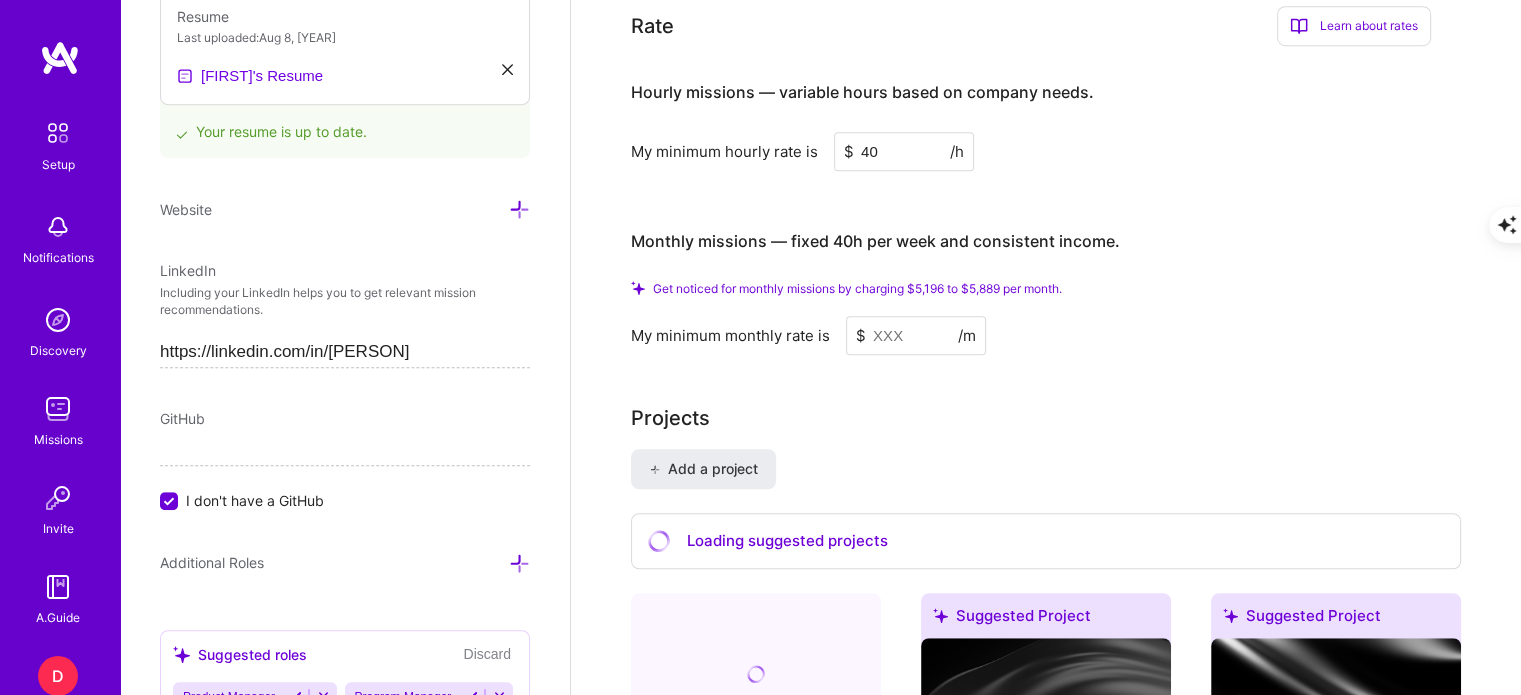 type on "40" 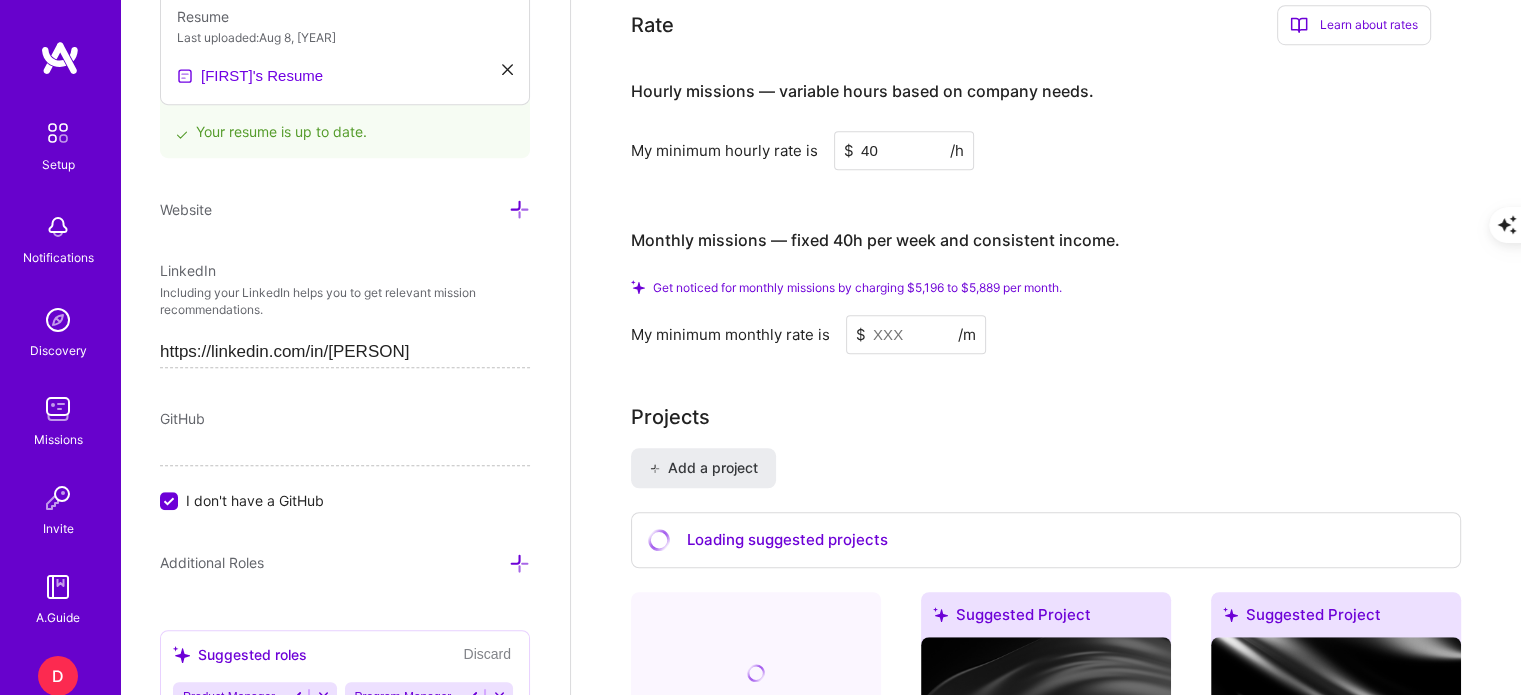scroll, scrollTop: 1305, scrollLeft: 0, axis: vertical 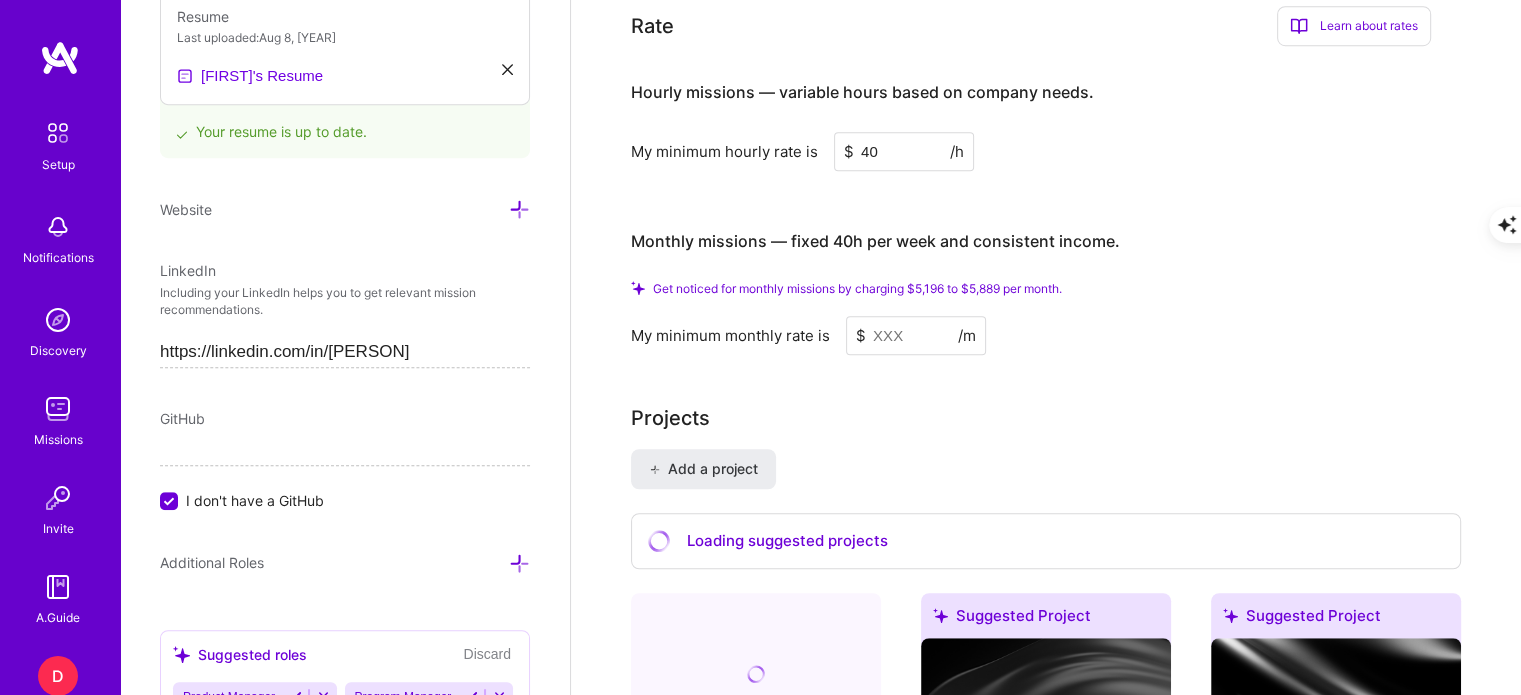 click on "Hourly missions — variable hours based on company needs. My minimum hourly rate is $ 40 /h Monthly missions — fixed 40h per week and consistent income. Get noticed for monthly missions by charging $5,196 to $5,889 per month. My minimum monthly rate is $ /m" at bounding box center [1031, 208] 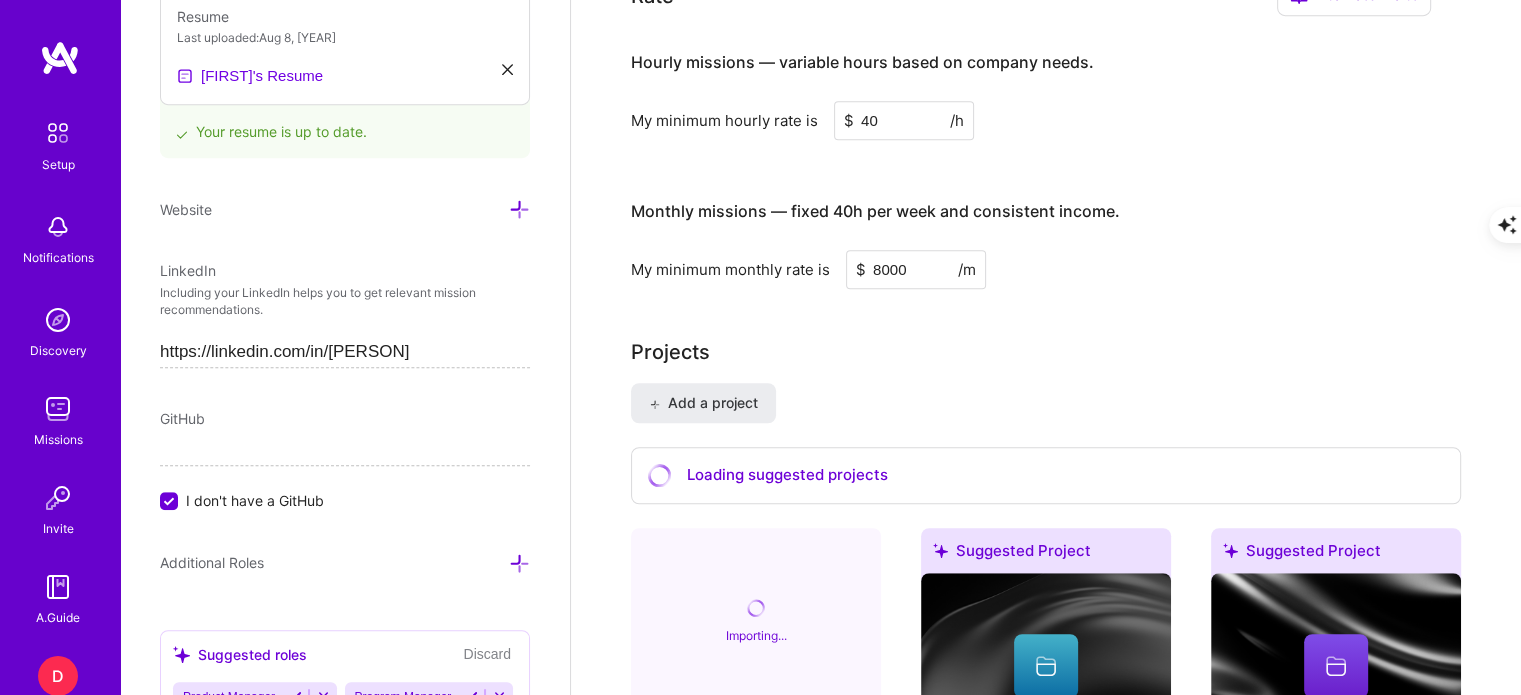 type on "8000" 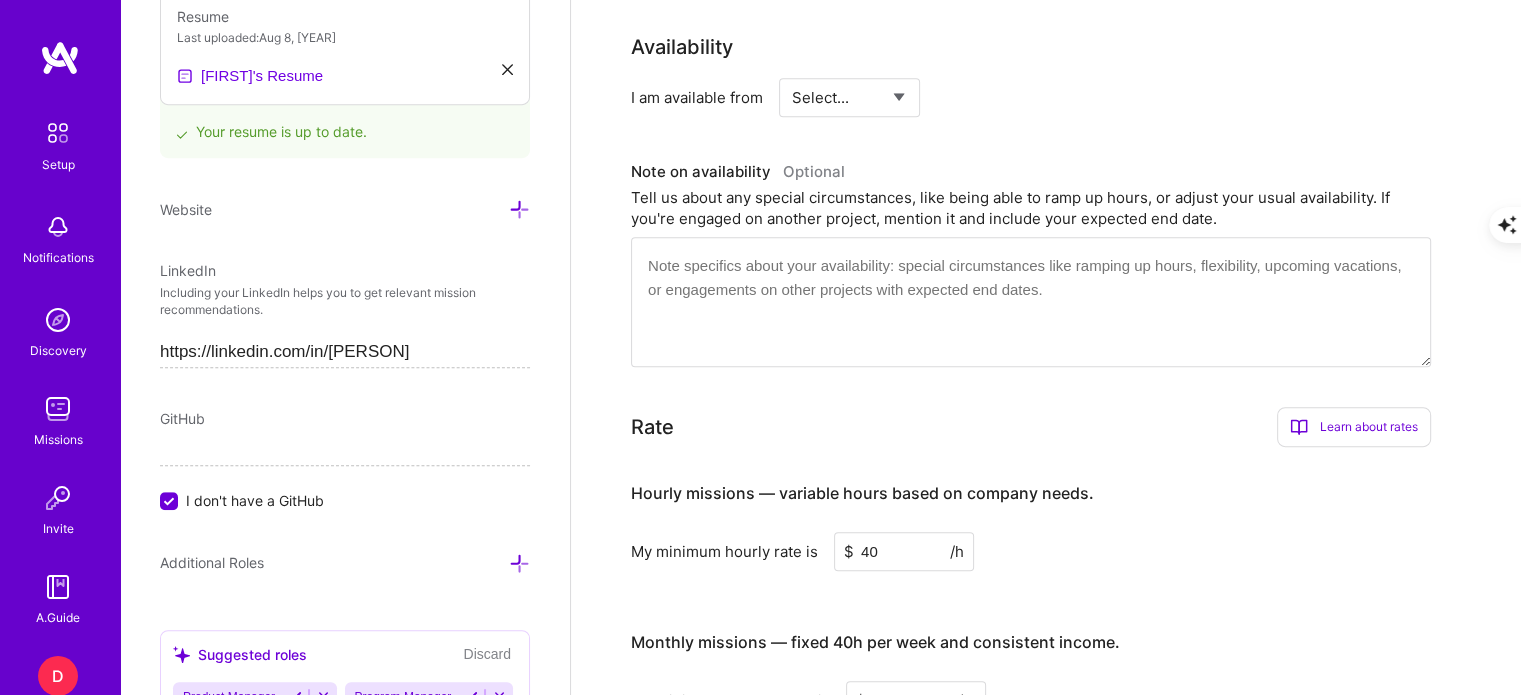 scroll, scrollTop: 805, scrollLeft: 0, axis: vertical 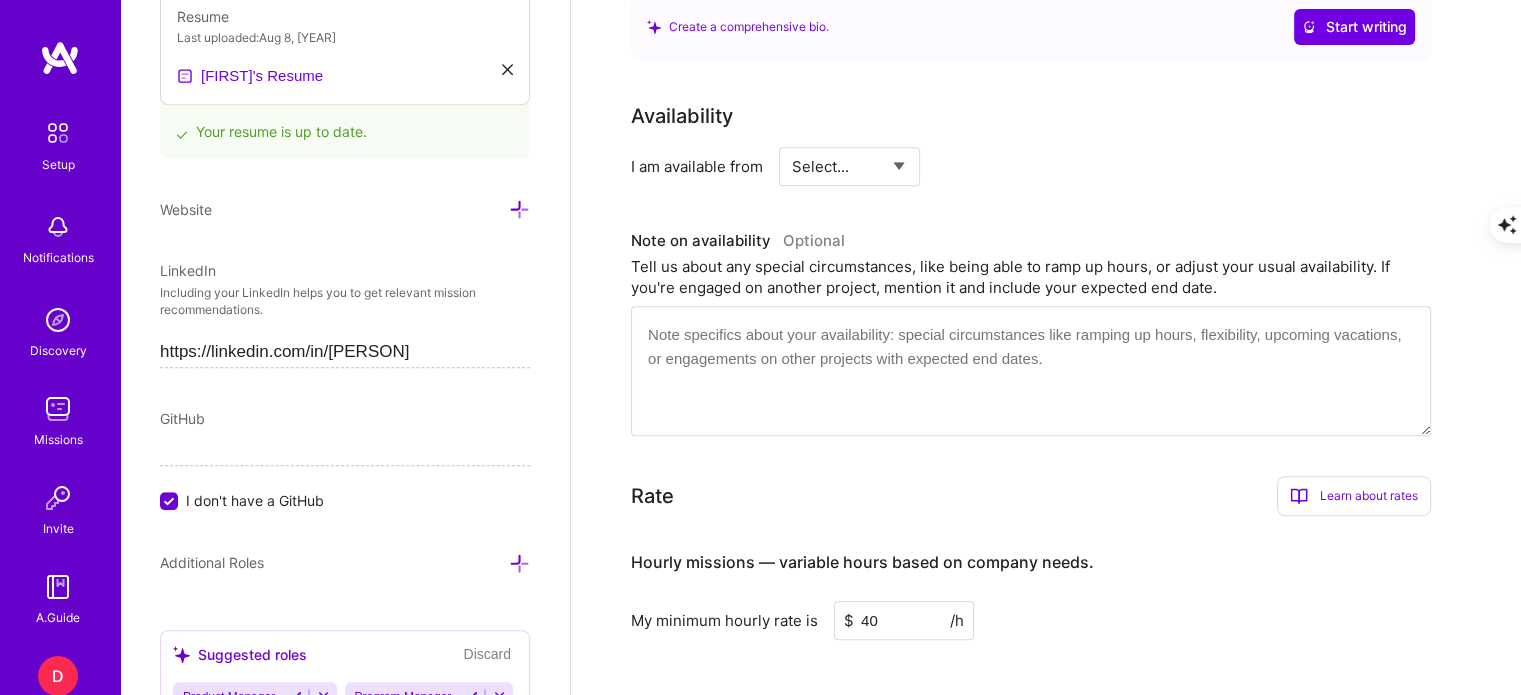 click on "Select... Right Now Future Date Not Available" at bounding box center [849, 166] 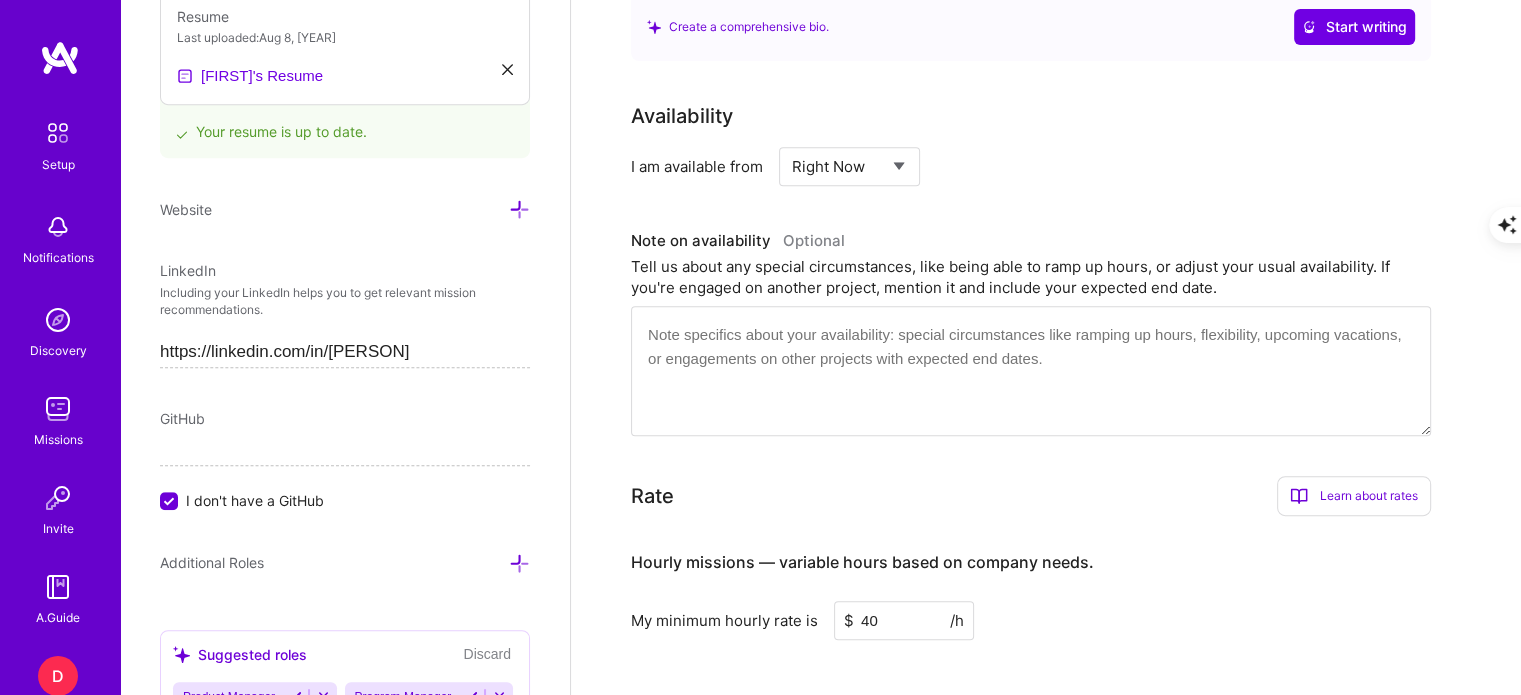 click on "Select... Right Now Future Date Not Available" at bounding box center [849, 166] 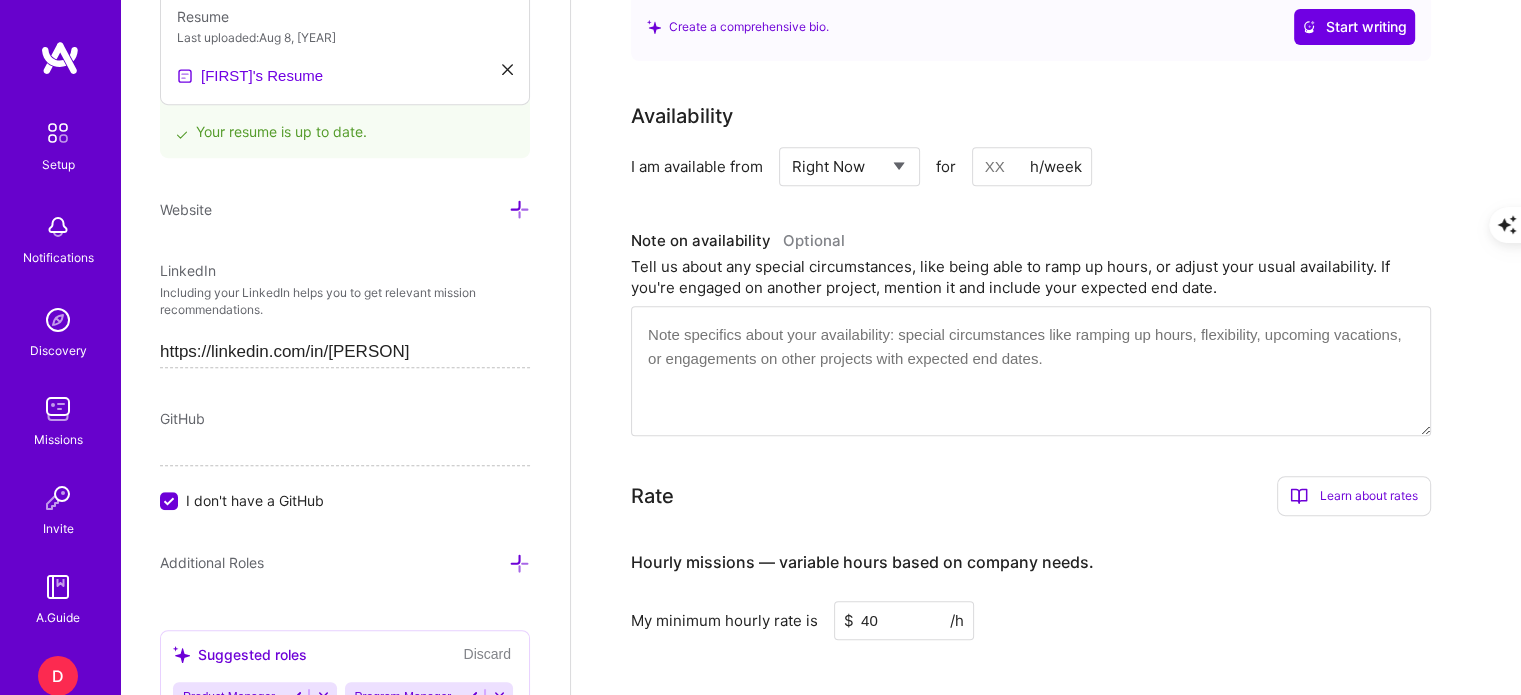 click at bounding box center [1032, 166] 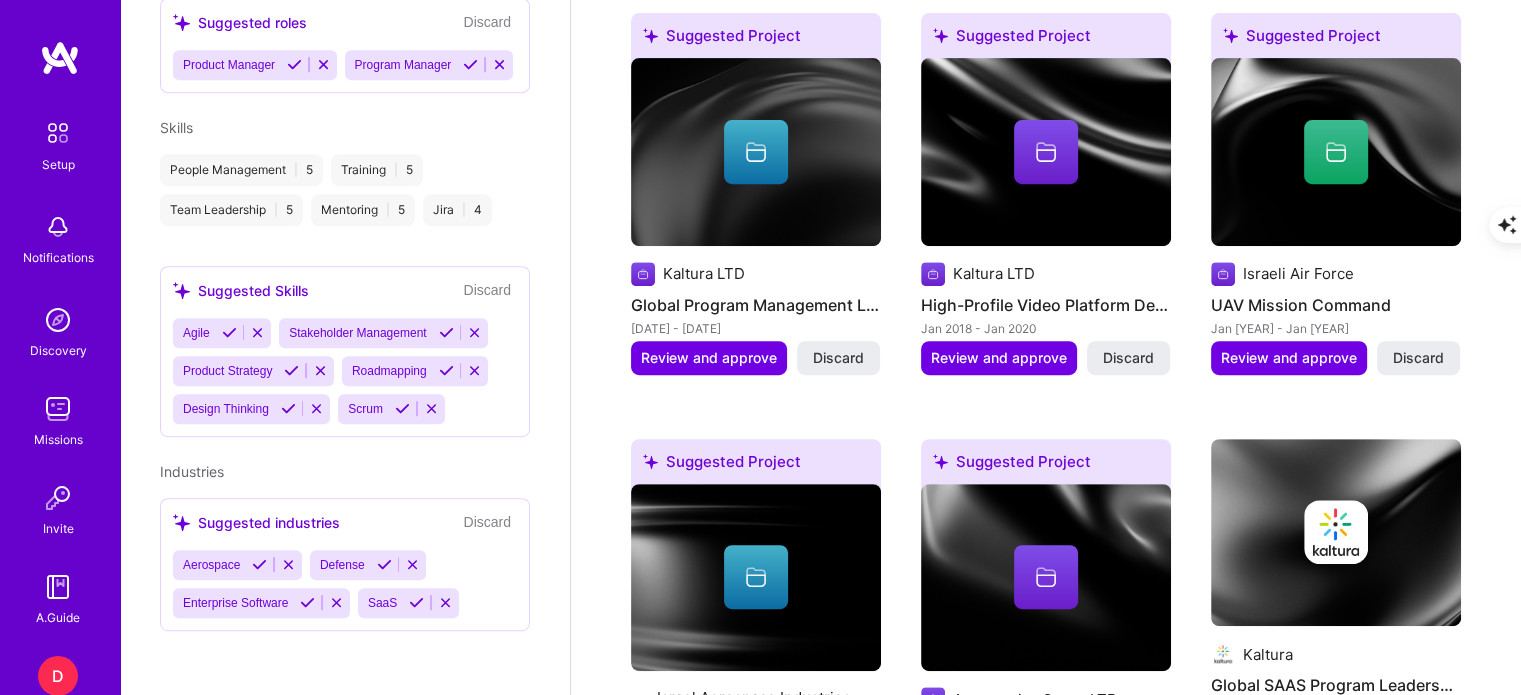 scroll, scrollTop: 704, scrollLeft: 0, axis: vertical 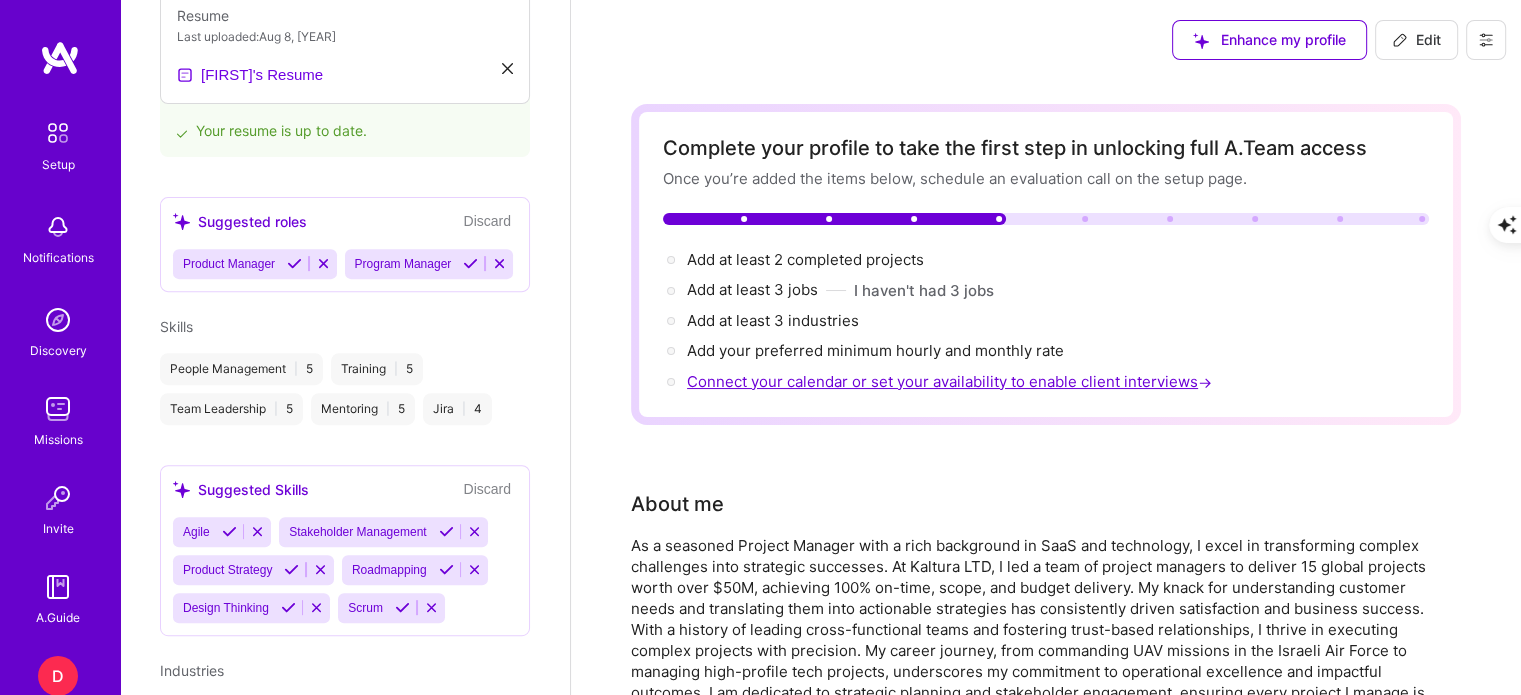 click on "Connect your calendar or set your availability to enable client interviews  →" at bounding box center (951, 381) 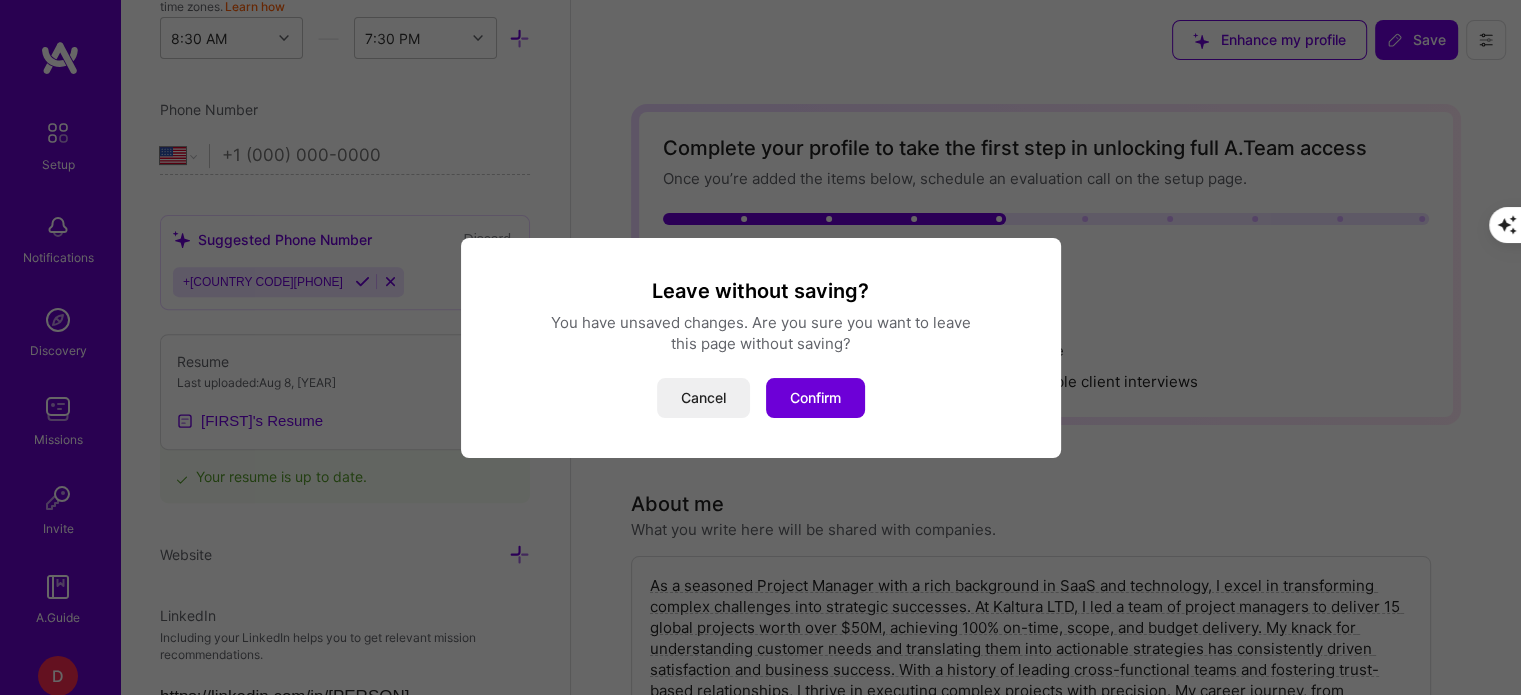 scroll, scrollTop: 1049, scrollLeft: 0, axis: vertical 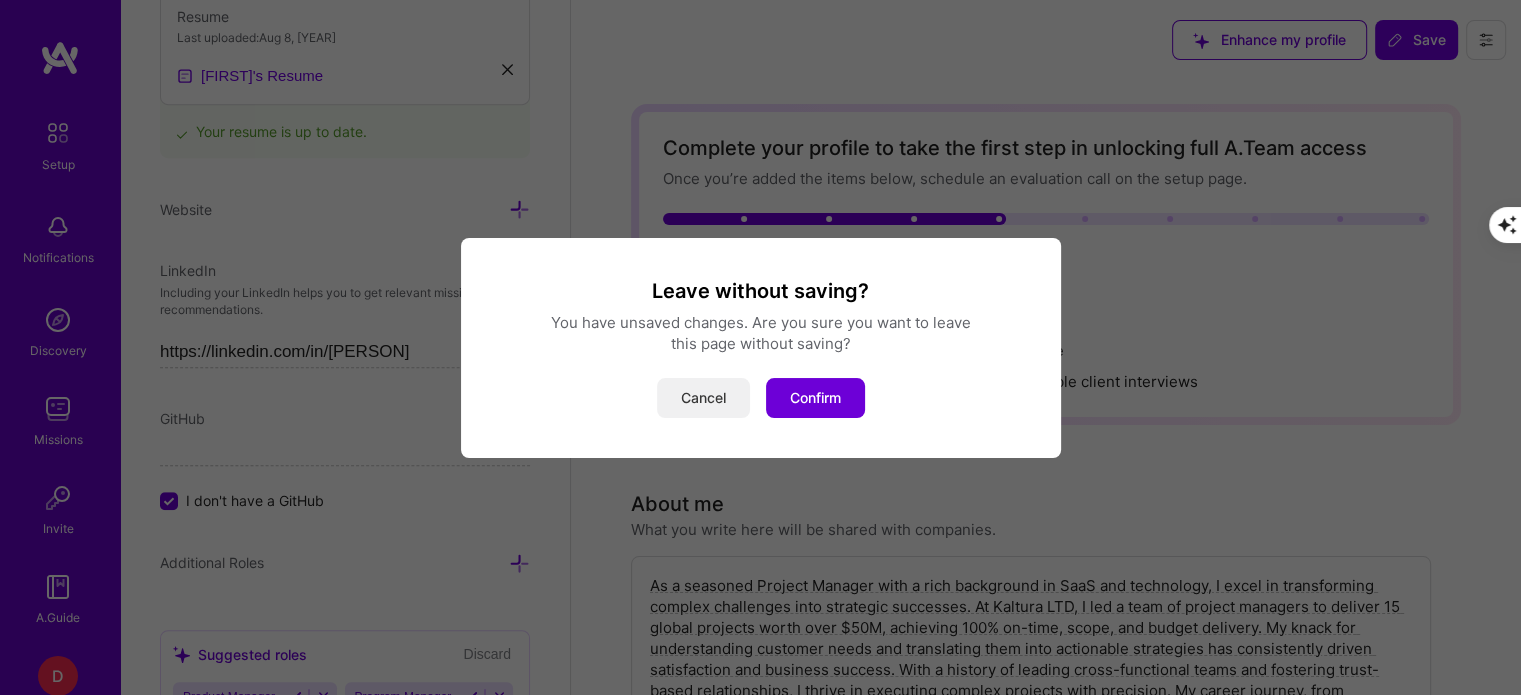 click on "Cancel" at bounding box center (703, 398) 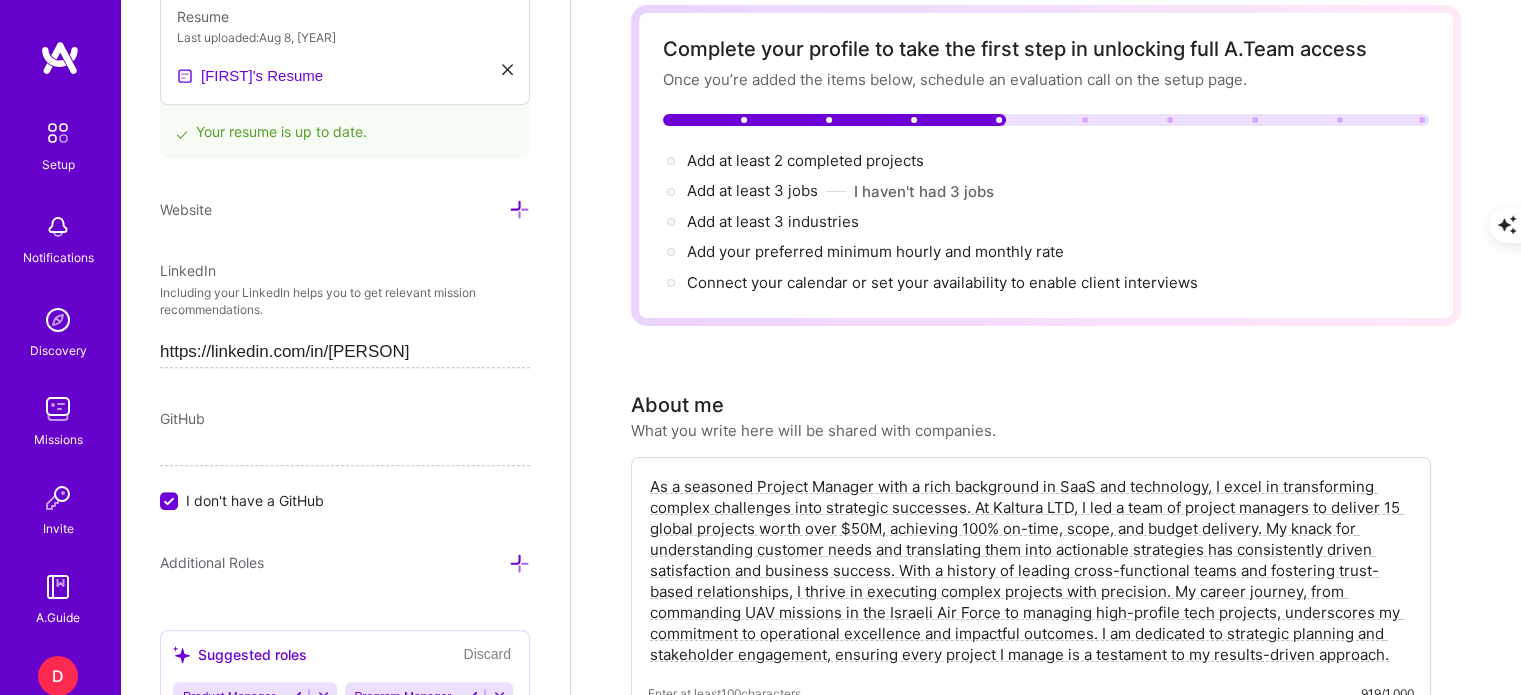 scroll, scrollTop: 100, scrollLeft: 0, axis: vertical 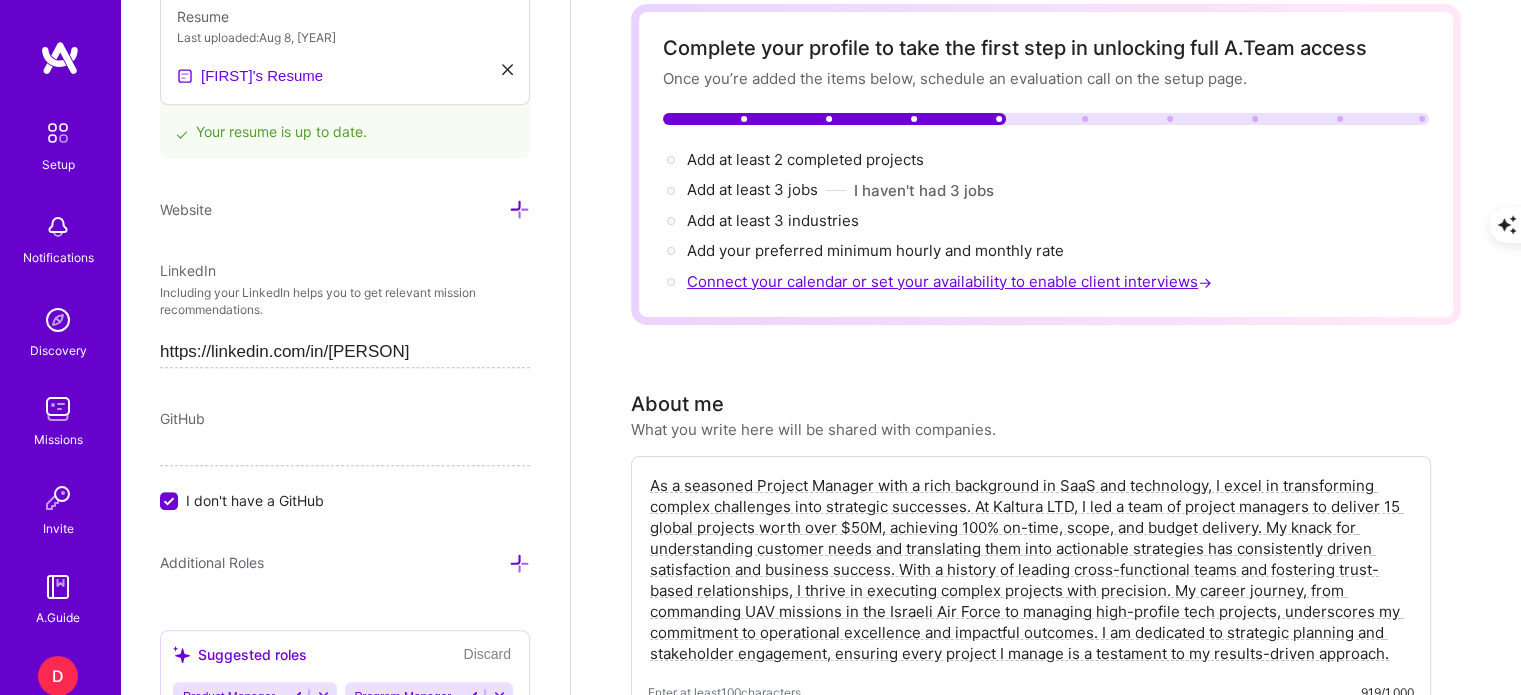 click on "Connect your calendar or set your availability to enable client interviews  →" at bounding box center [951, 281] 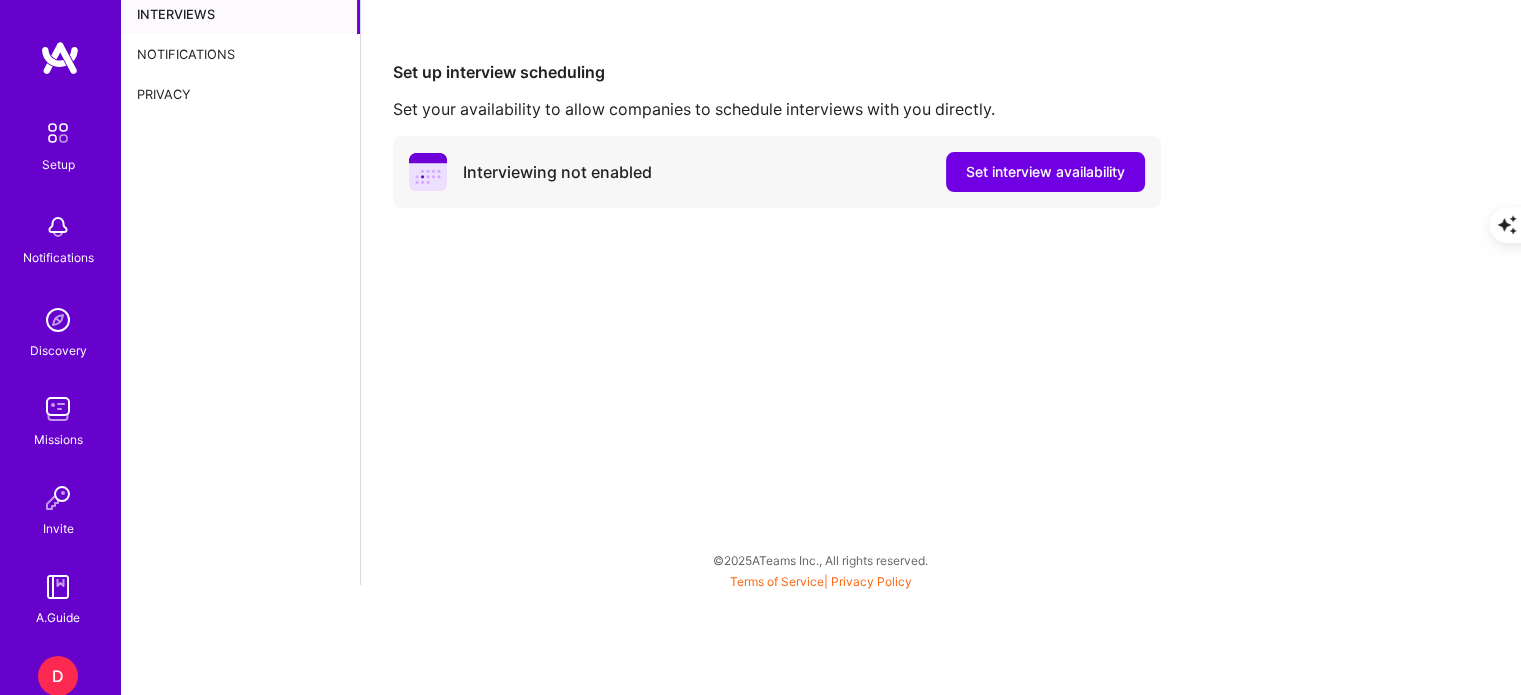 scroll, scrollTop: 0, scrollLeft: 0, axis: both 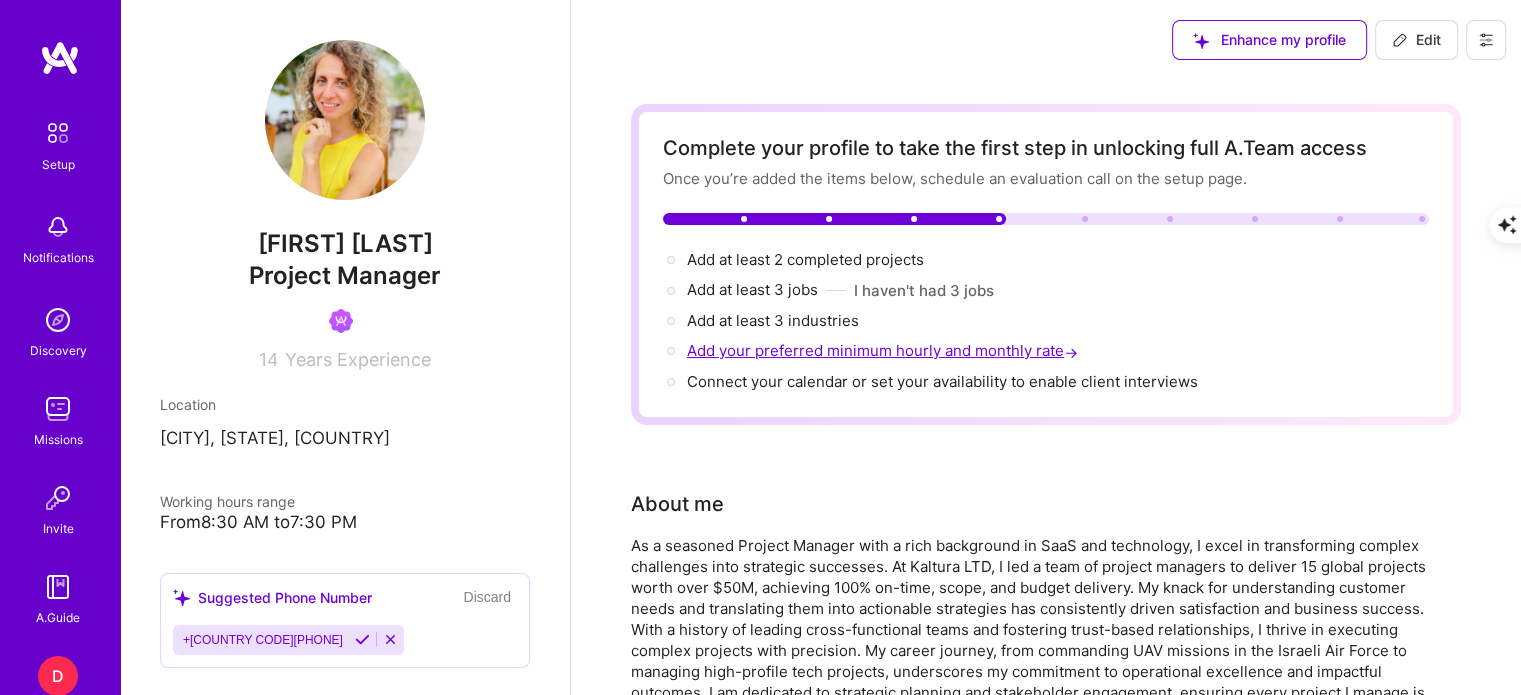 click on "Add your preferred minimum hourly and monthly rate  →" at bounding box center [884, 350] 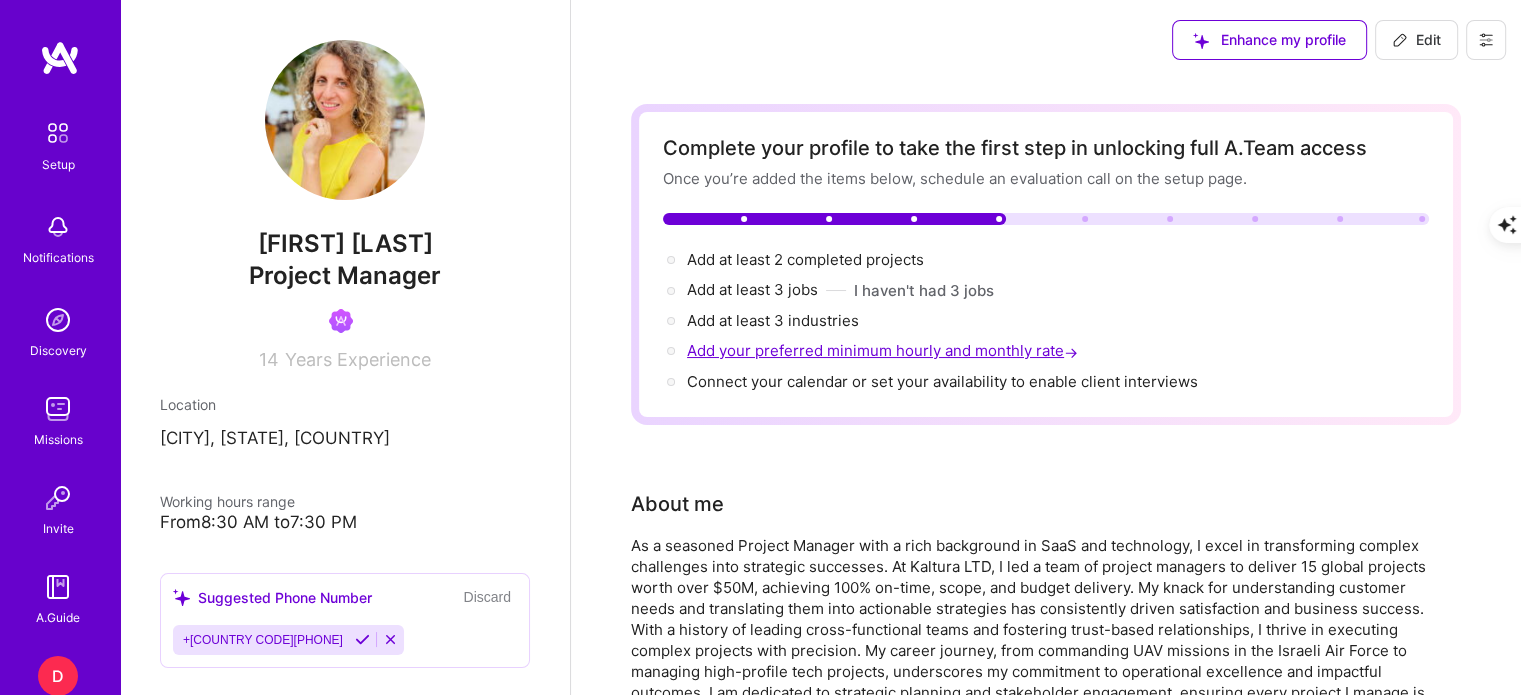 select on "US" 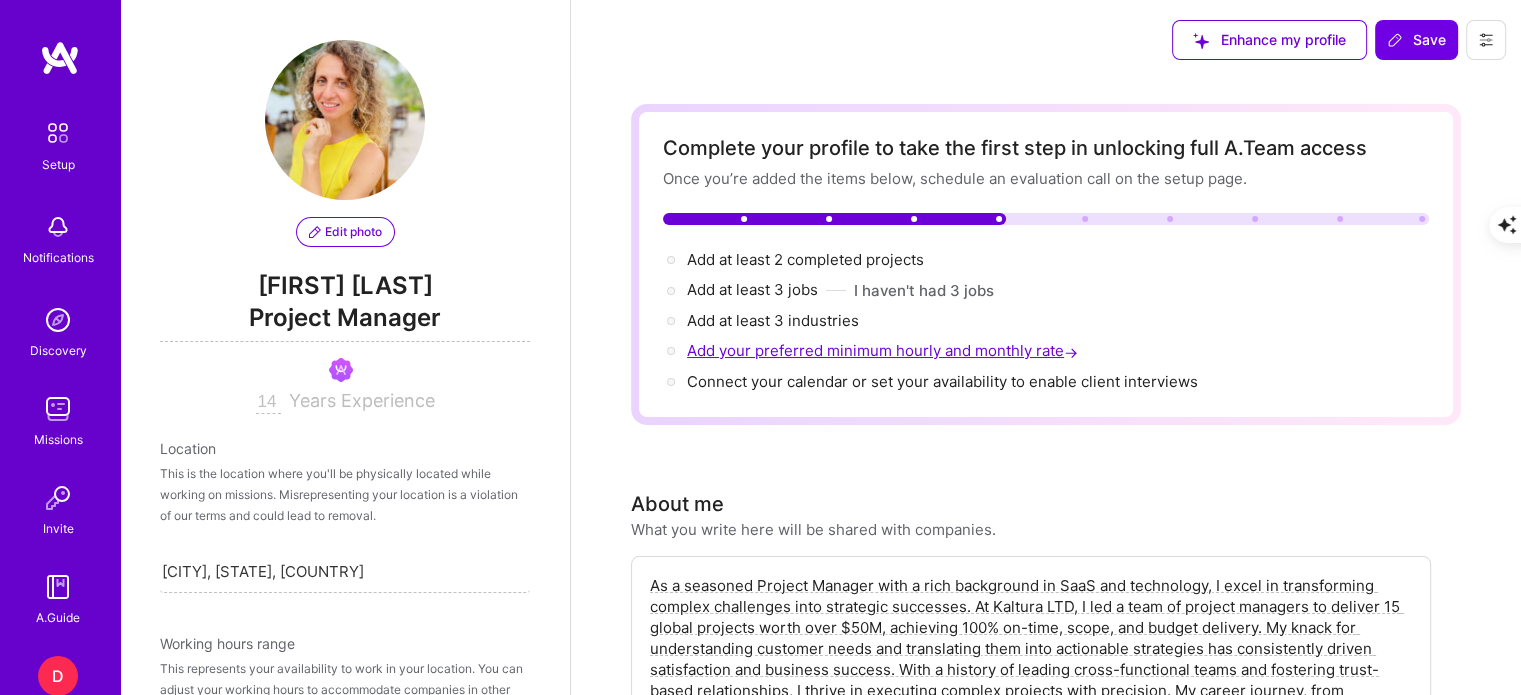 scroll, scrollTop: 963, scrollLeft: 0, axis: vertical 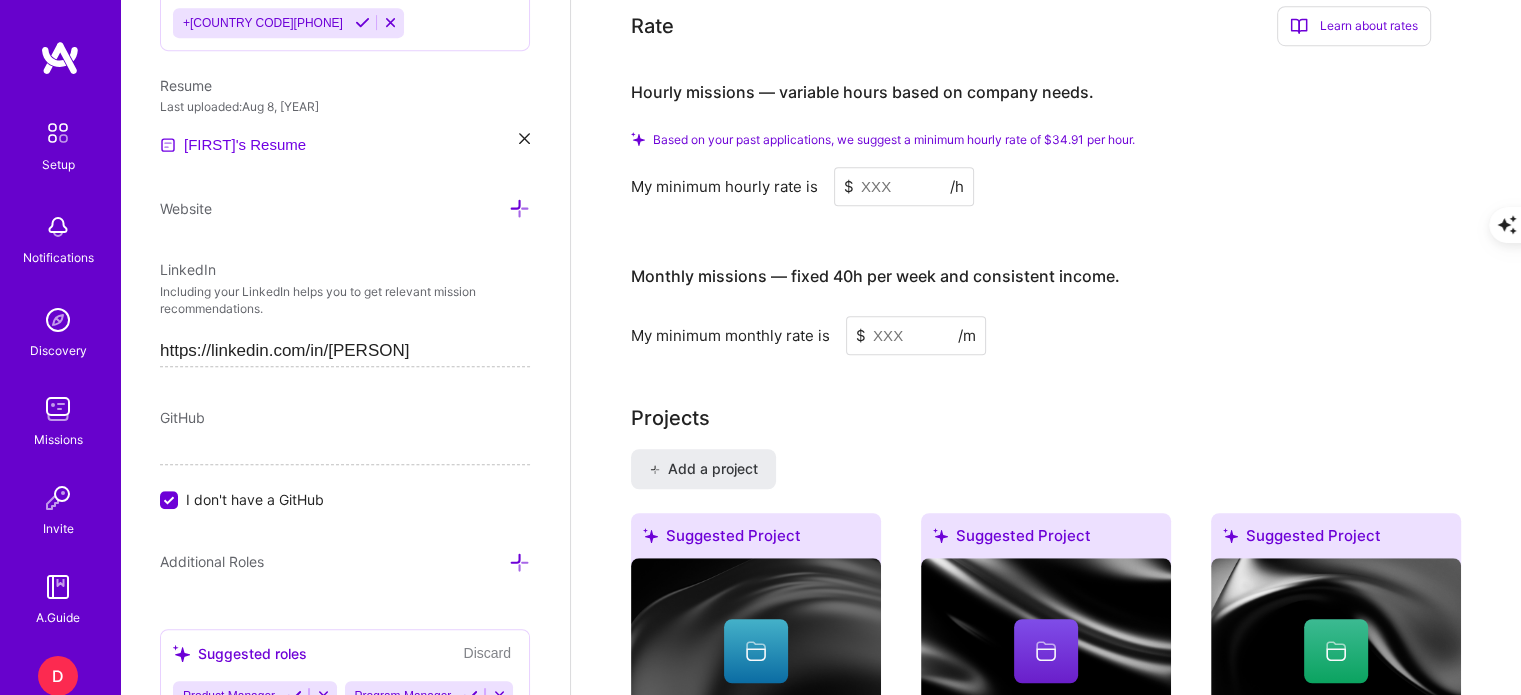 click at bounding box center [904, 186] 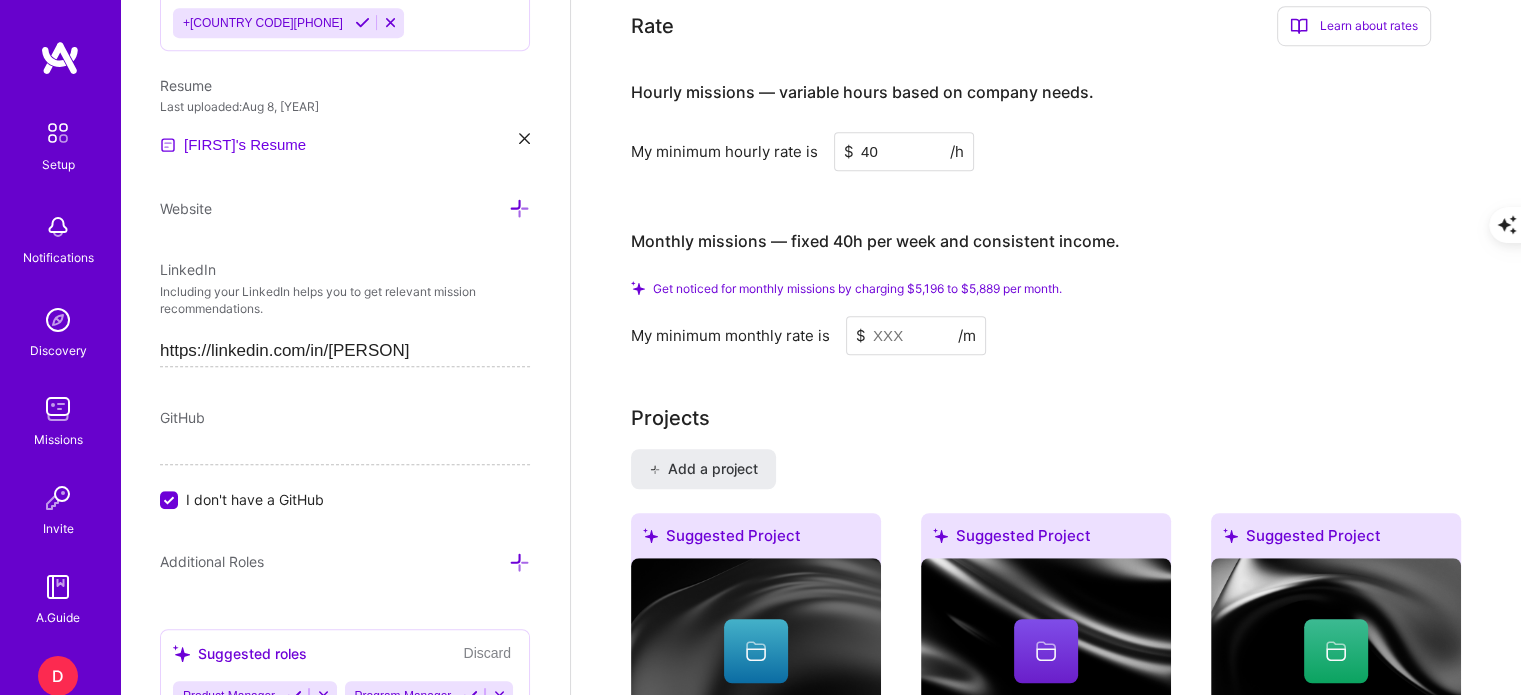 type on "40" 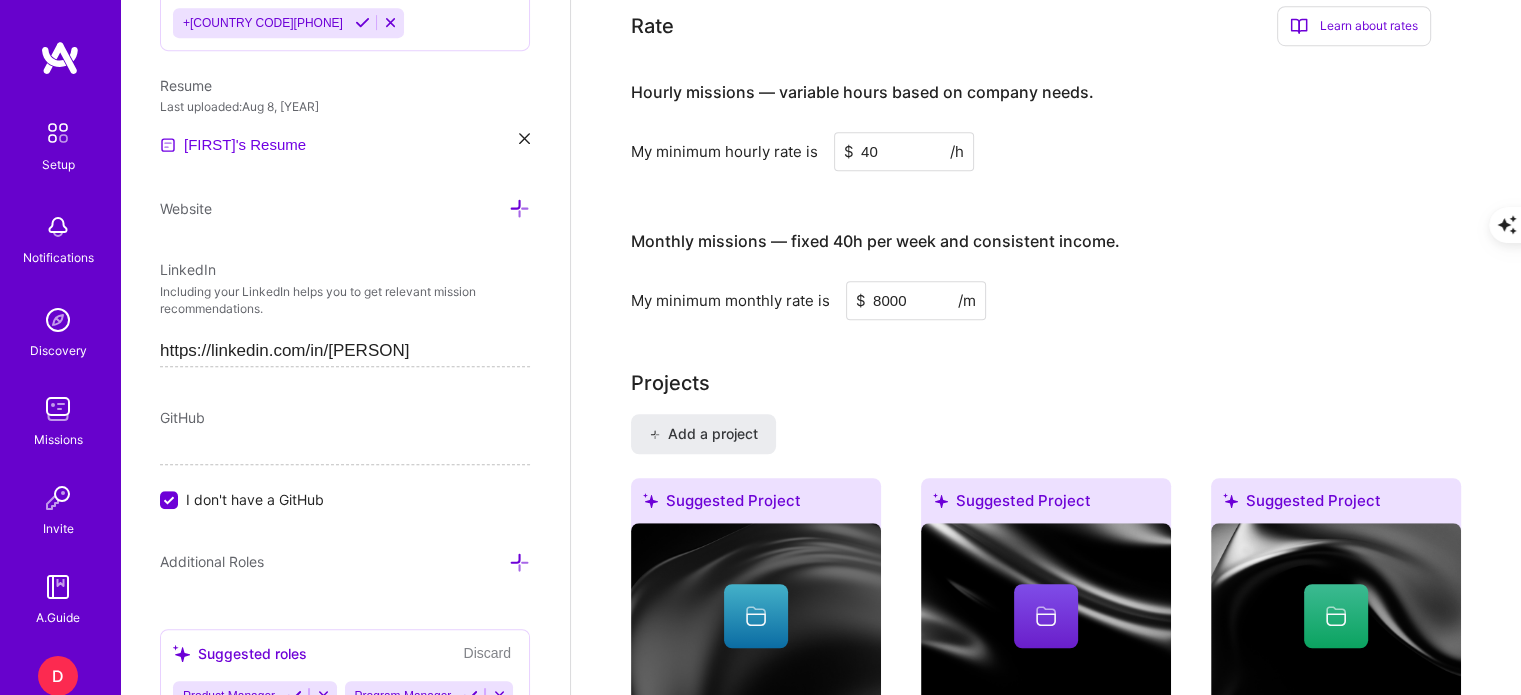 type on "8000" 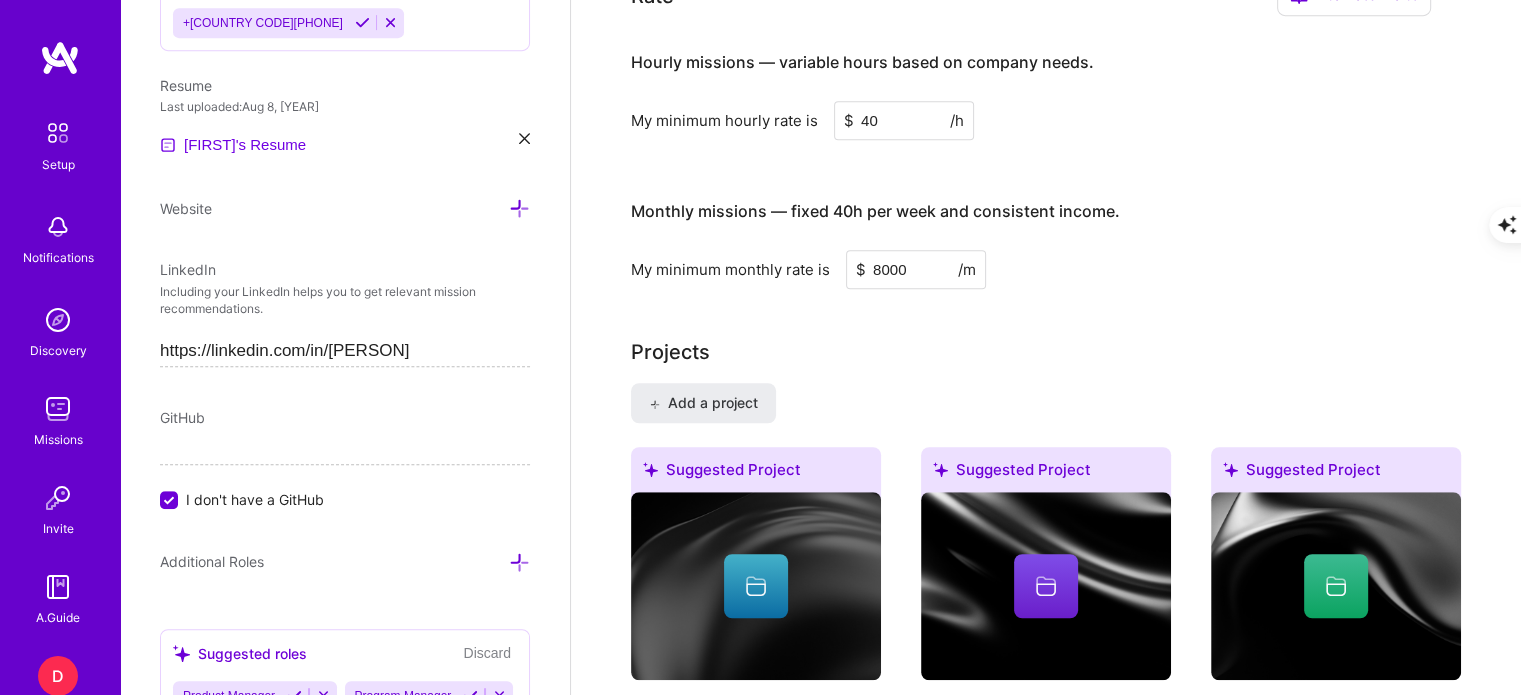 click on "Projects" at bounding box center [1046, 352] 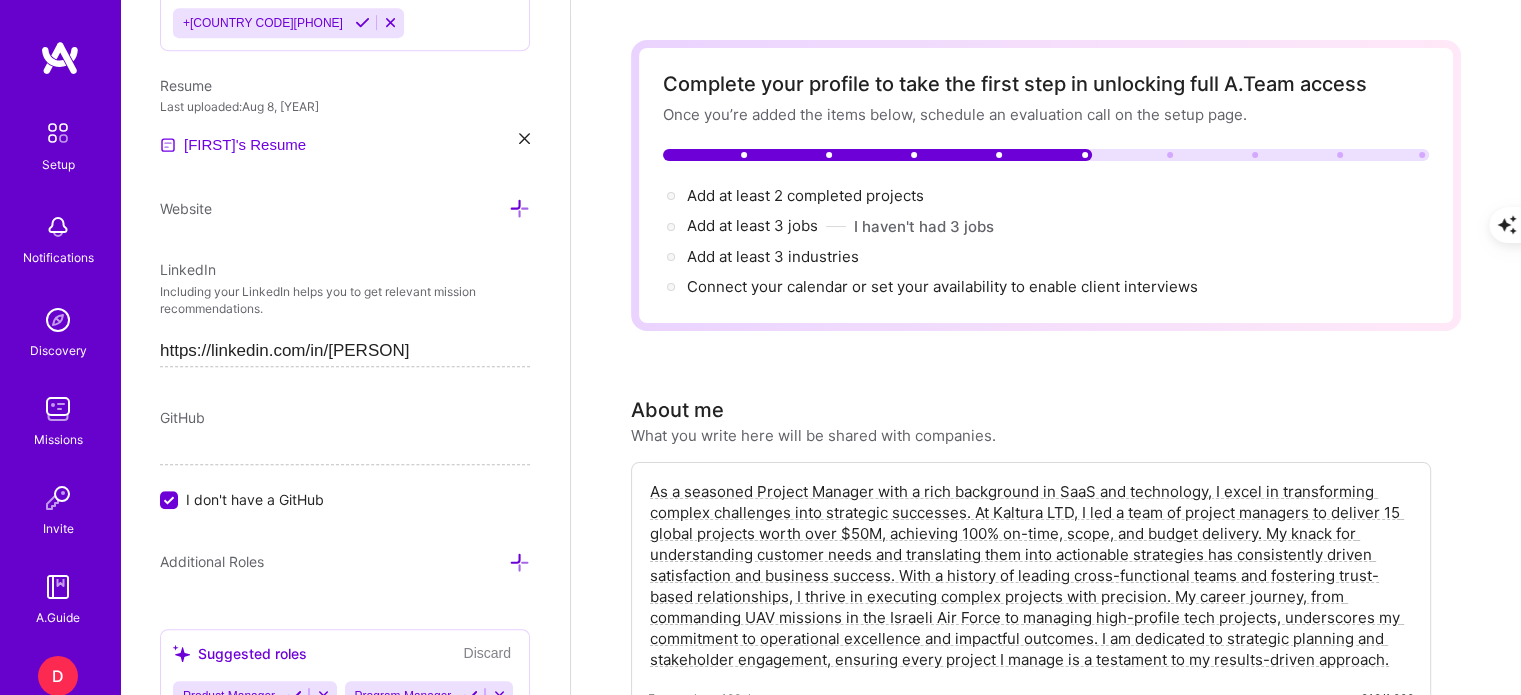 scroll, scrollTop: 0, scrollLeft: 0, axis: both 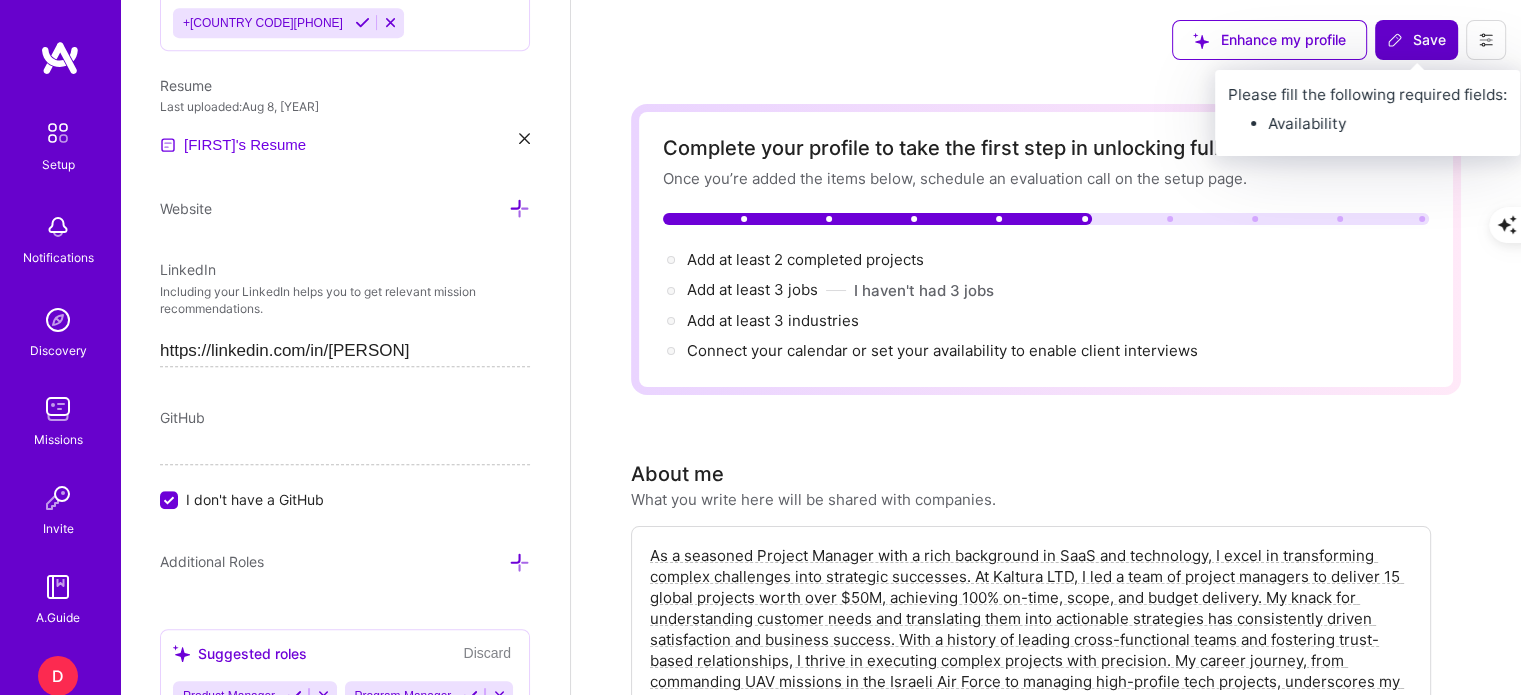 click on "Save" at bounding box center (1416, 40) 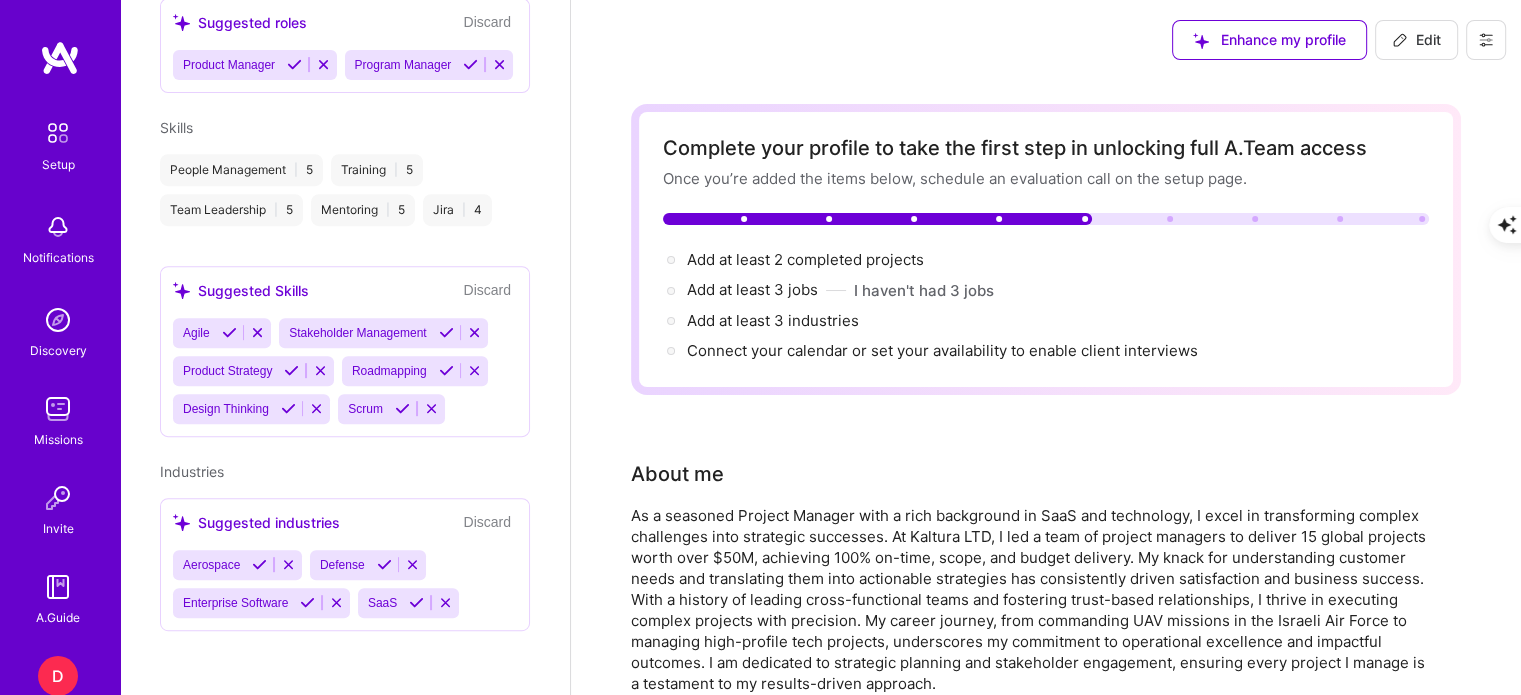 scroll, scrollTop: 619, scrollLeft: 0, axis: vertical 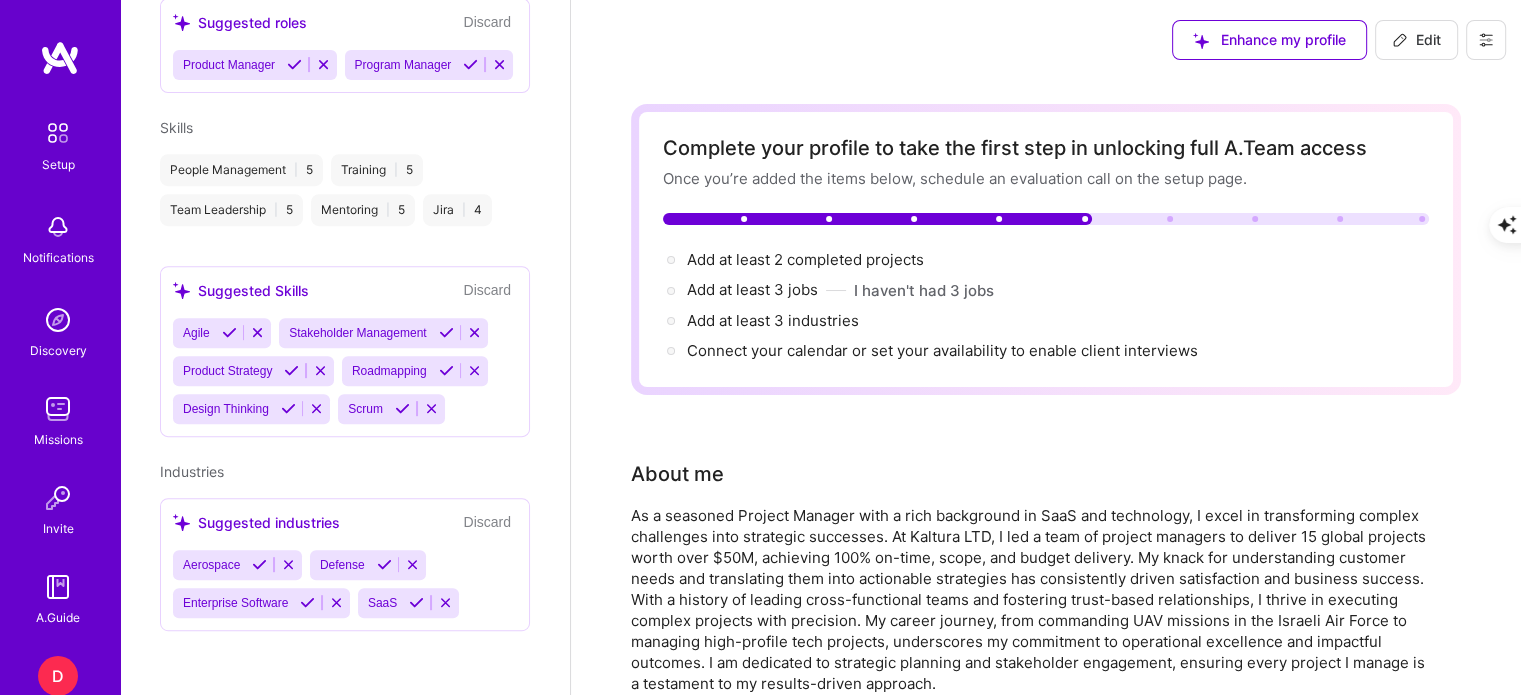 click on "Enhance my profile
Edit" at bounding box center (1046, 40) 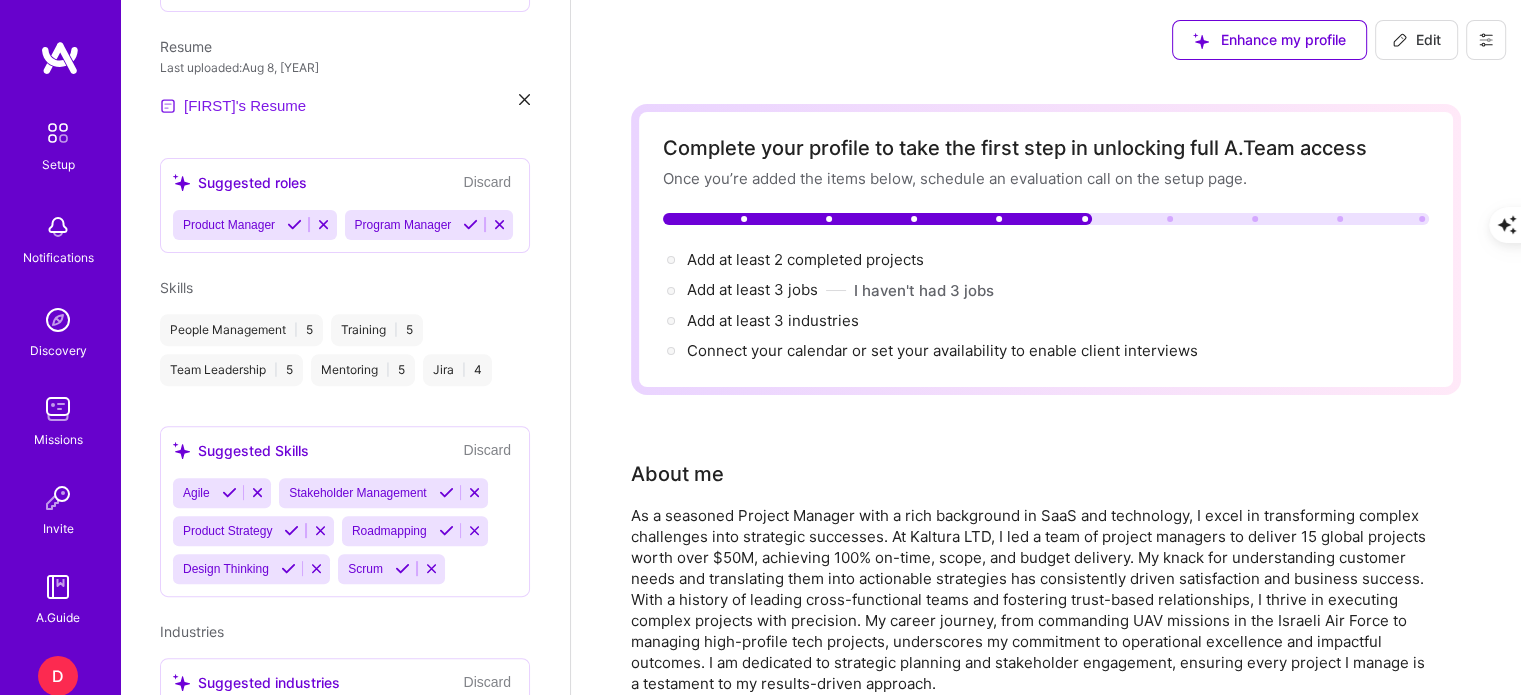 scroll, scrollTop: 344, scrollLeft: 0, axis: vertical 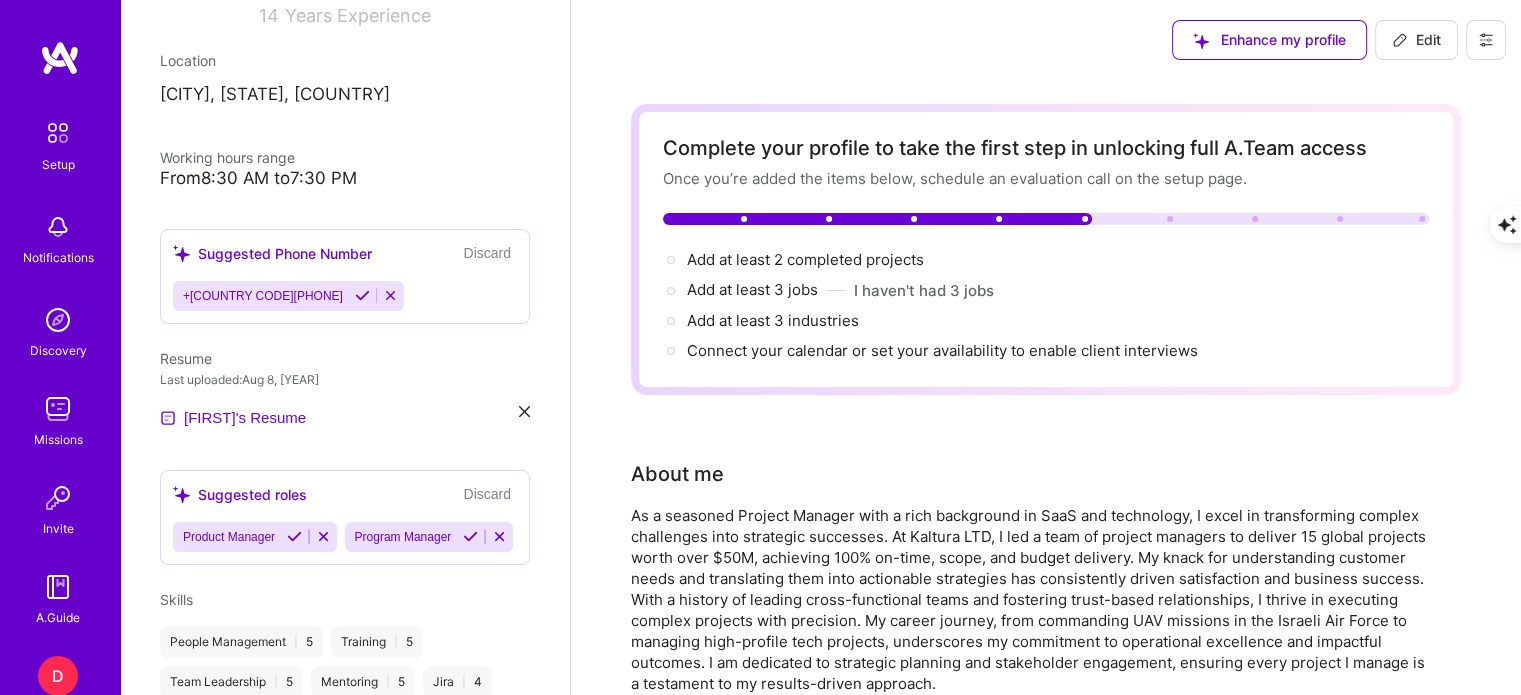 click on "D" at bounding box center (58, 676) 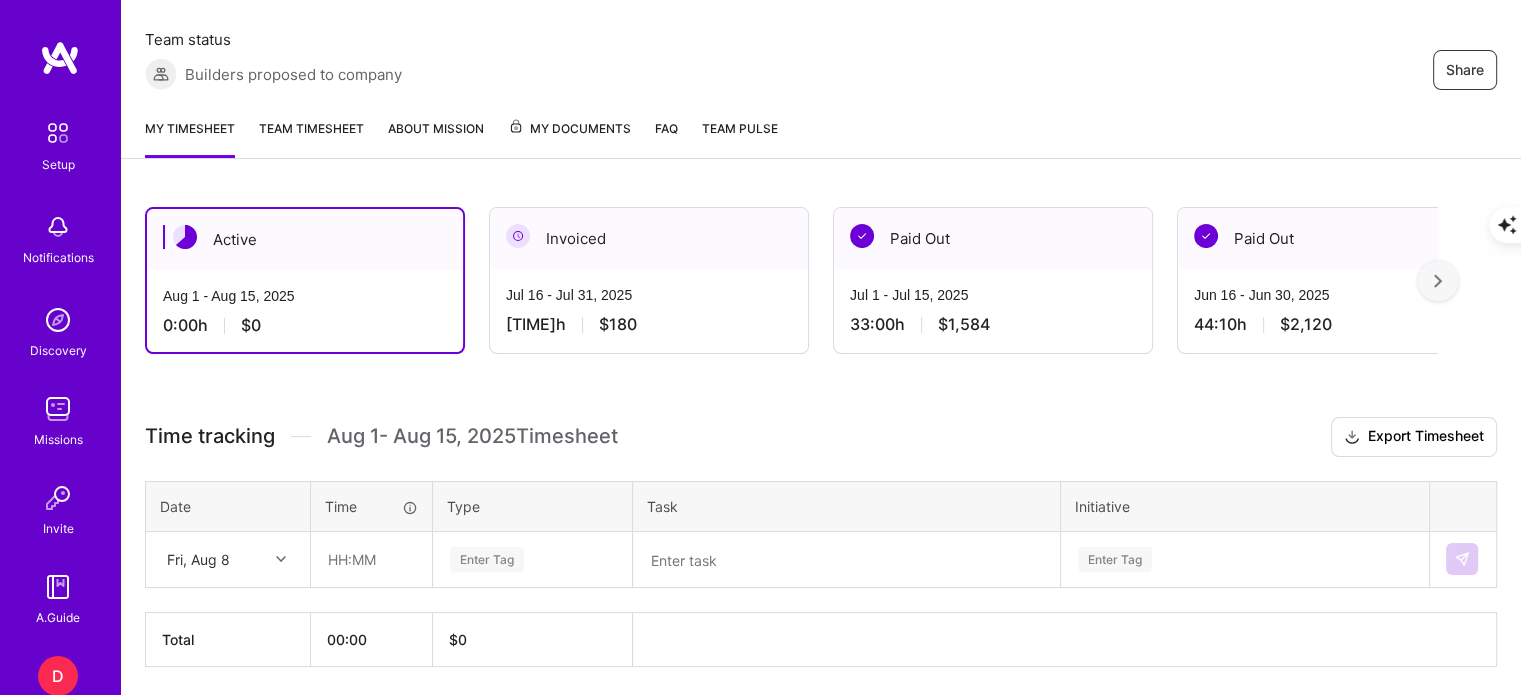 scroll, scrollTop: 0, scrollLeft: 0, axis: both 